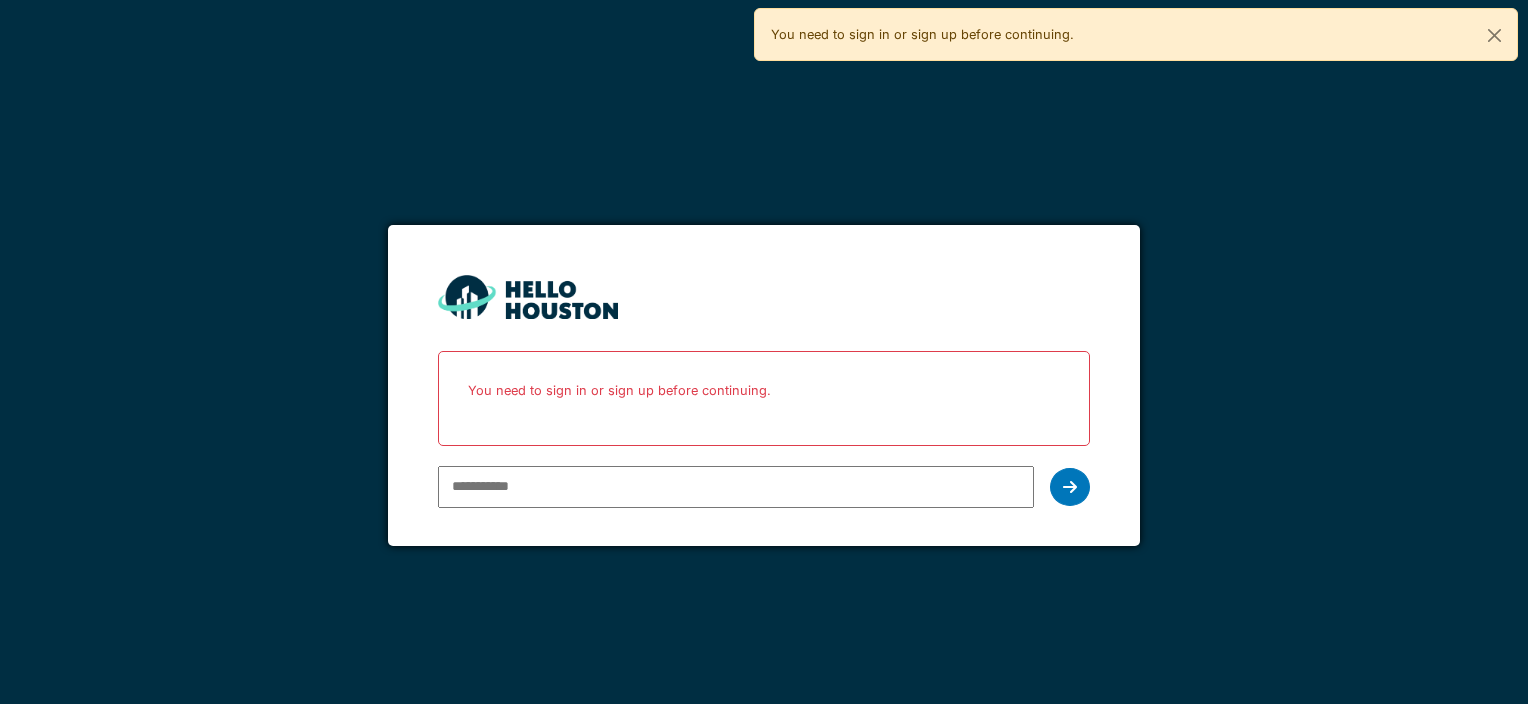 scroll, scrollTop: 0, scrollLeft: 0, axis: both 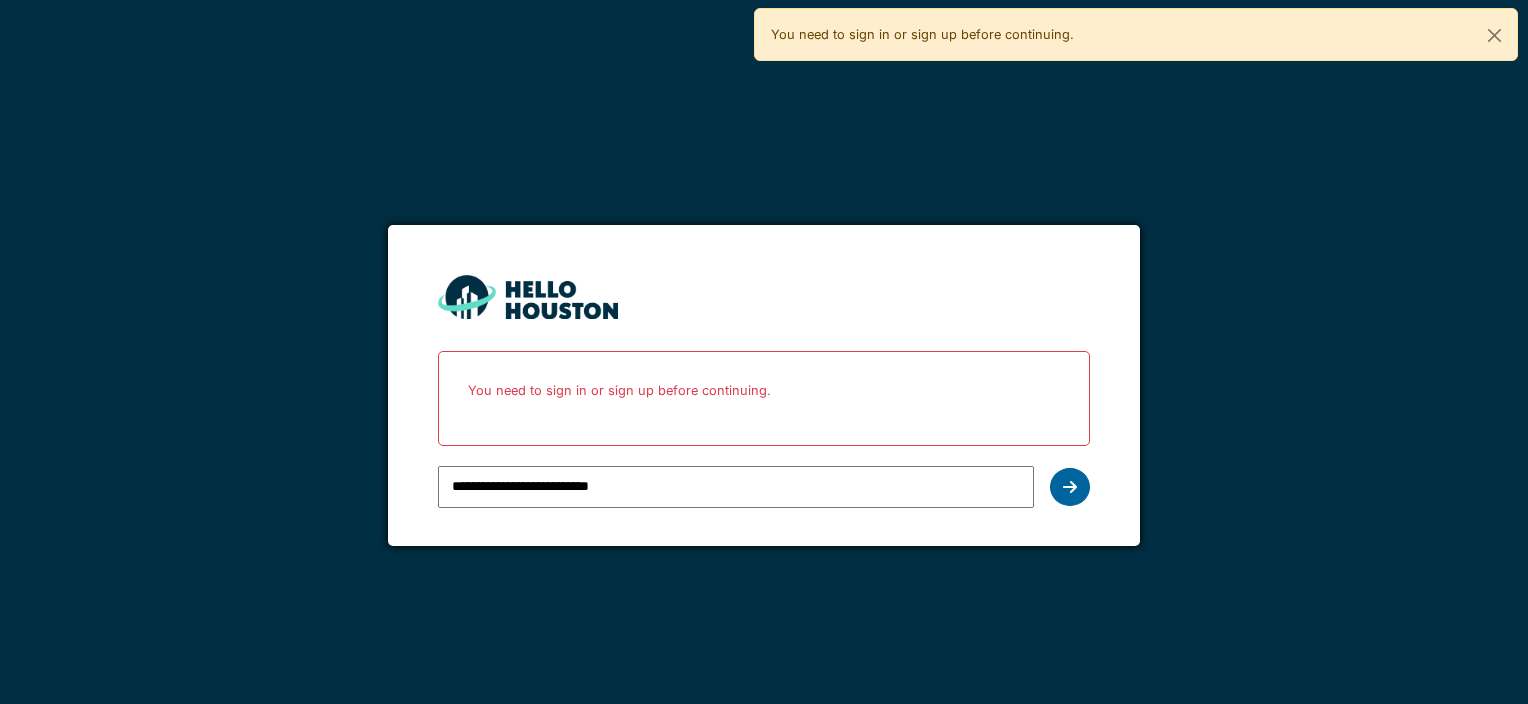 drag, startPoint x: 0, startPoint y: 0, endPoint x: 1070, endPoint y: 472, distance: 1169.4802 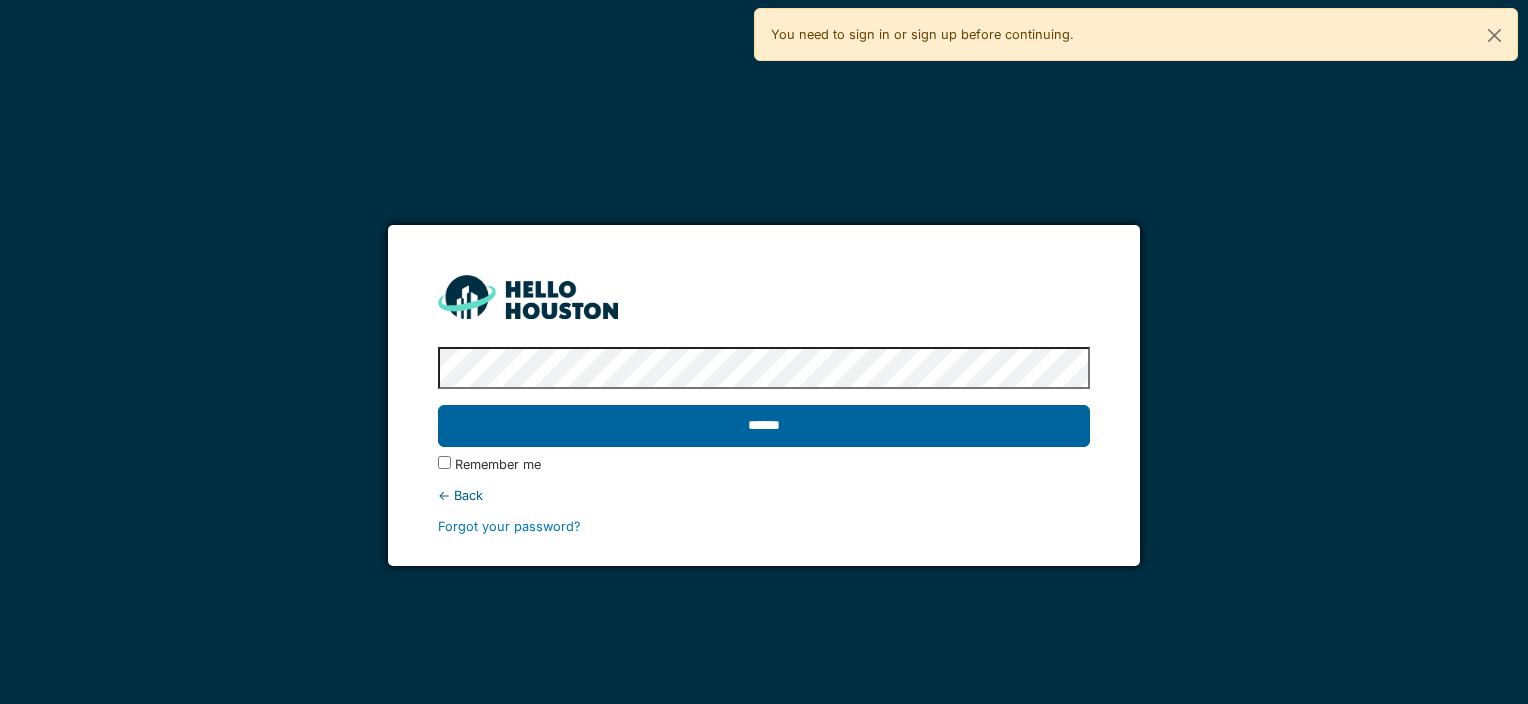 click on "******" at bounding box center [763, 426] 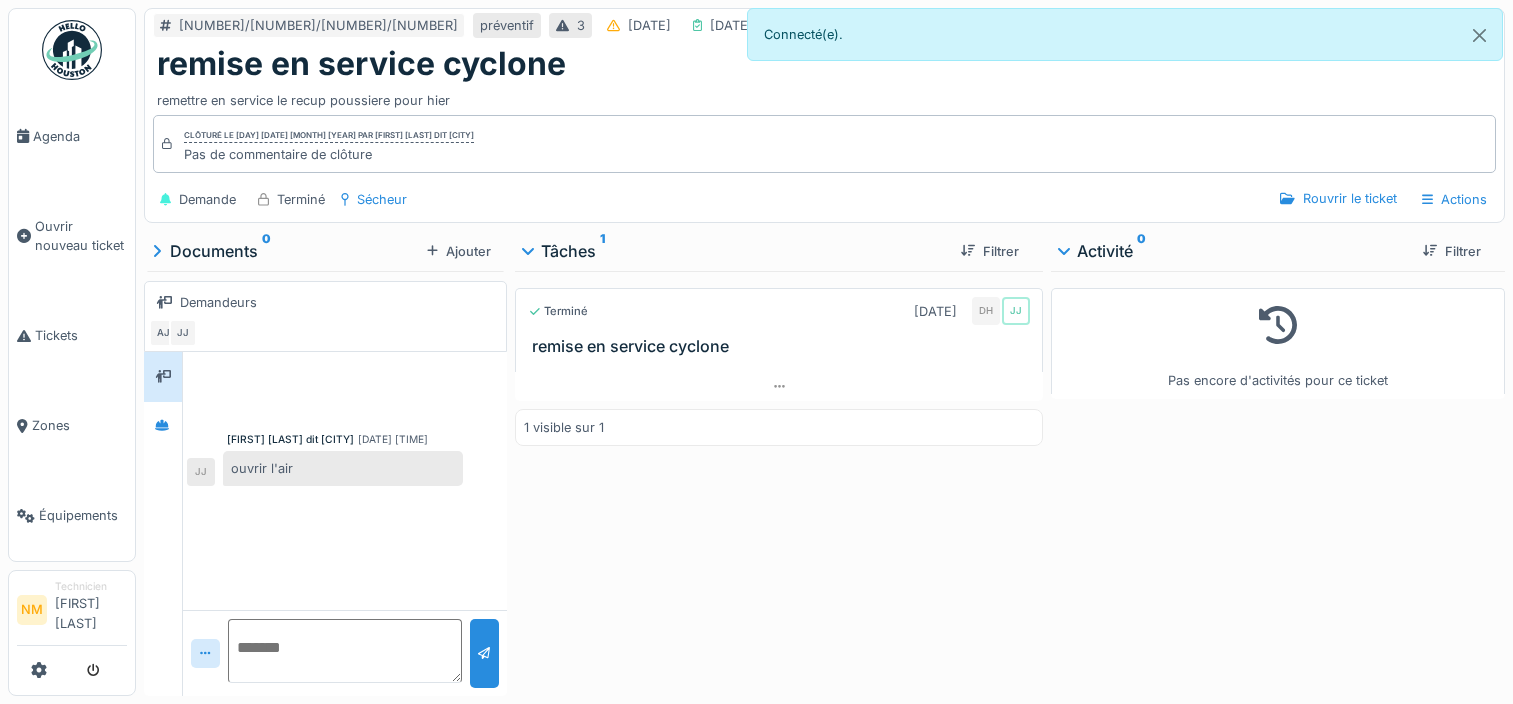 scroll, scrollTop: 0, scrollLeft: 0, axis: both 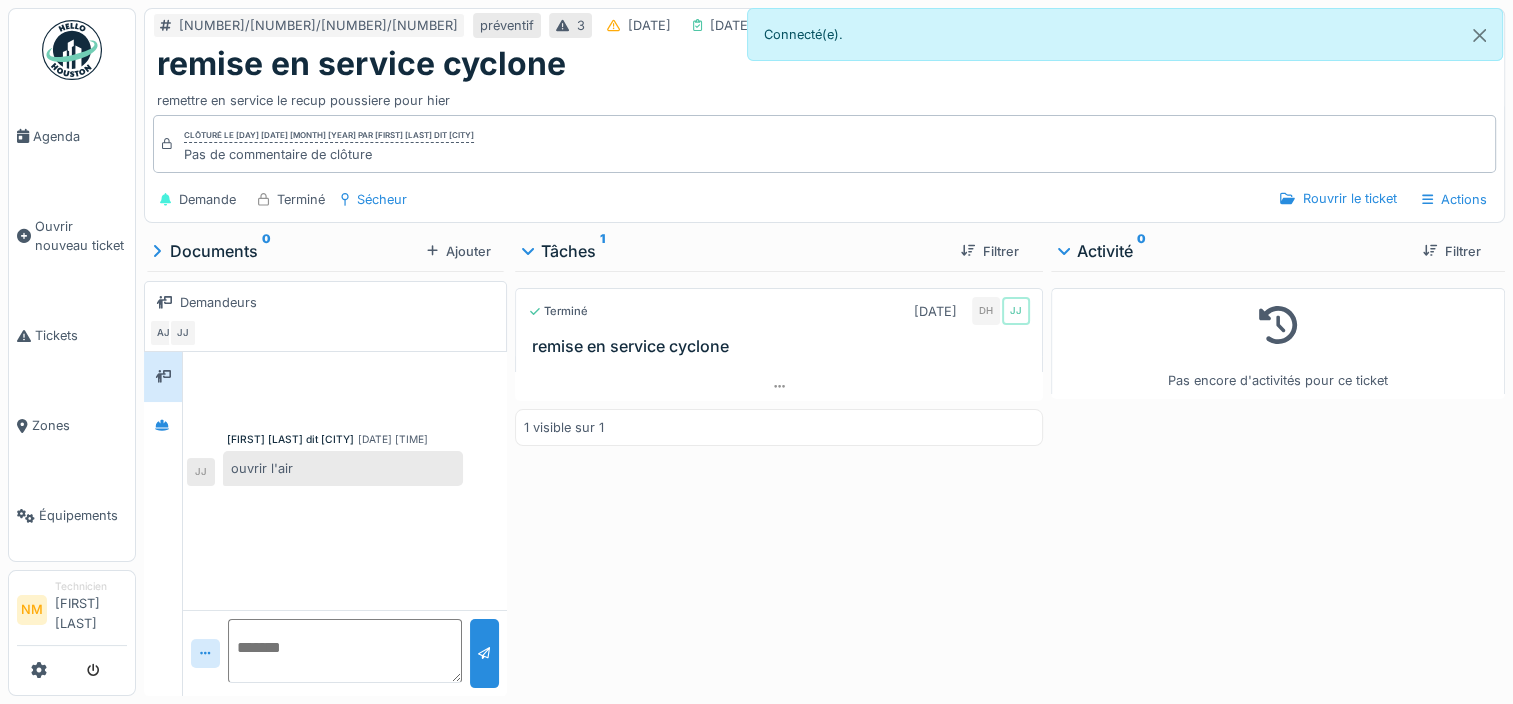 drag, startPoint x: 0, startPoint y: 0, endPoint x: 557, endPoint y: 256, distance: 613.01306 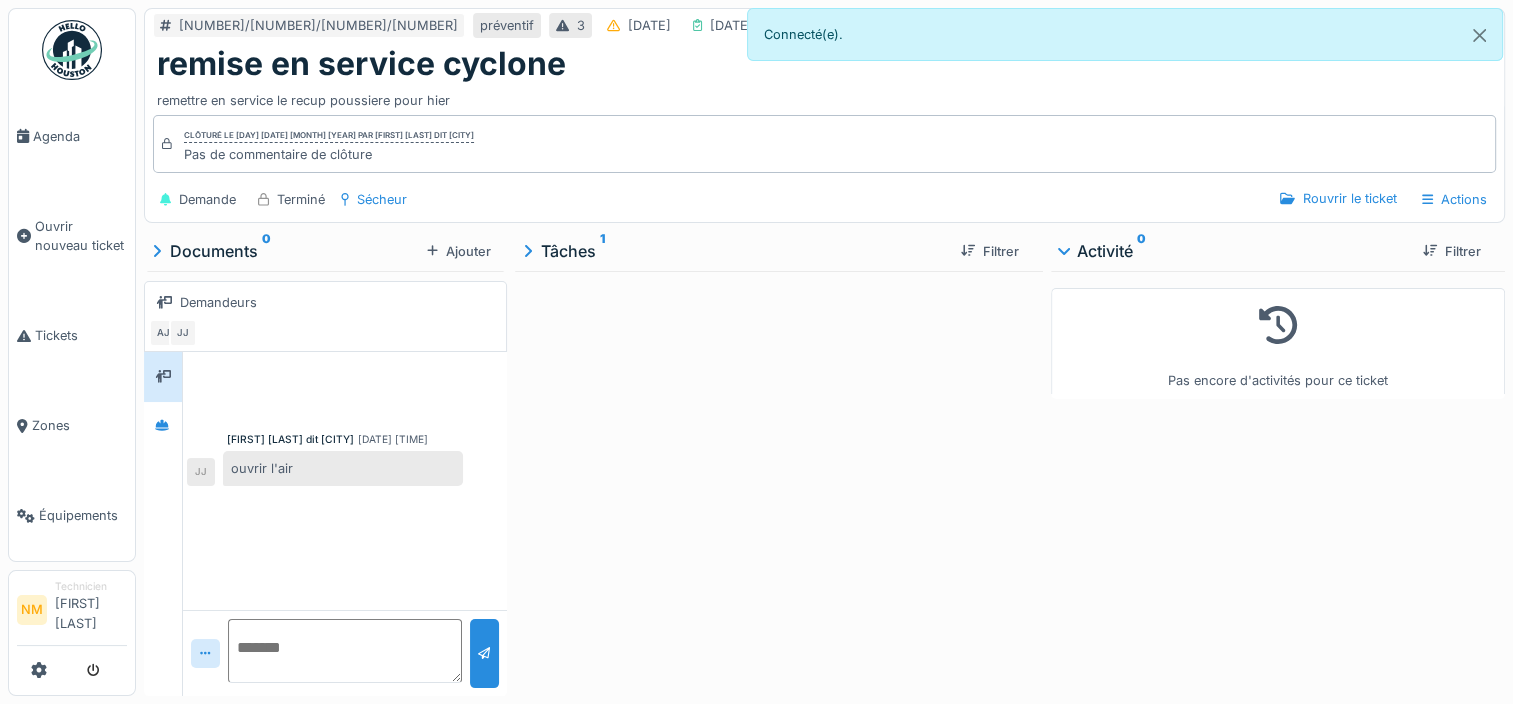 click on "Tâches 1" at bounding box center (734, 251) 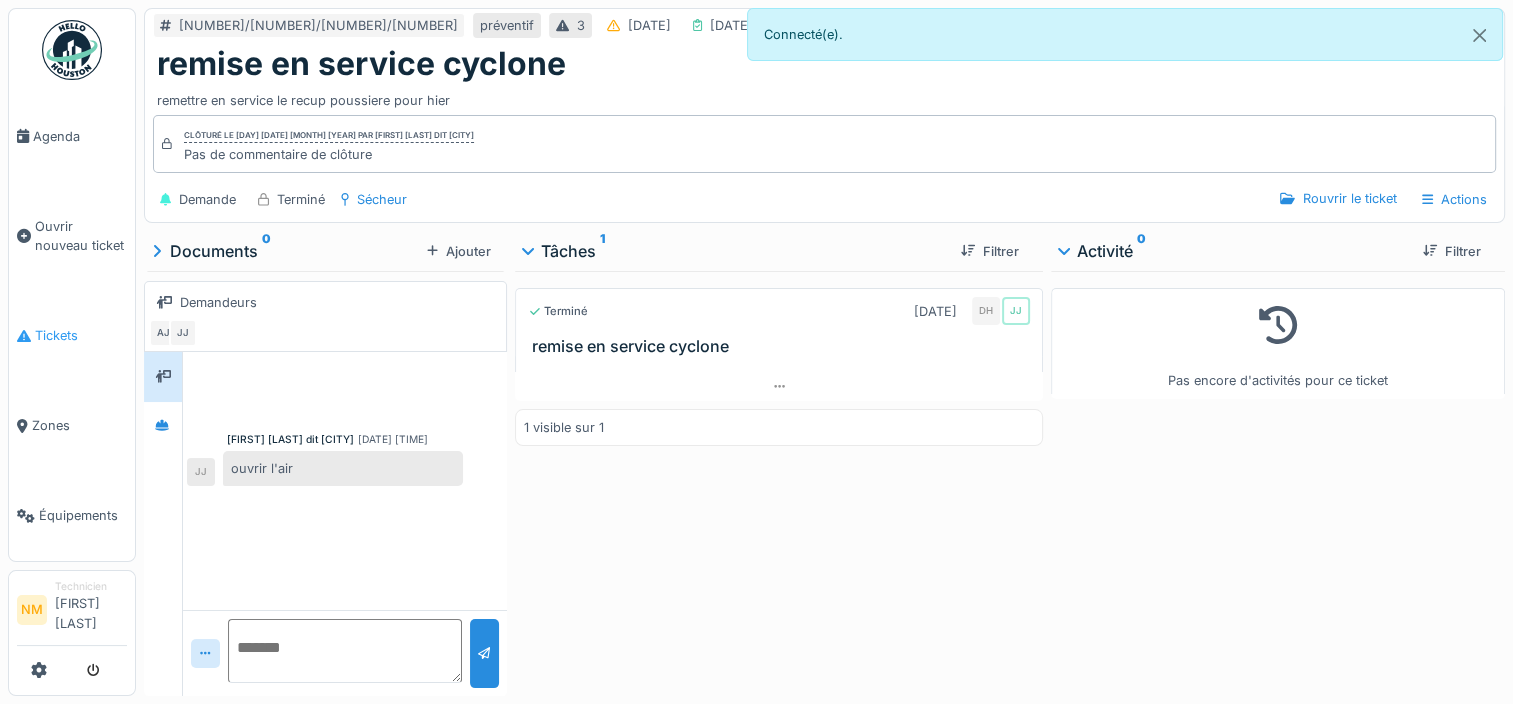 click on "Tickets" at bounding box center [81, 335] 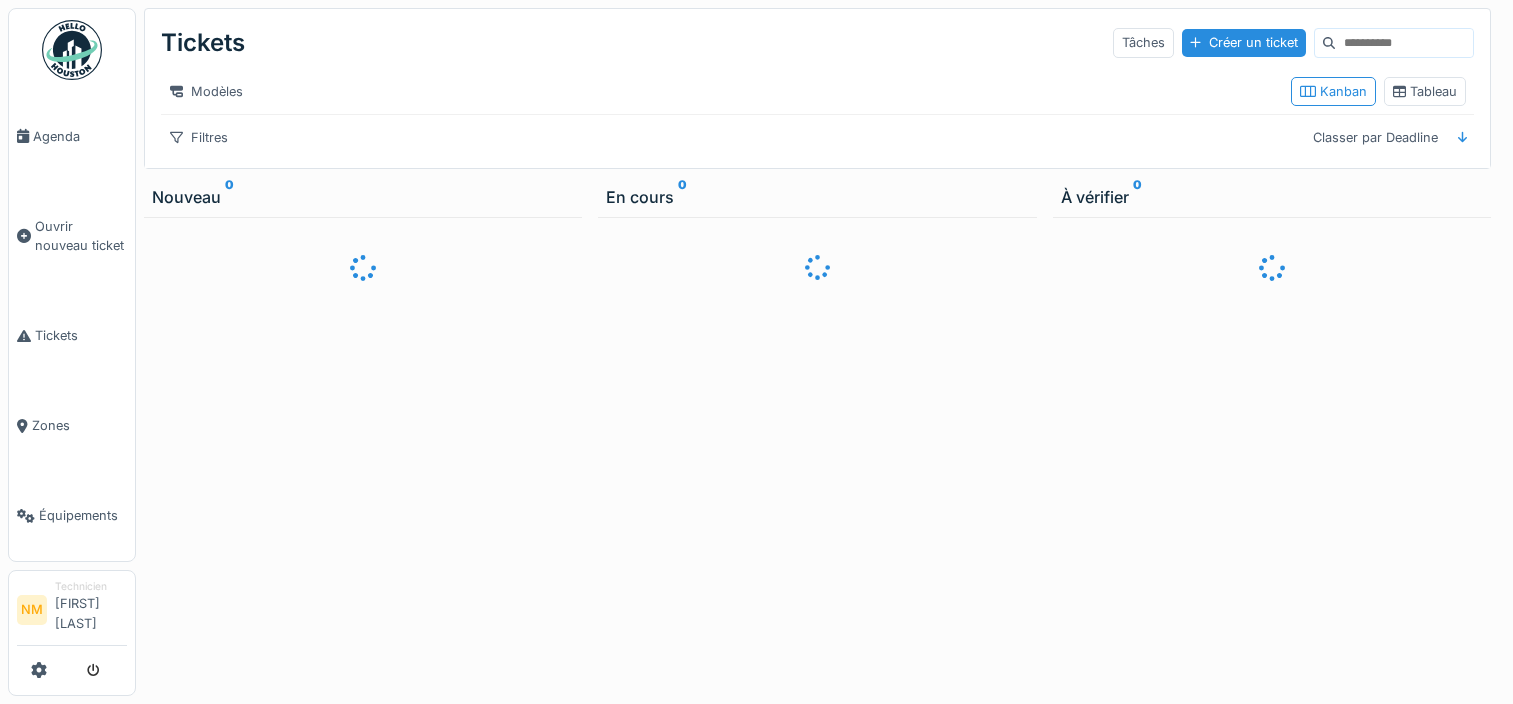 scroll, scrollTop: 0, scrollLeft: 0, axis: both 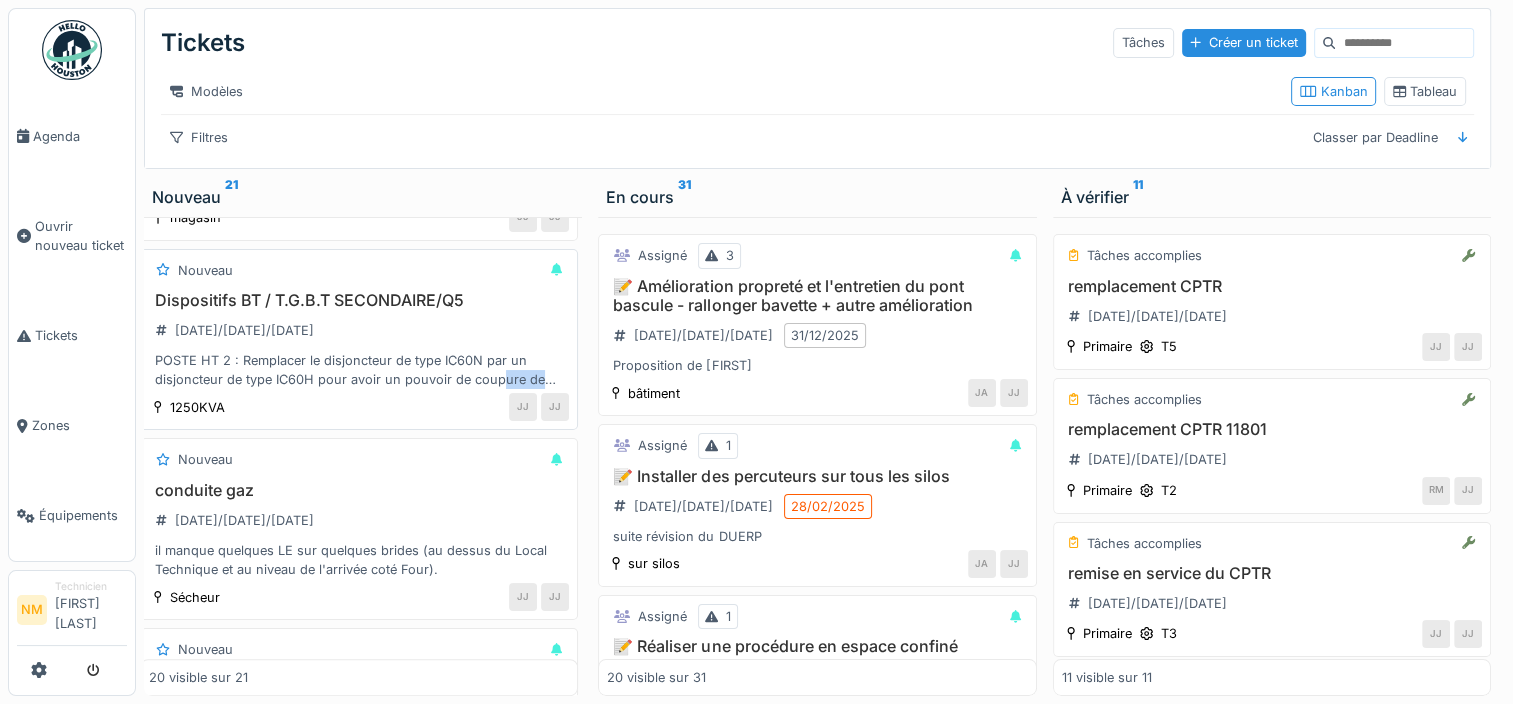 drag, startPoint x: 503, startPoint y: 377, endPoint x: 457, endPoint y: 404, distance: 53.338543 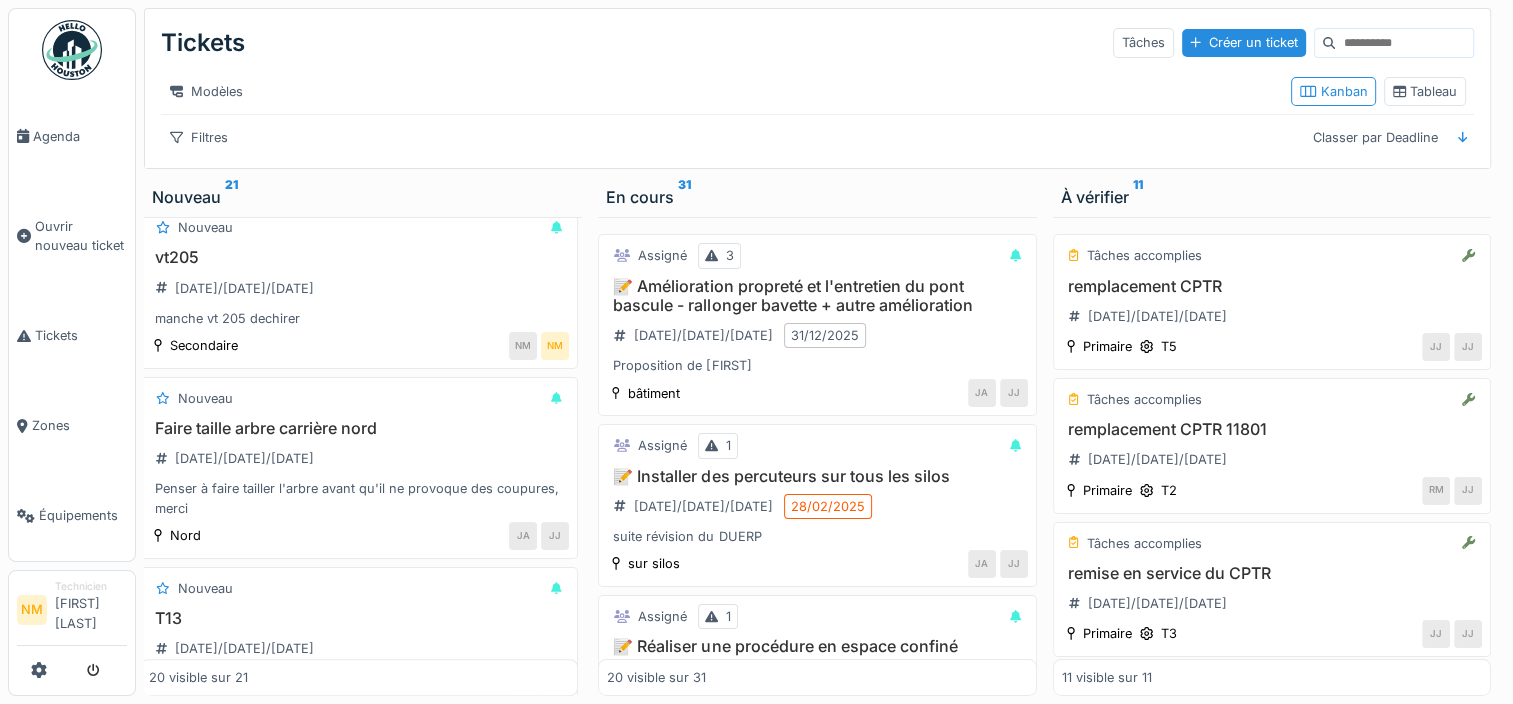 scroll, scrollTop: 1485, scrollLeft: 4, axis: both 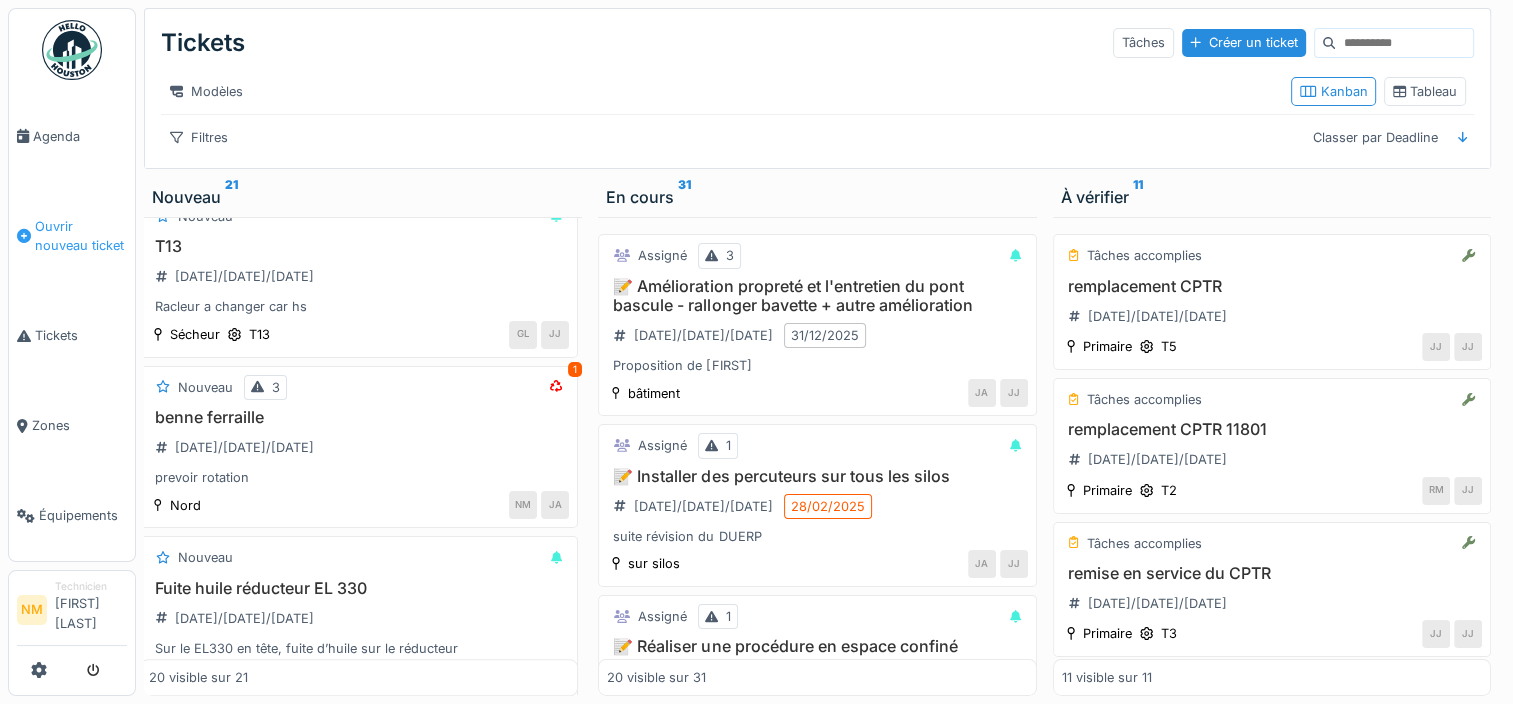 click on "Ouvrir nouveau ticket" at bounding box center (81, 236) 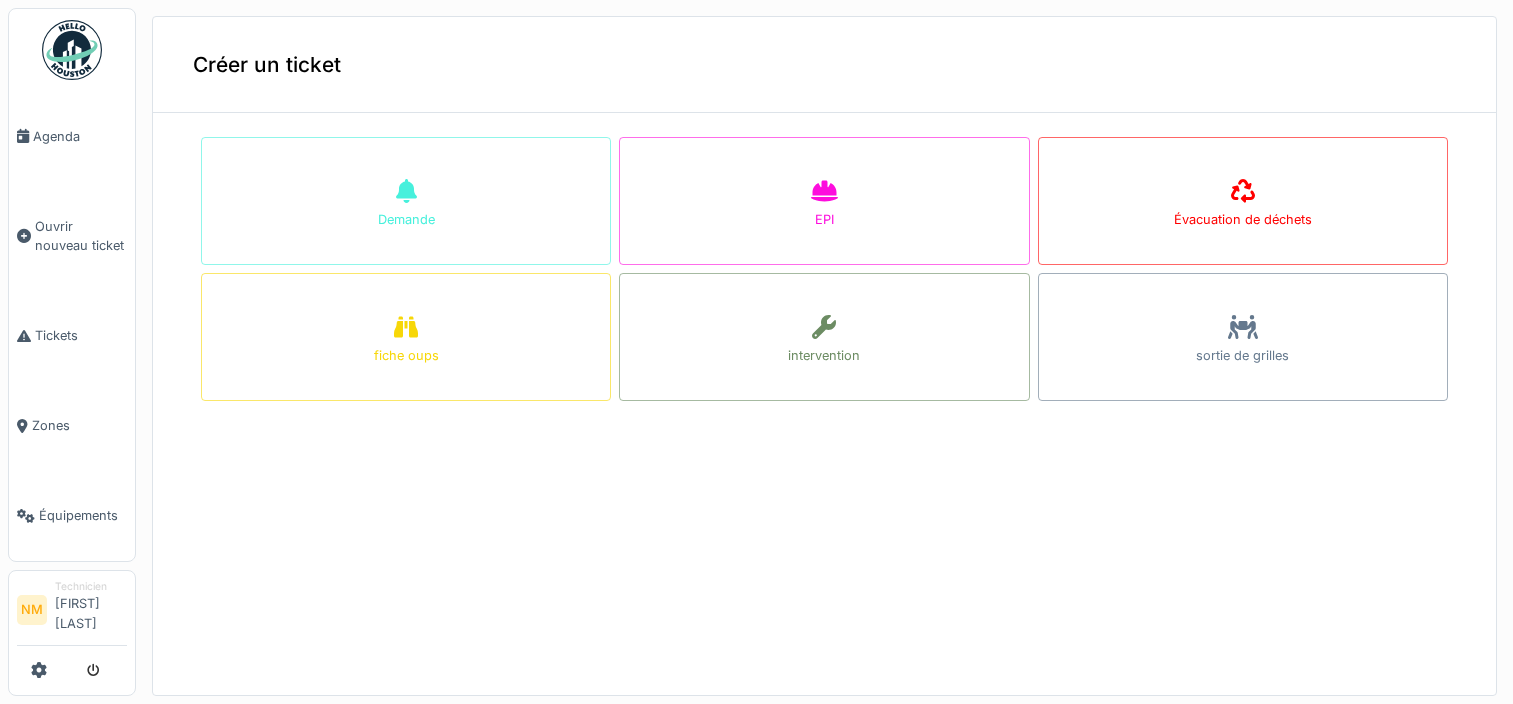 scroll, scrollTop: 0, scrollLeft: 0, axis: both 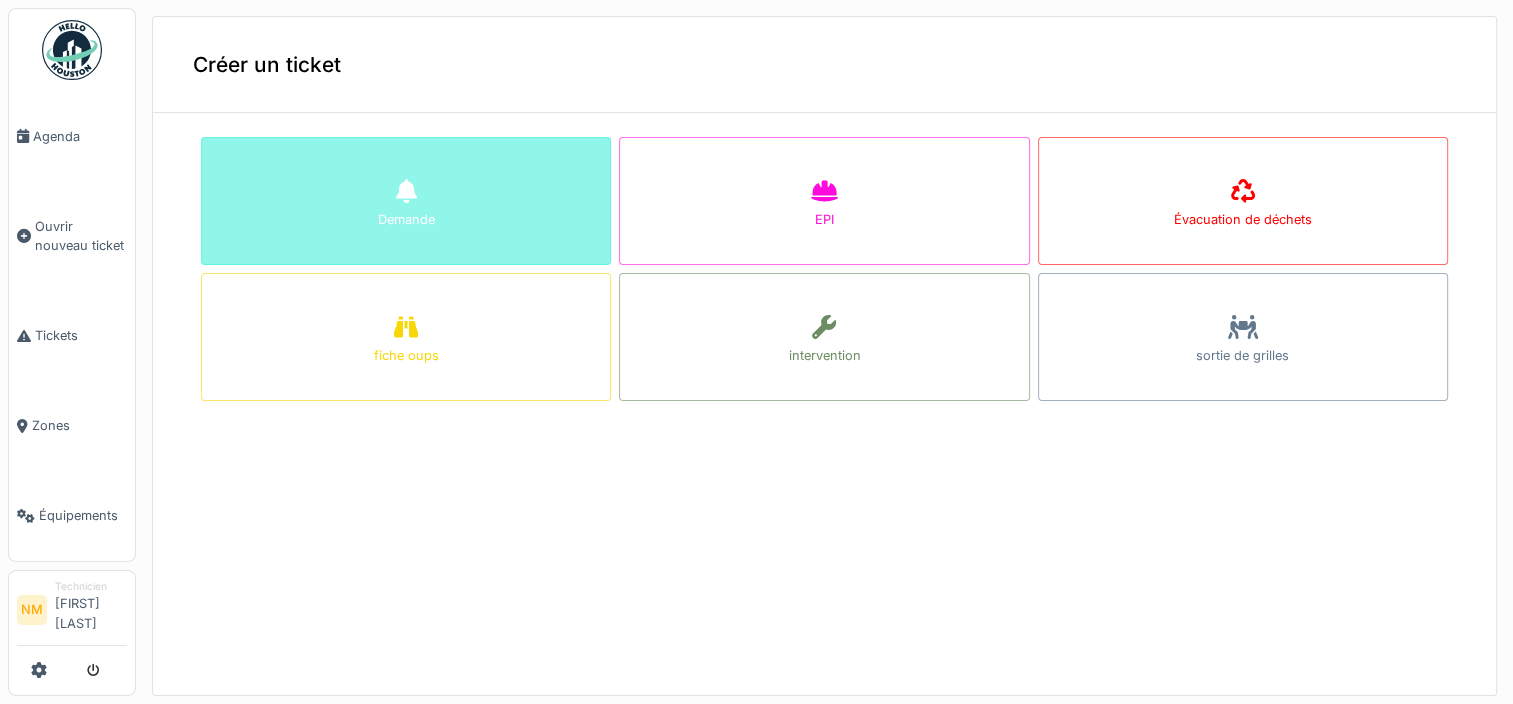 click on "Demande" at bounding box center [406, 201] 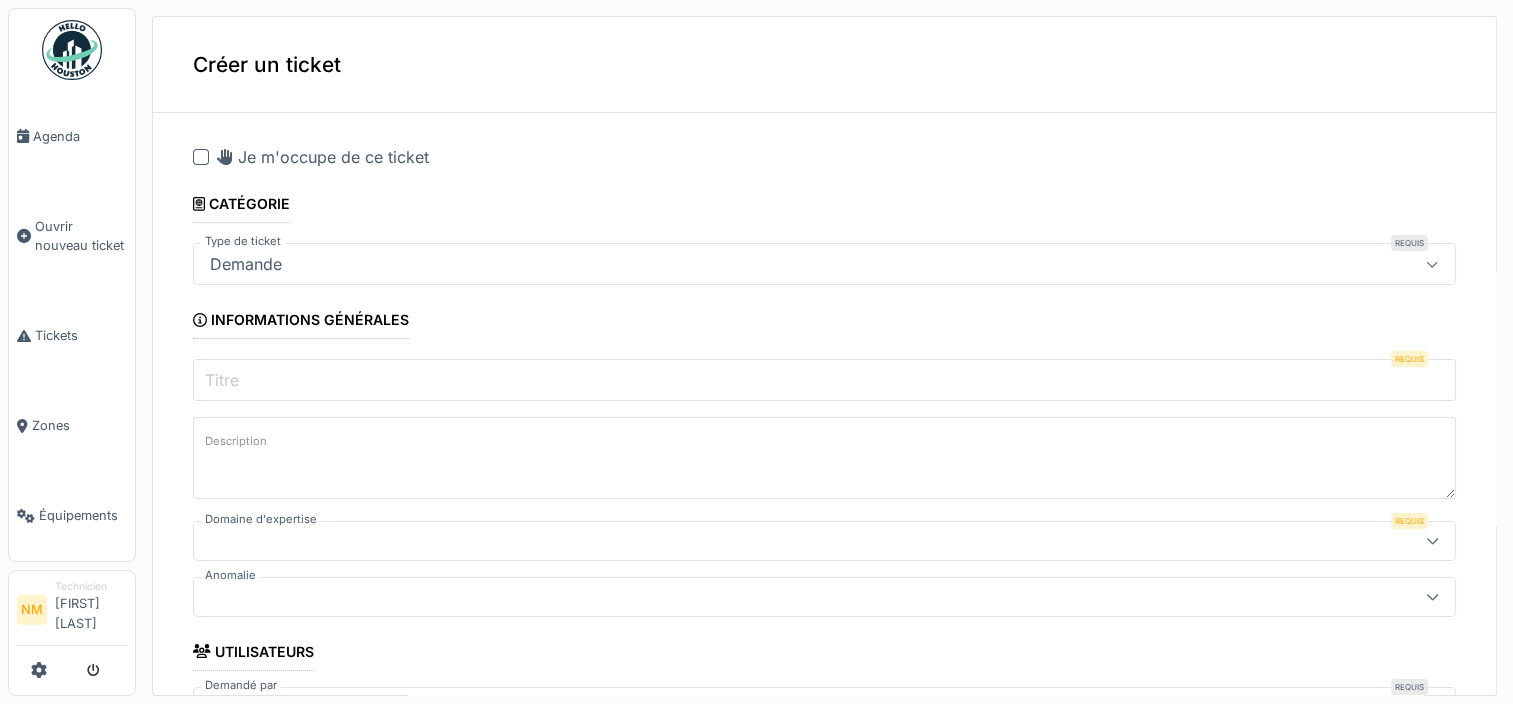 click on "Demande" at bounding box center [761, 264] 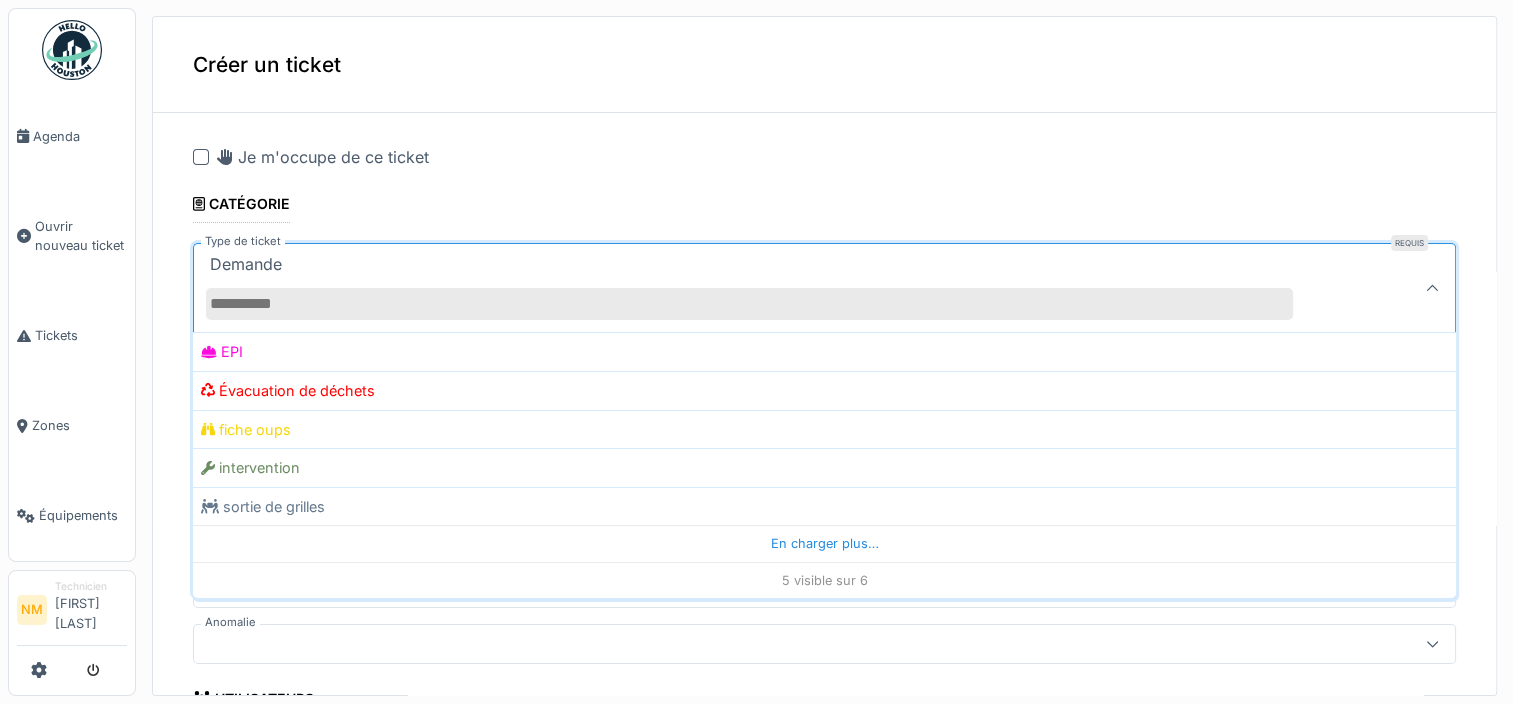 click on "Demande" at bounding box center [761, 288] 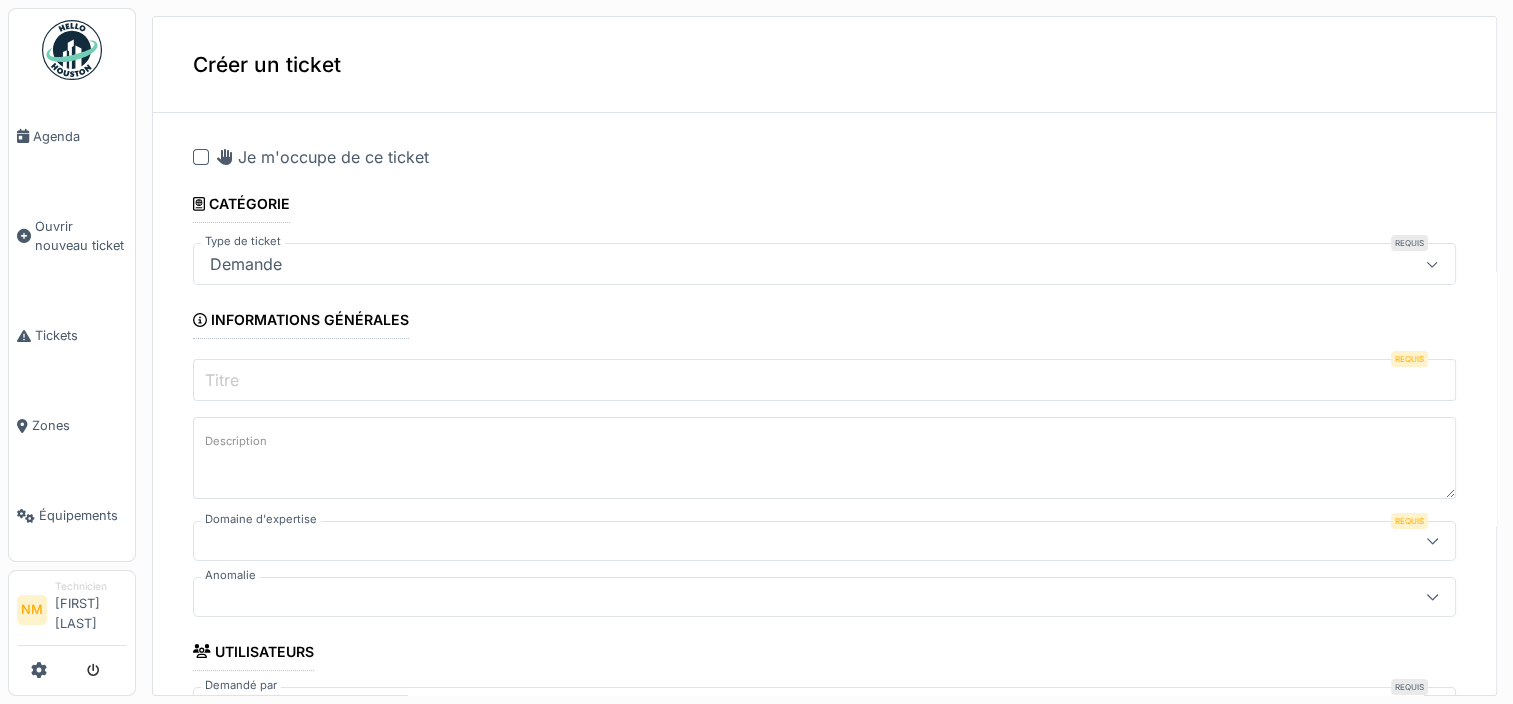 click on "Titre" at bounding box center (824, 380) 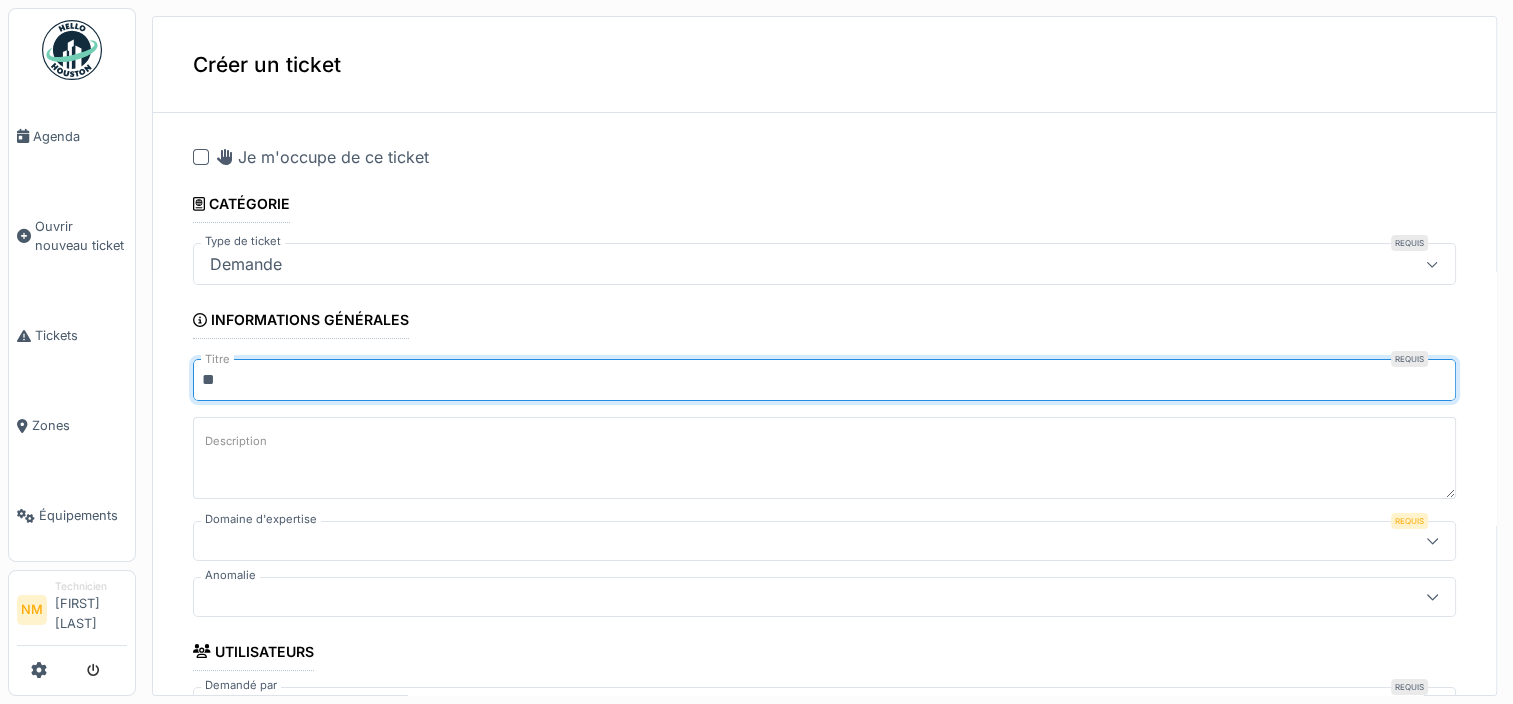 type on "*" 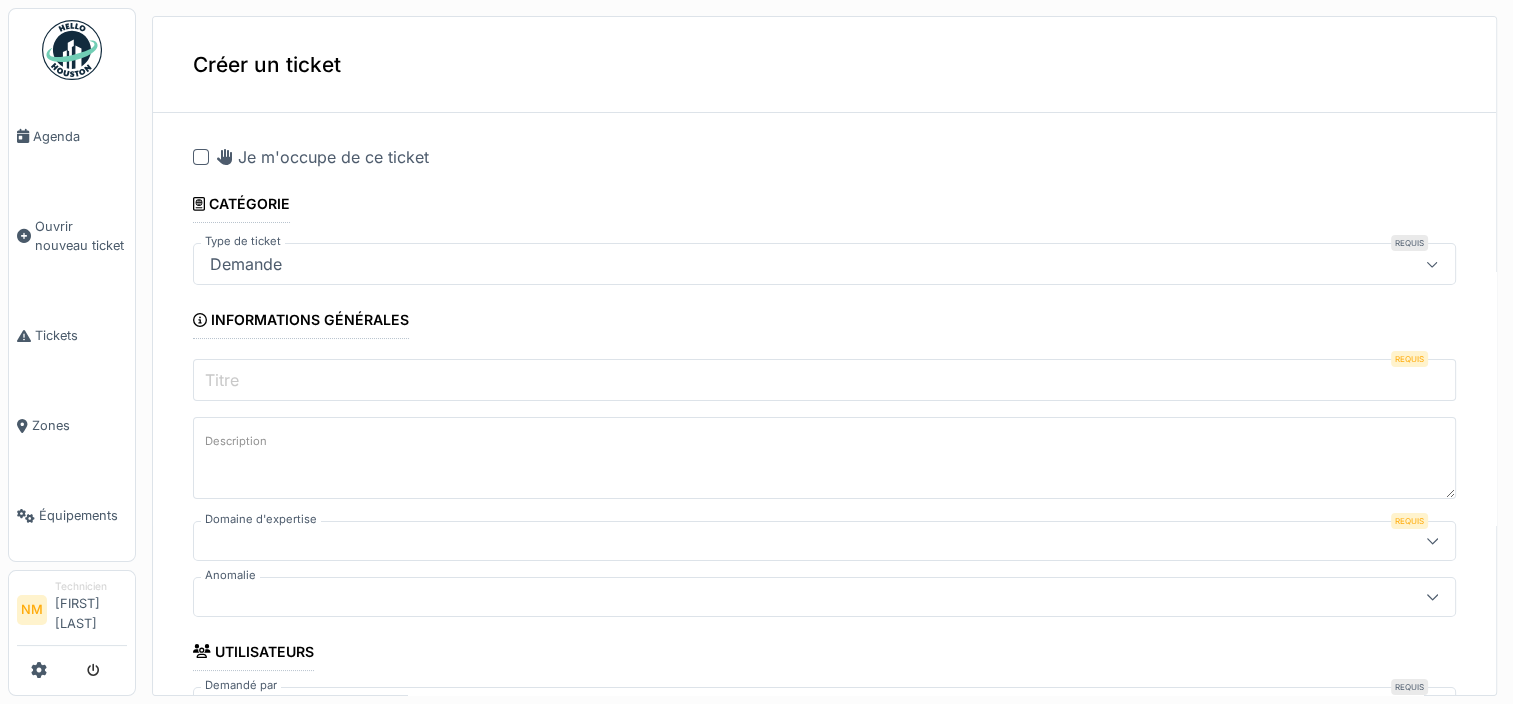 click on "Description" at bounding box center (824, 458) 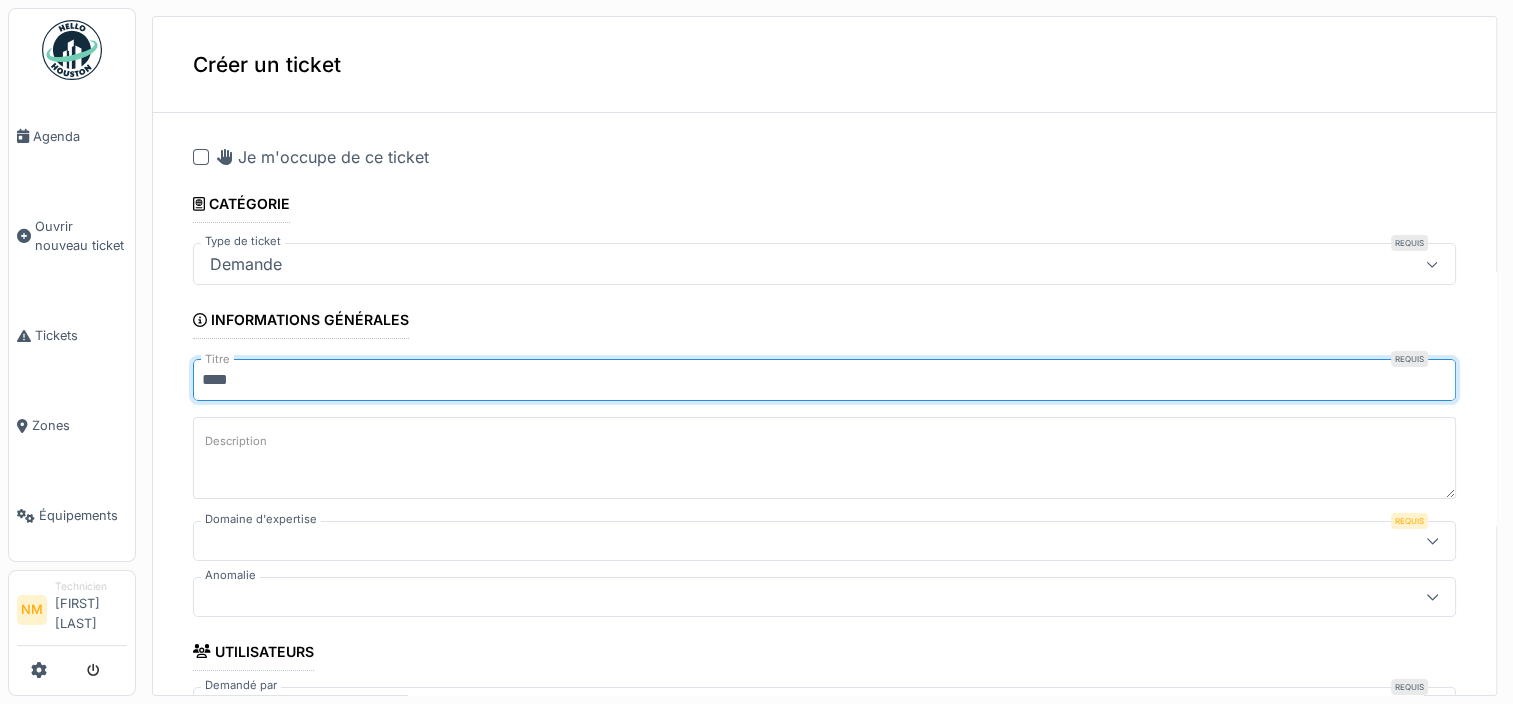 type on "****" 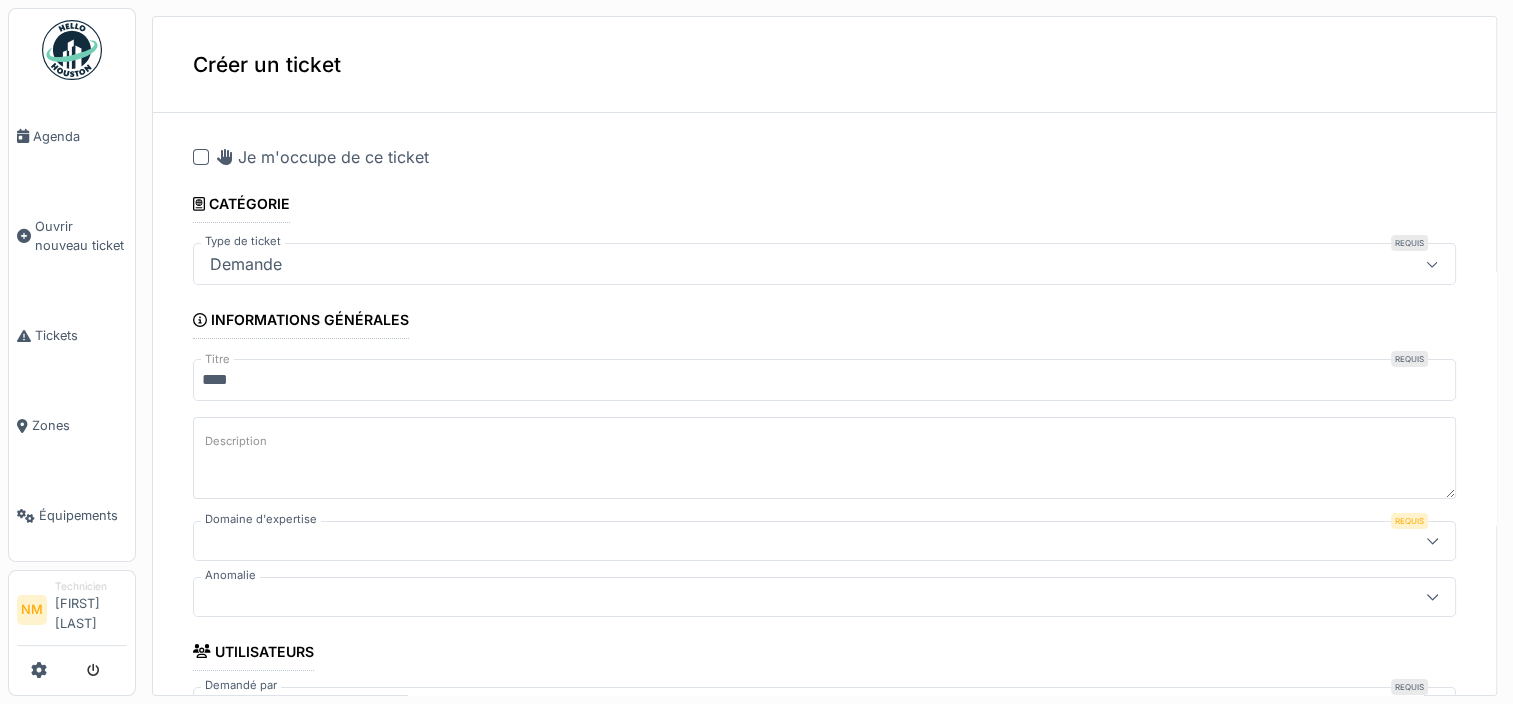 click on "Description" at bounding box center [824, 458] 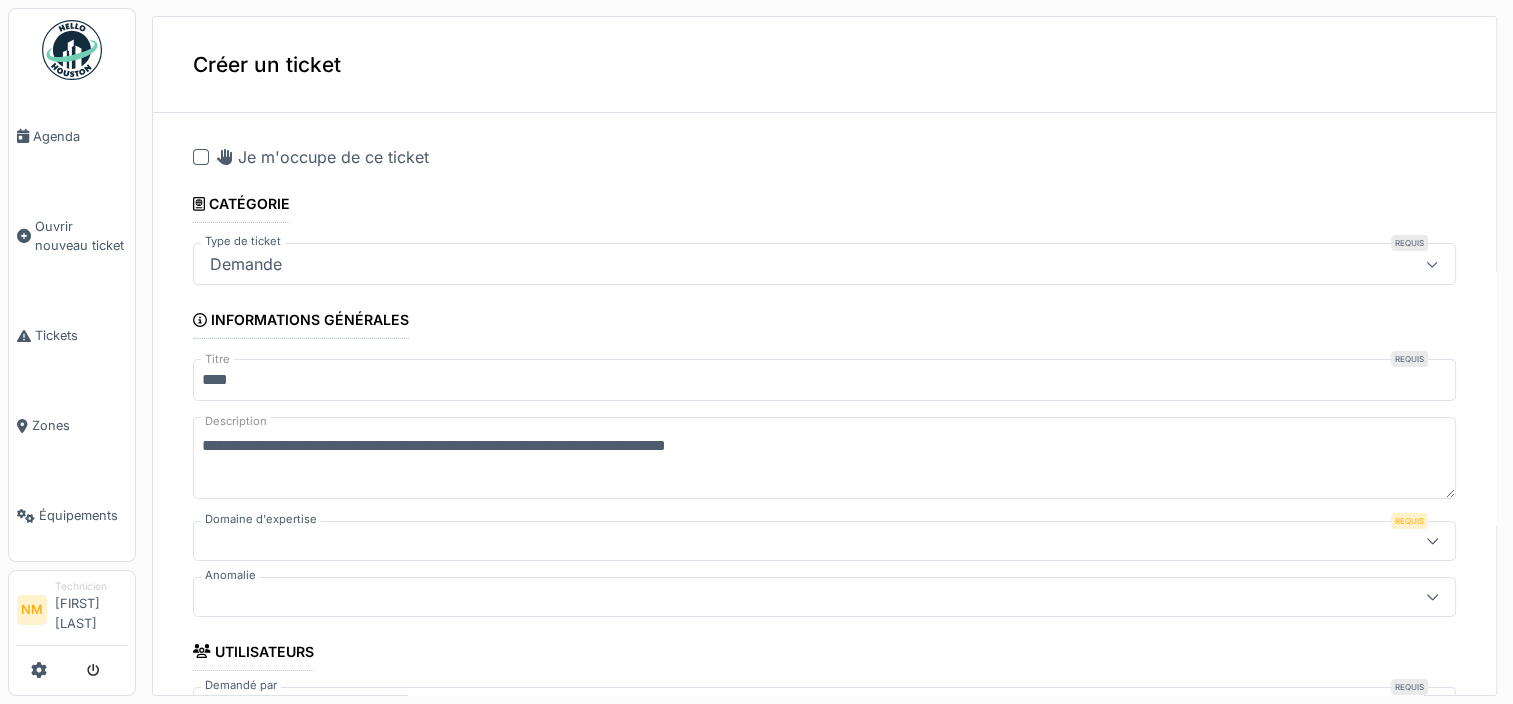 click on "**********" at bounding box center [824, 458] 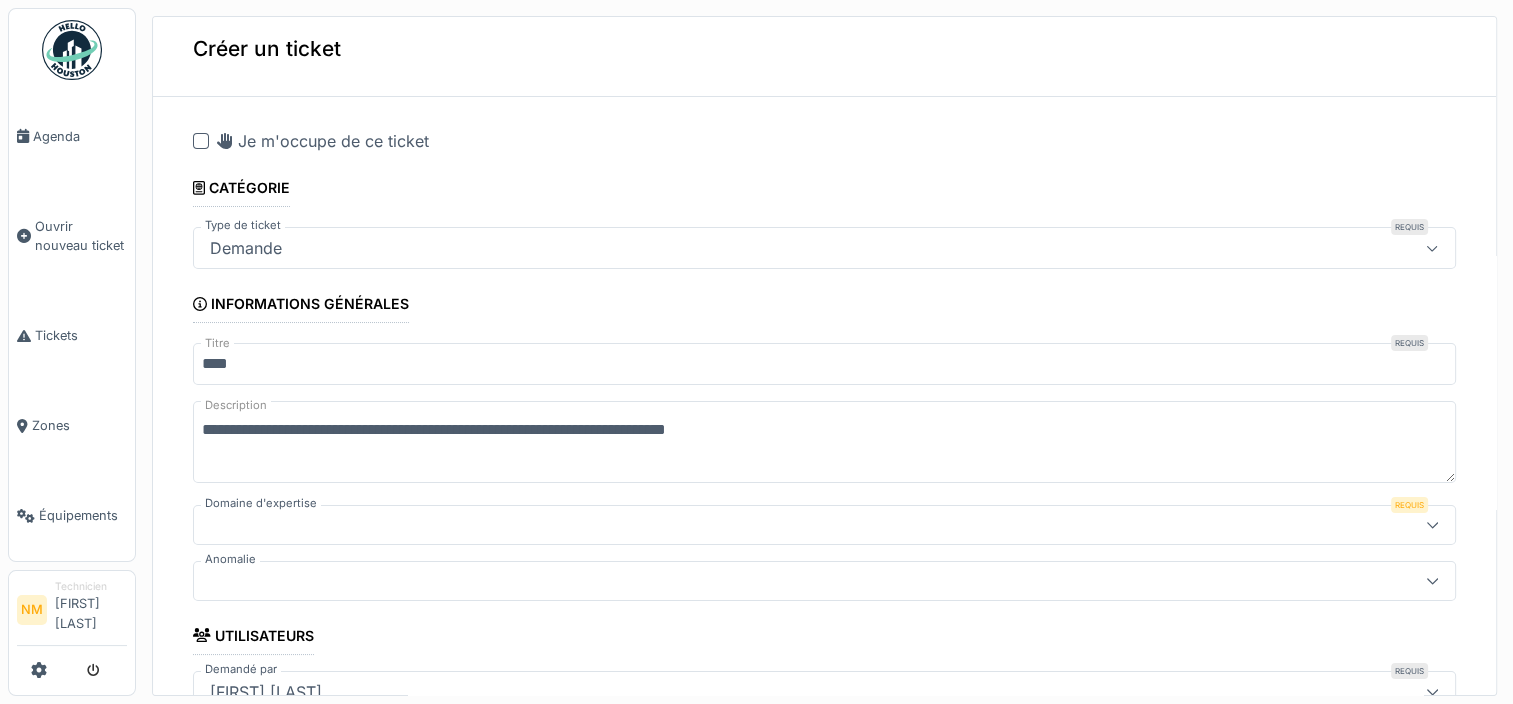 click on "**********" at bounding box center [824, 442] 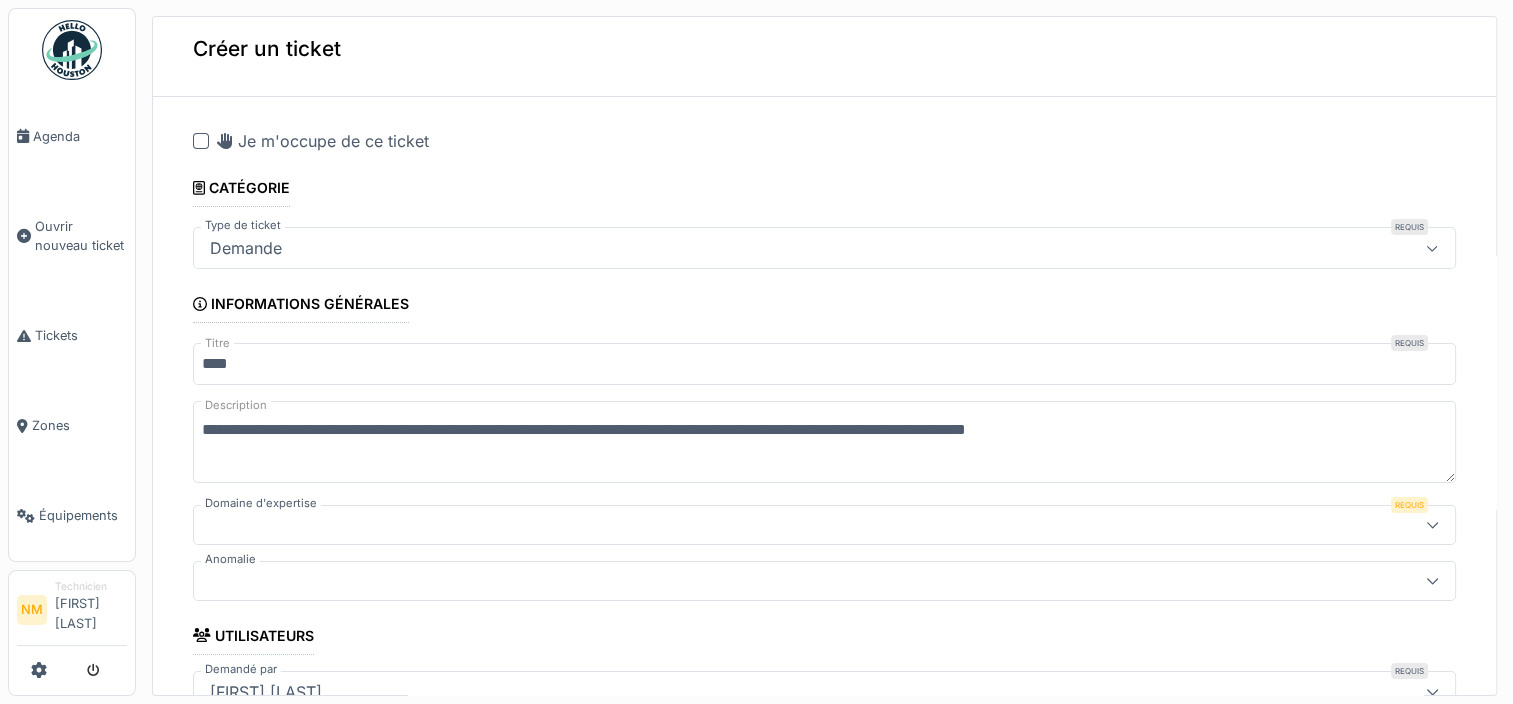 drag, startPoint x: 1042, startPoint y: 428, endPoint x: 856, endPoint y: 243, distance: 262.33755 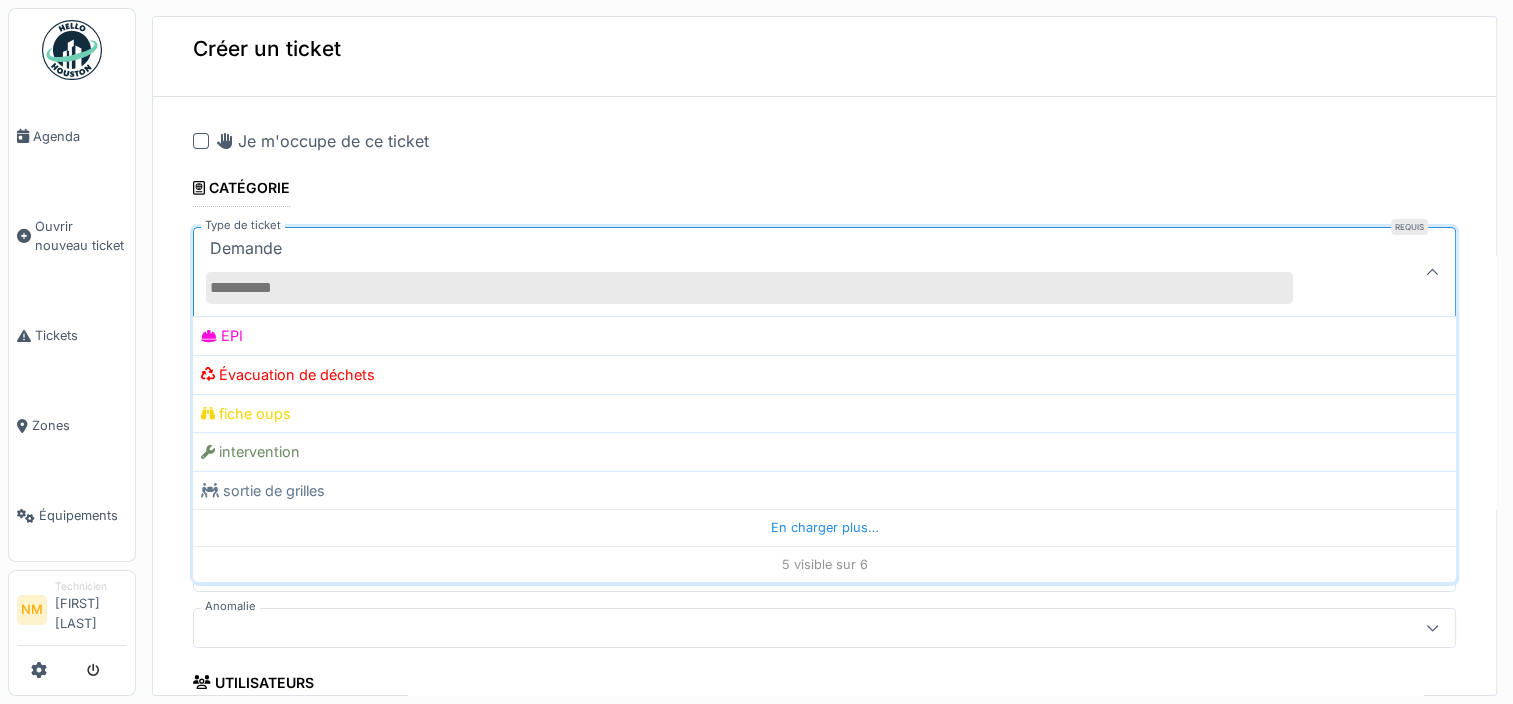 click on "**********" at bounding box center (824, 926) 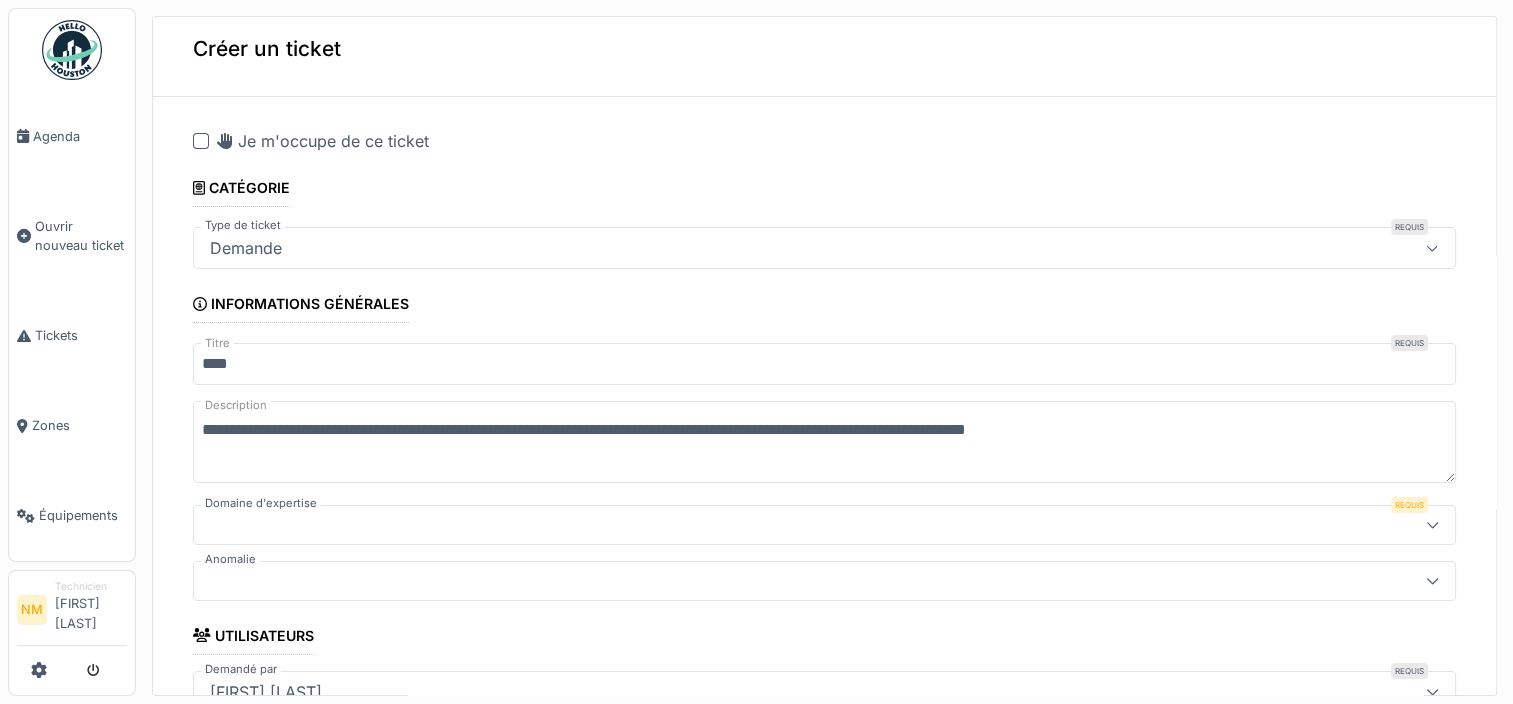 click on "**********" at bounding box center [824, 442] 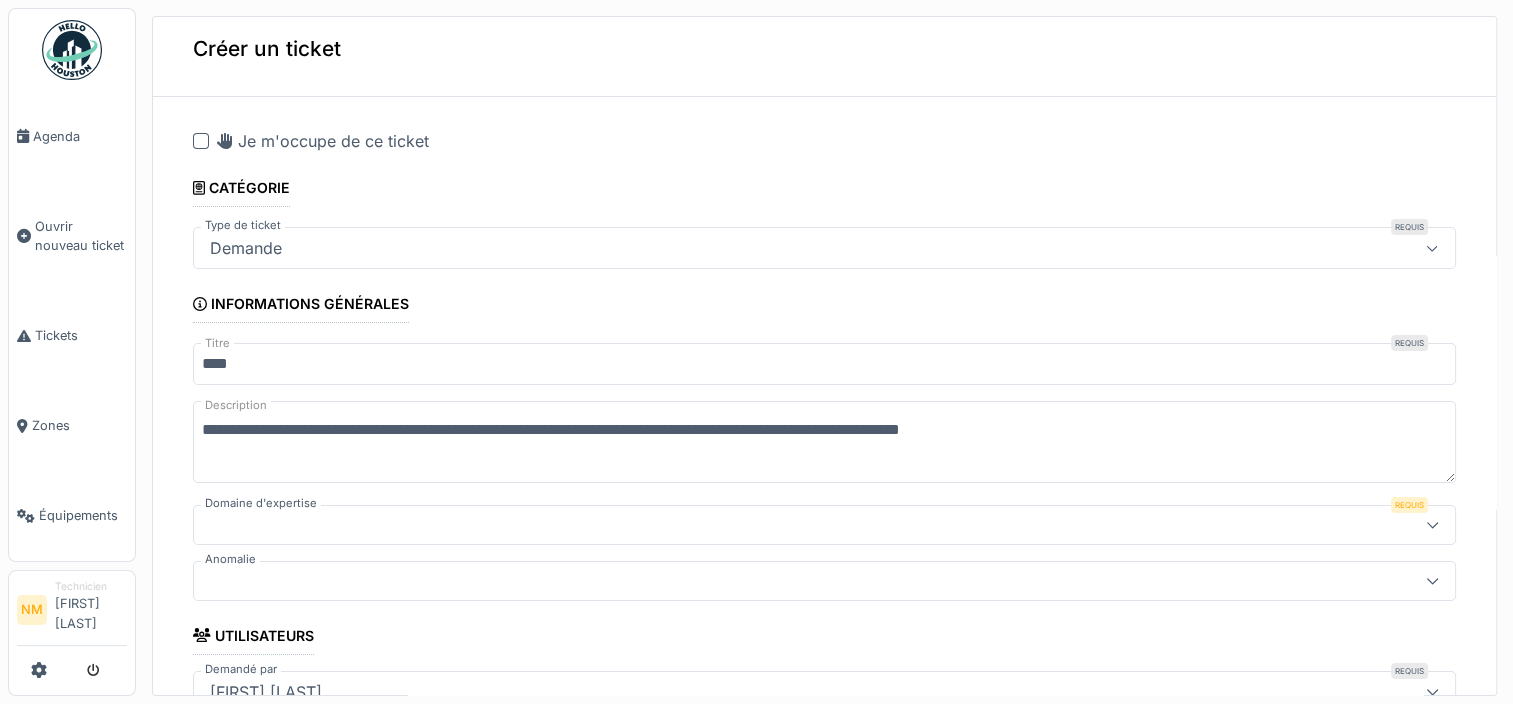 type on "**********" 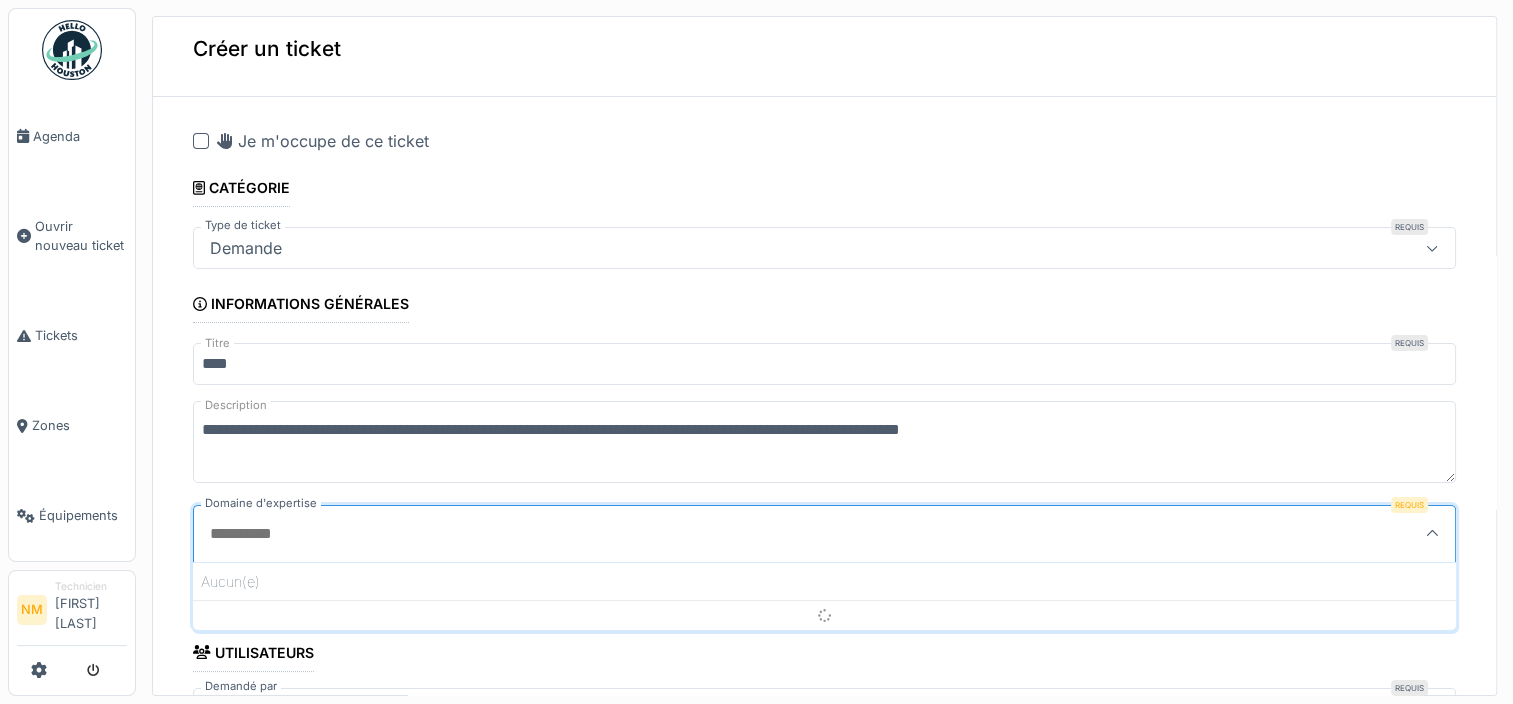 scroll, scrollTop: 4, scrollLeft: 0, axis: vertical 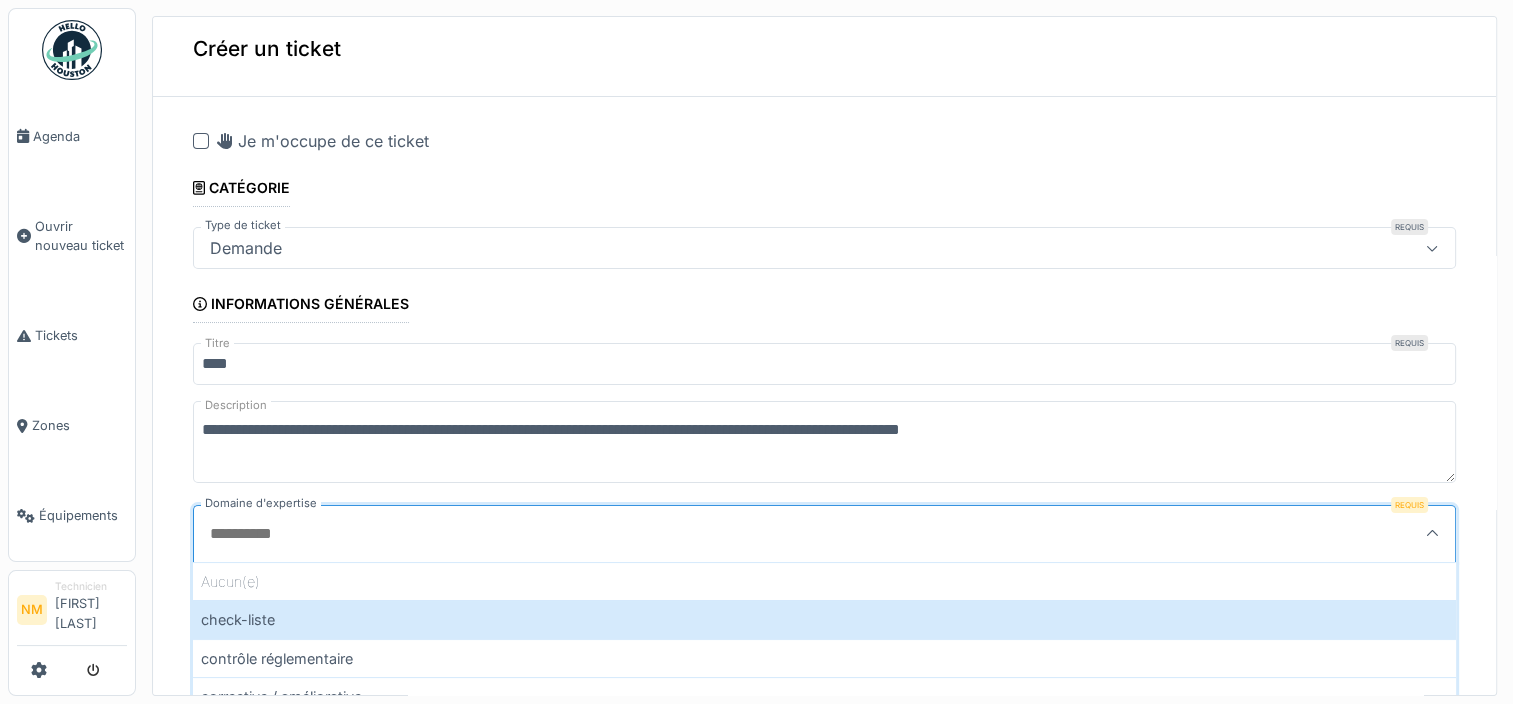 click on "**********" at bounding box center (824, 931) 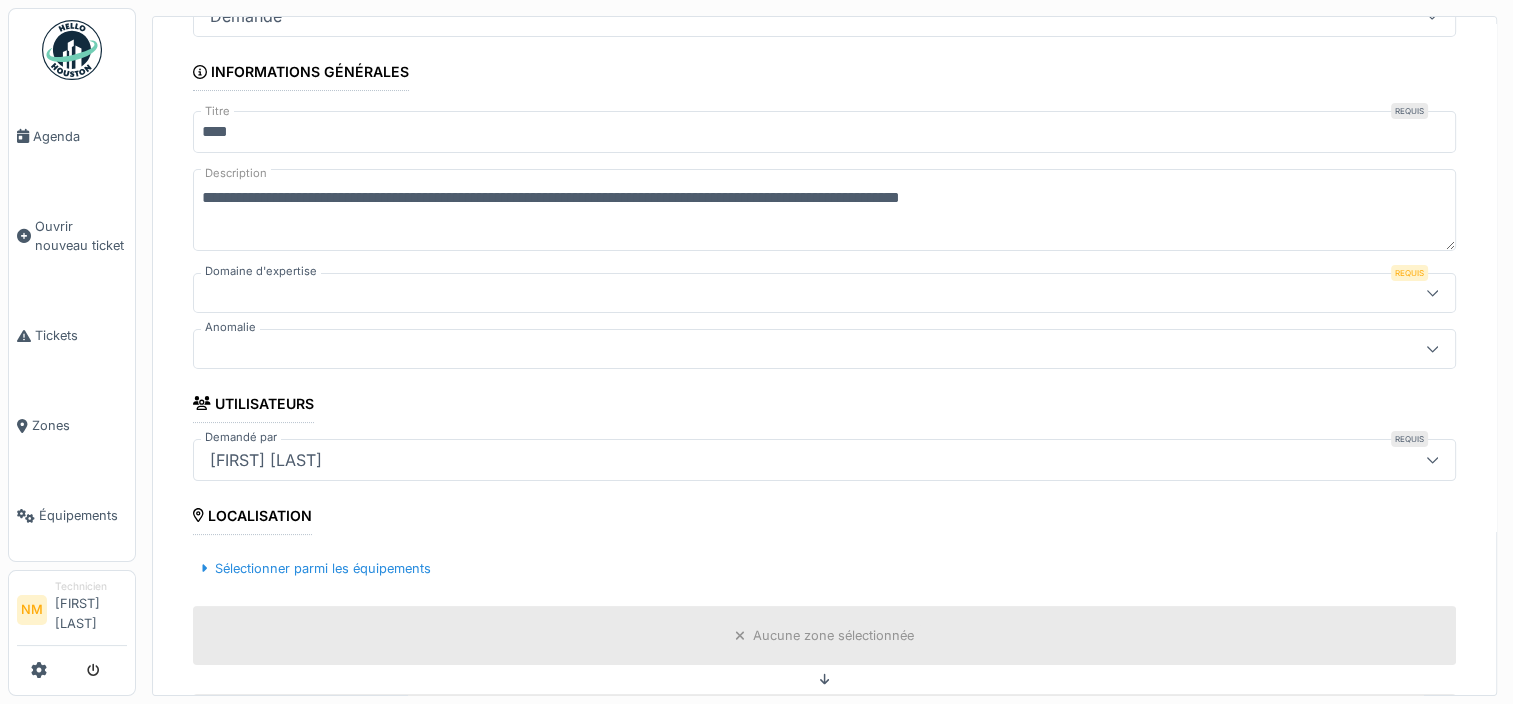 scroll, scrollTop: 252, scrollLeft: 0, axis: vertical 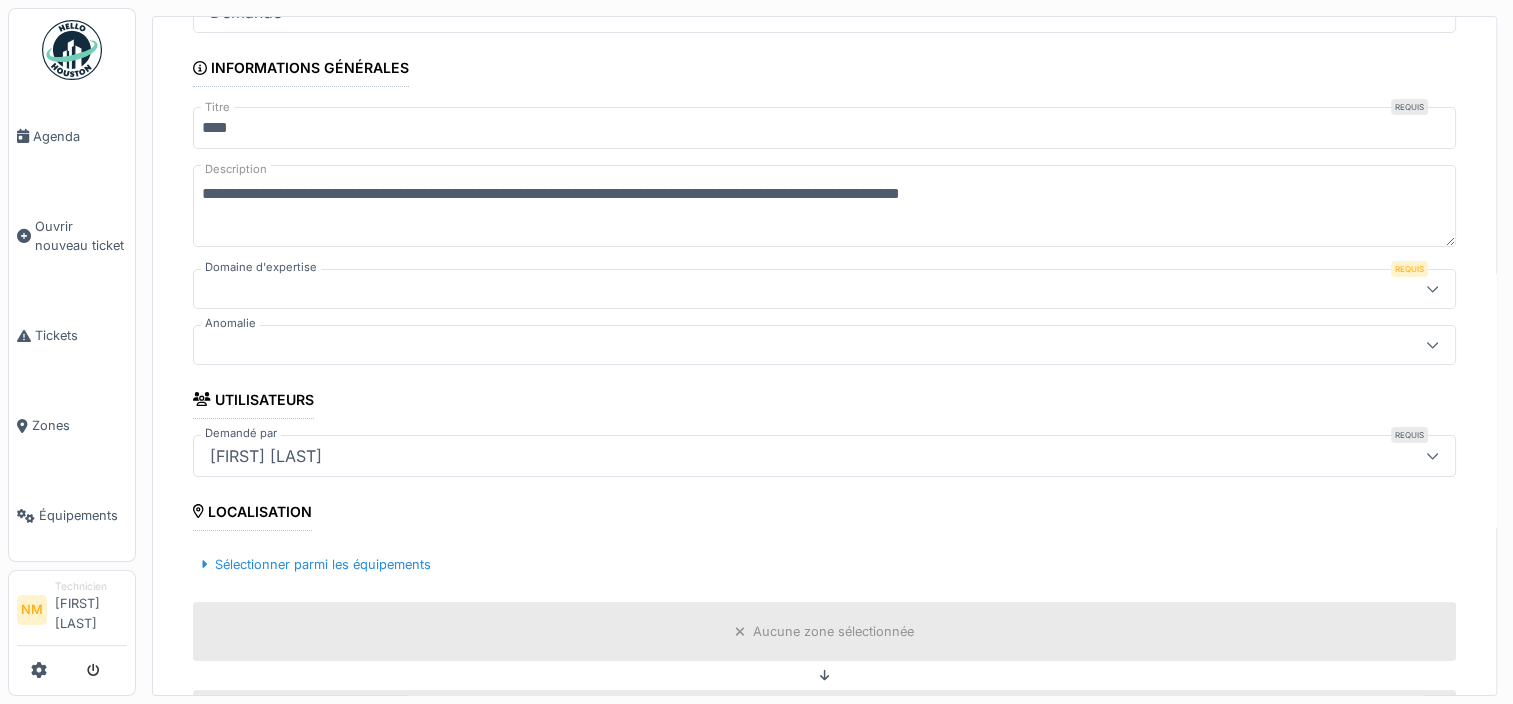 click at bounding box center [761, 289] 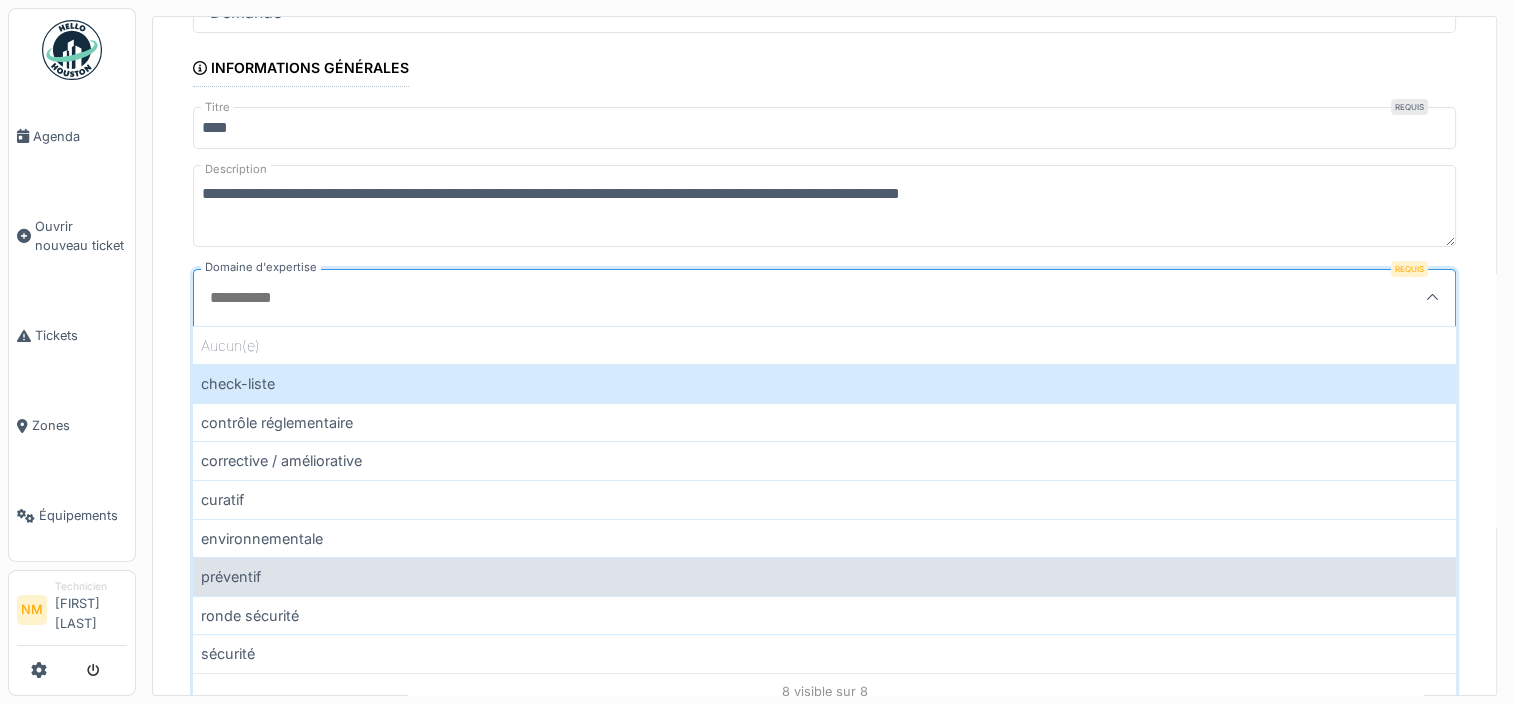 click on "préventif" at bounding box center [824, 576] 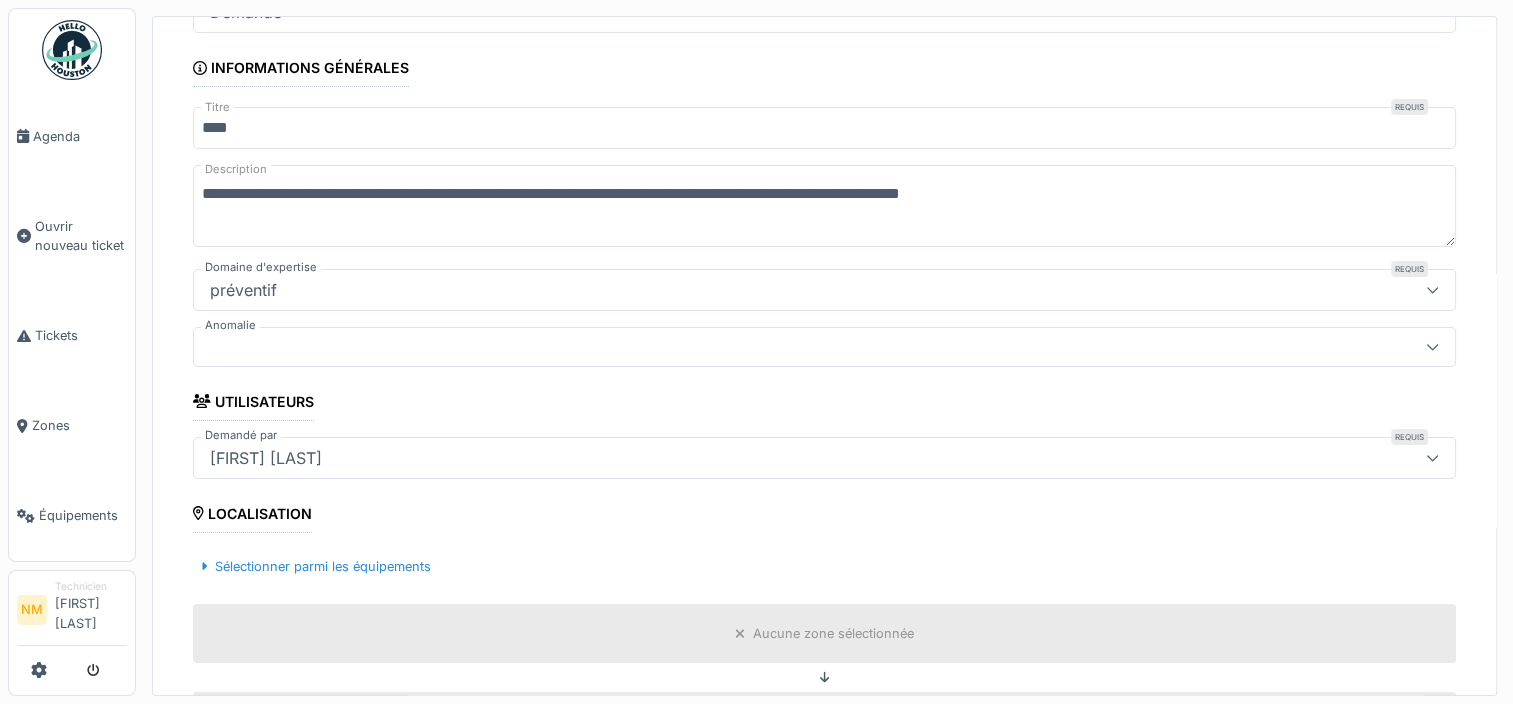 click at bounding box center [761, 347] 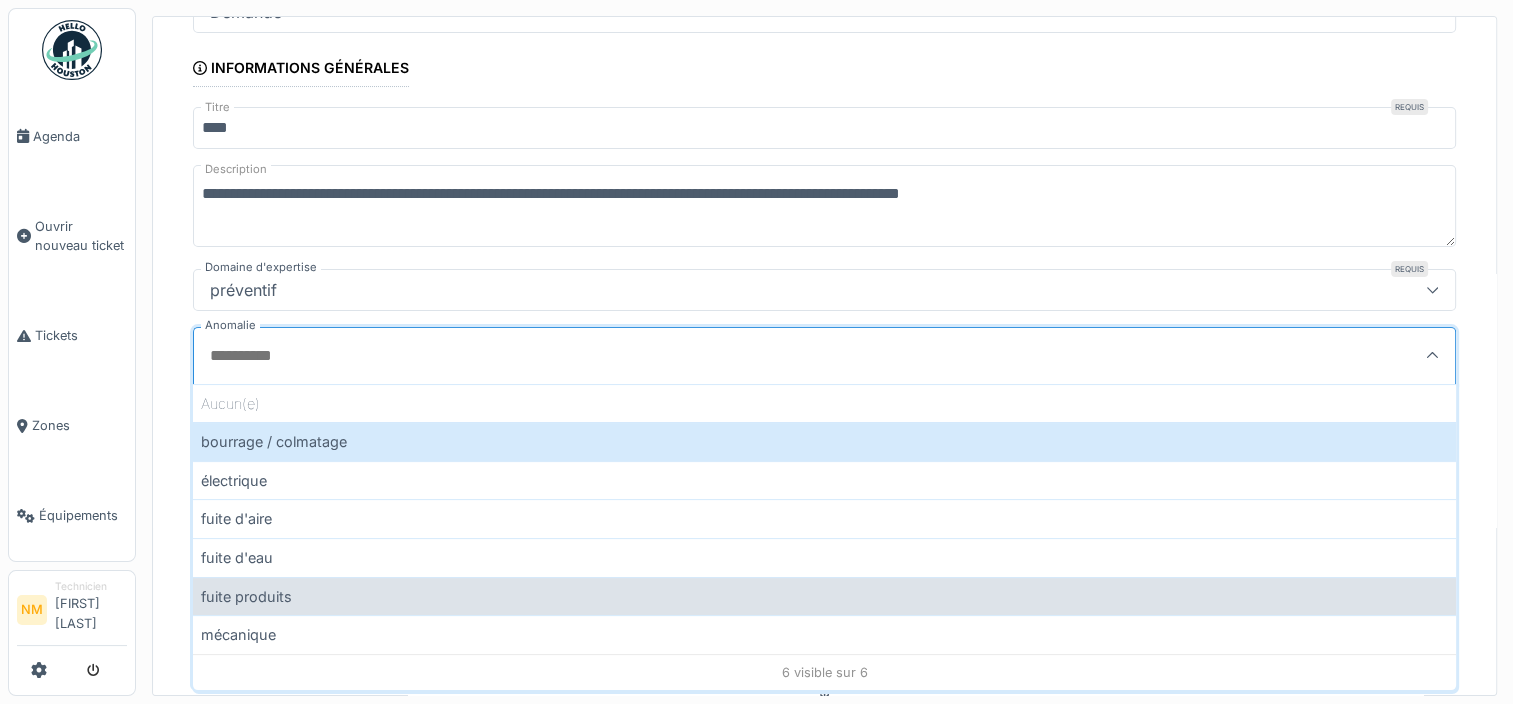 click on "fuite produits" at bounding box center [824, 596] 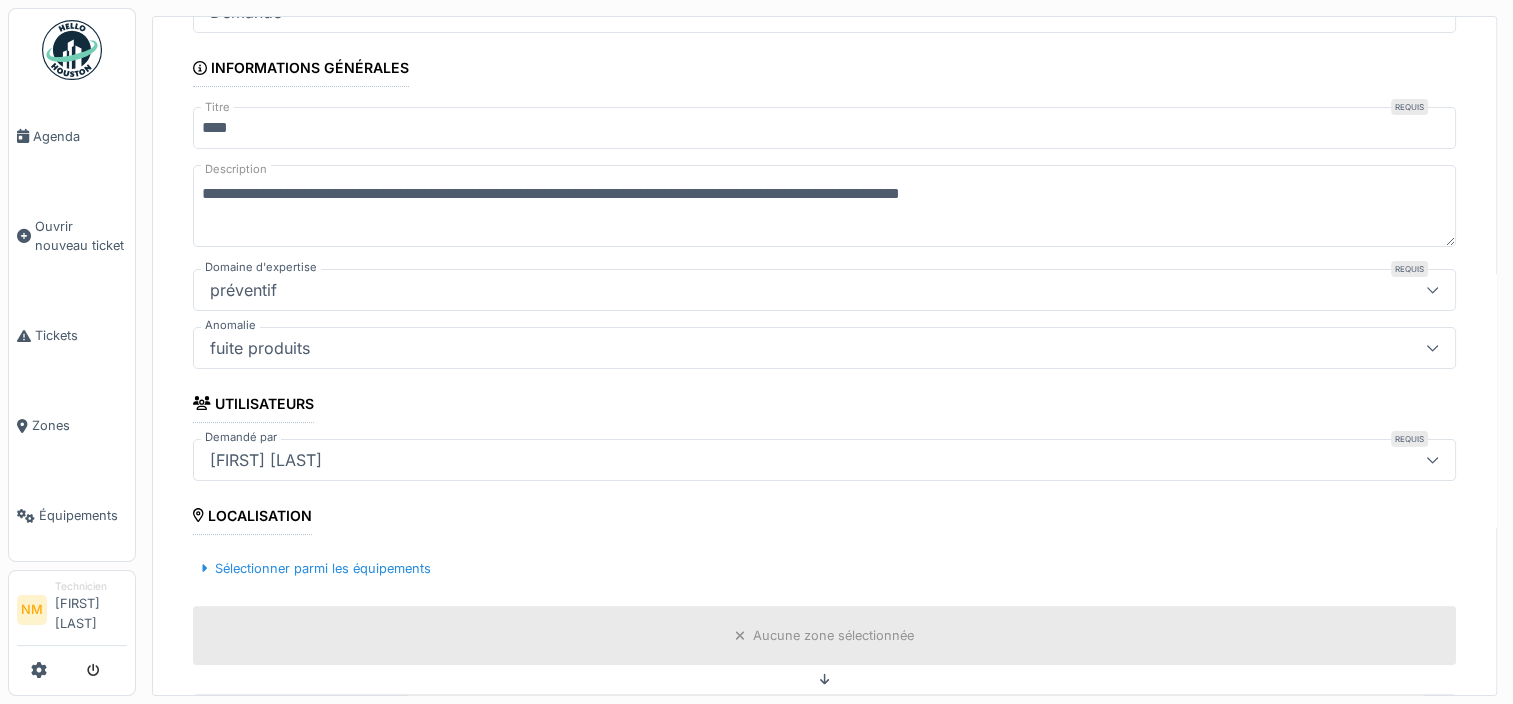 click on "fuite produits" at bounding box center [761, 348] 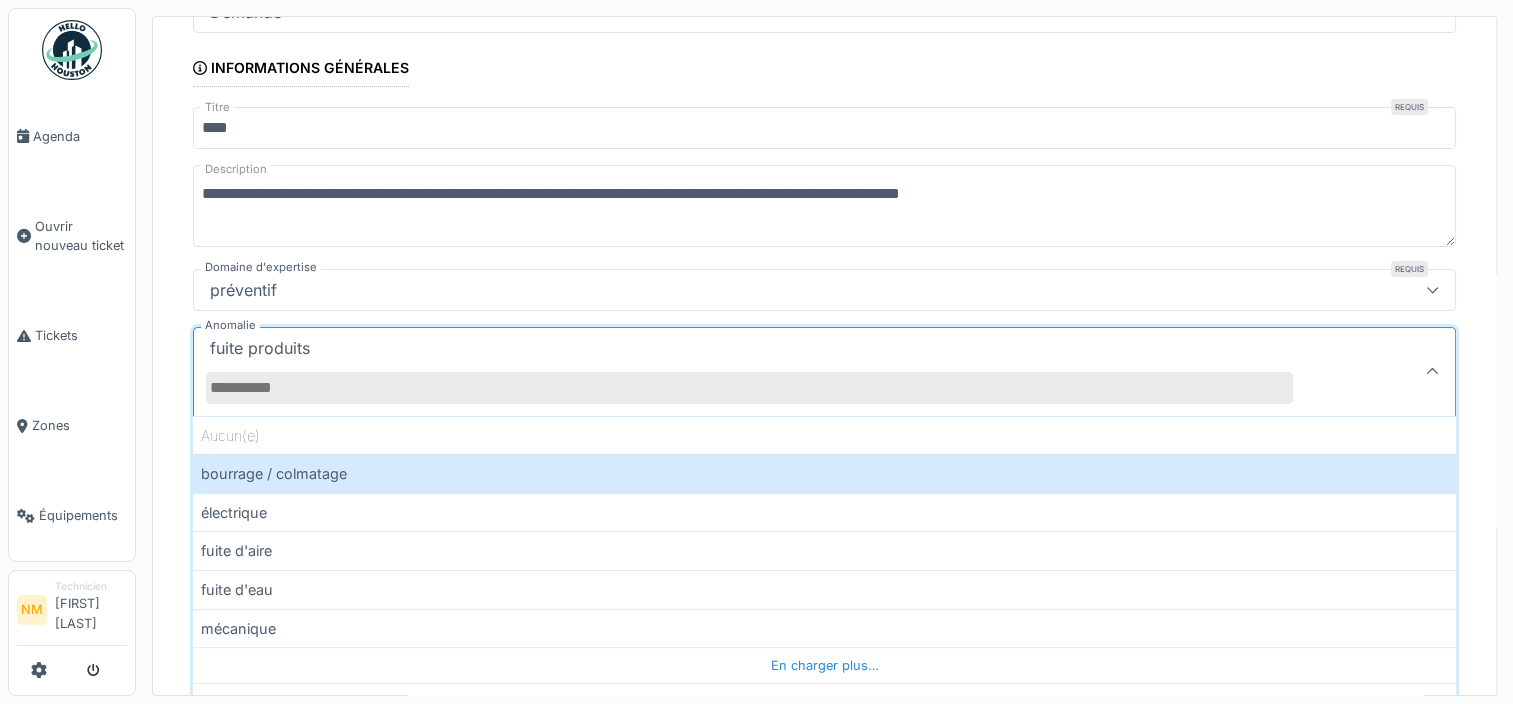 click on "fuite produits" at bounding box center [824, 371] 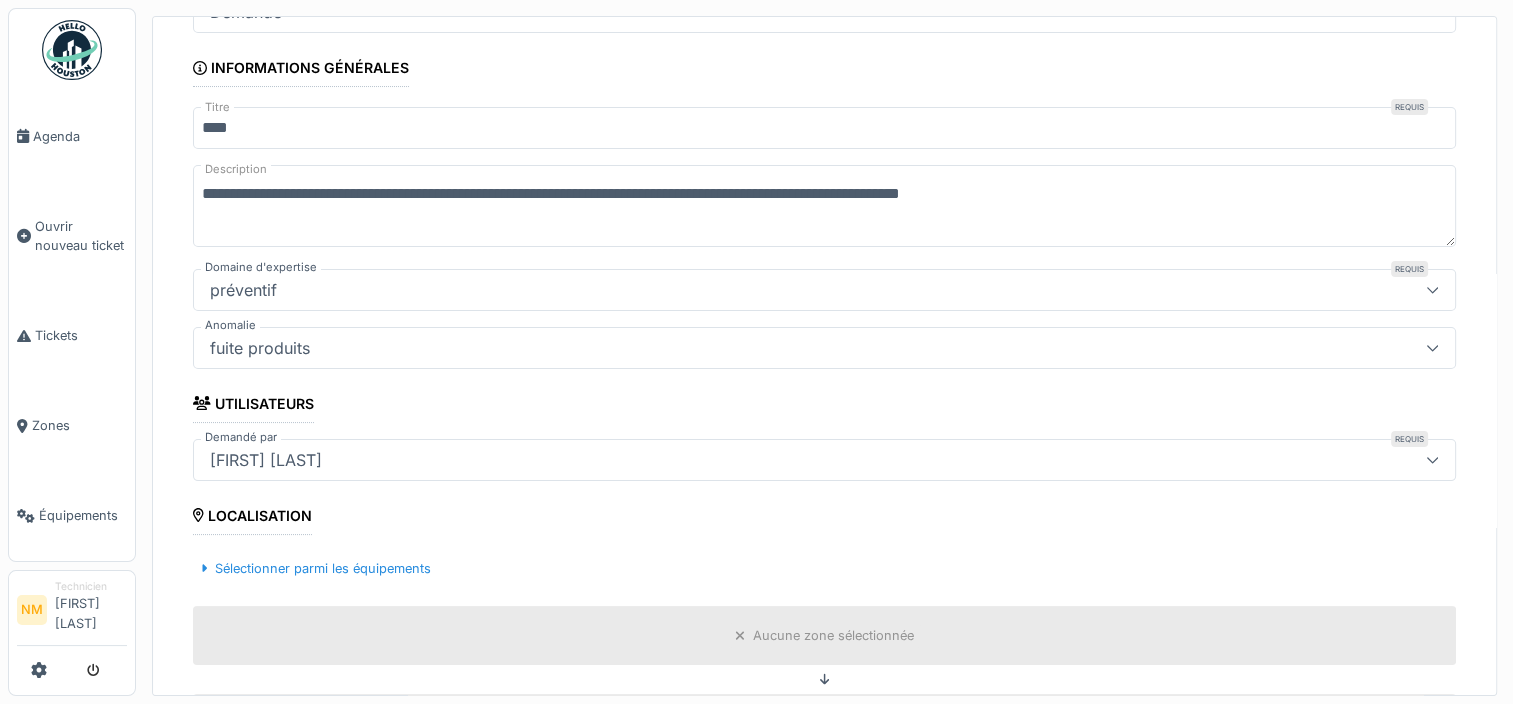 click on "fuite produits" at bounding box center [824, 348] 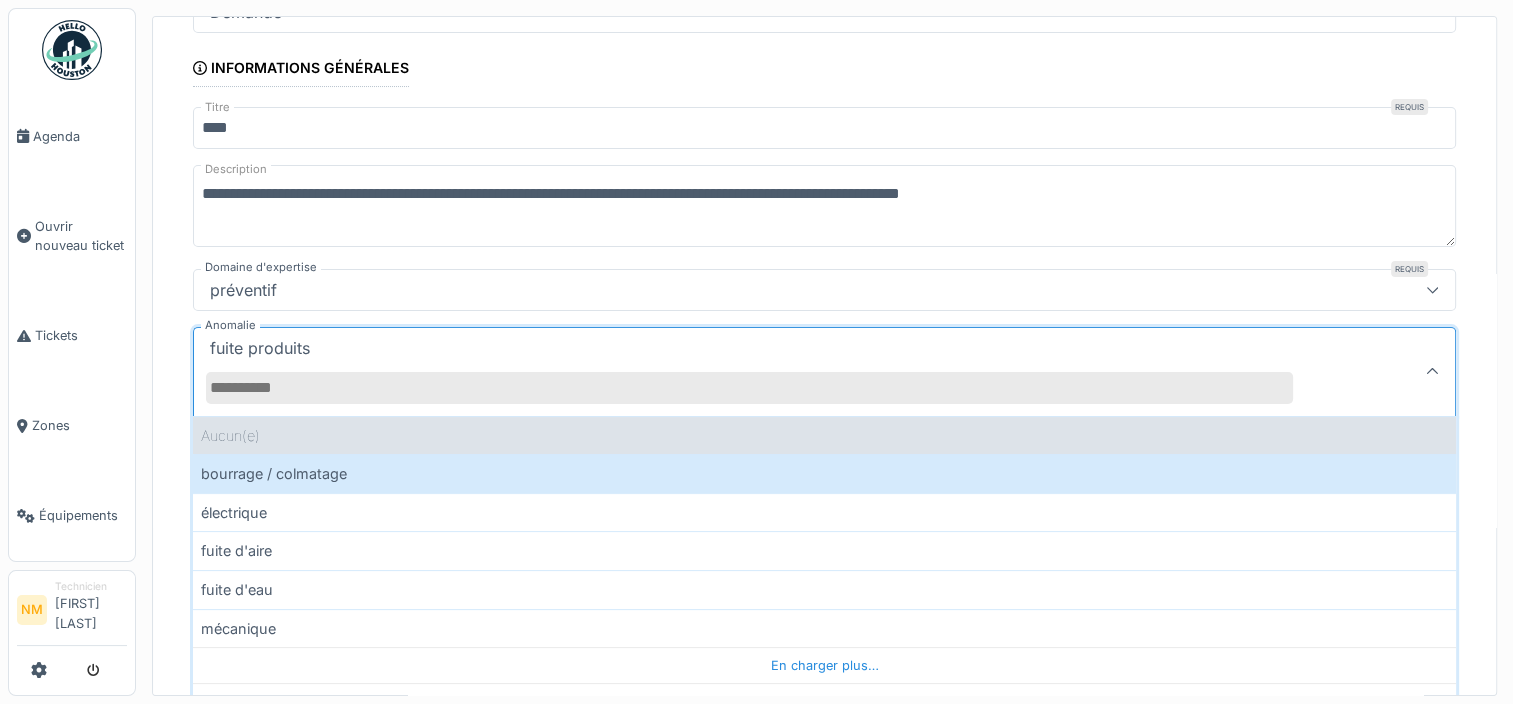 click on "Aucun(e)" at bounding box center [824, 435] 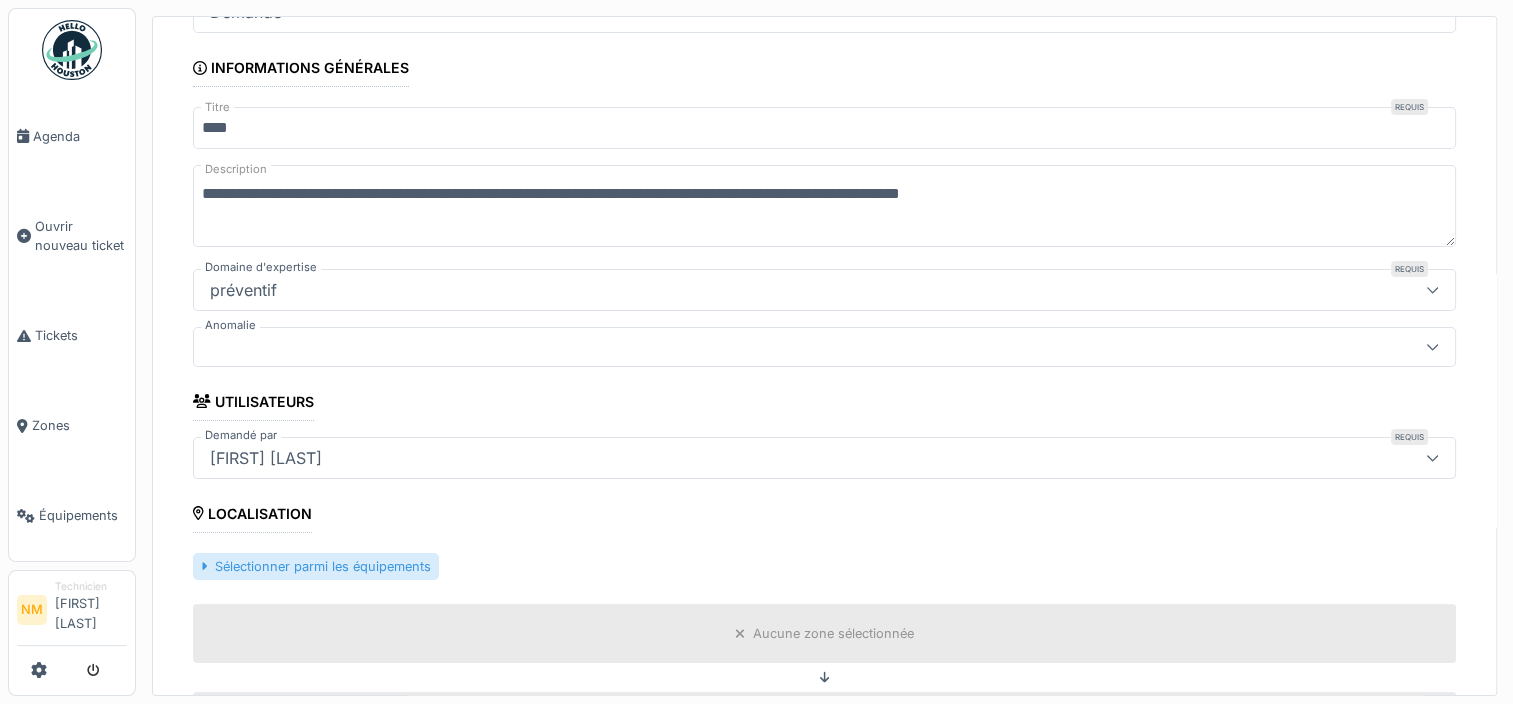 click on "Sélectionner parmi les équipements" at bounding box center [316, 566] 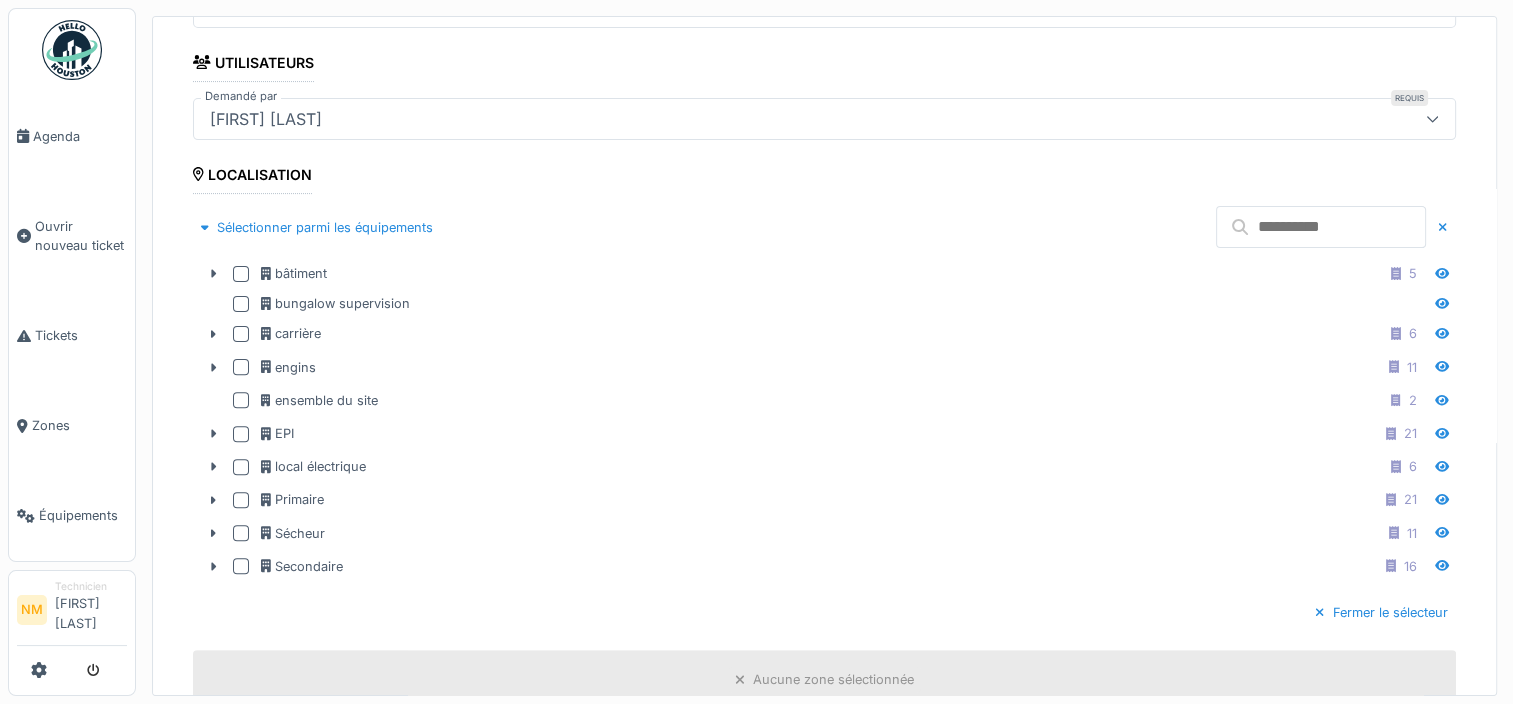 scroll, scrollTop: 607, scrollLeft: 0, axis: vertical 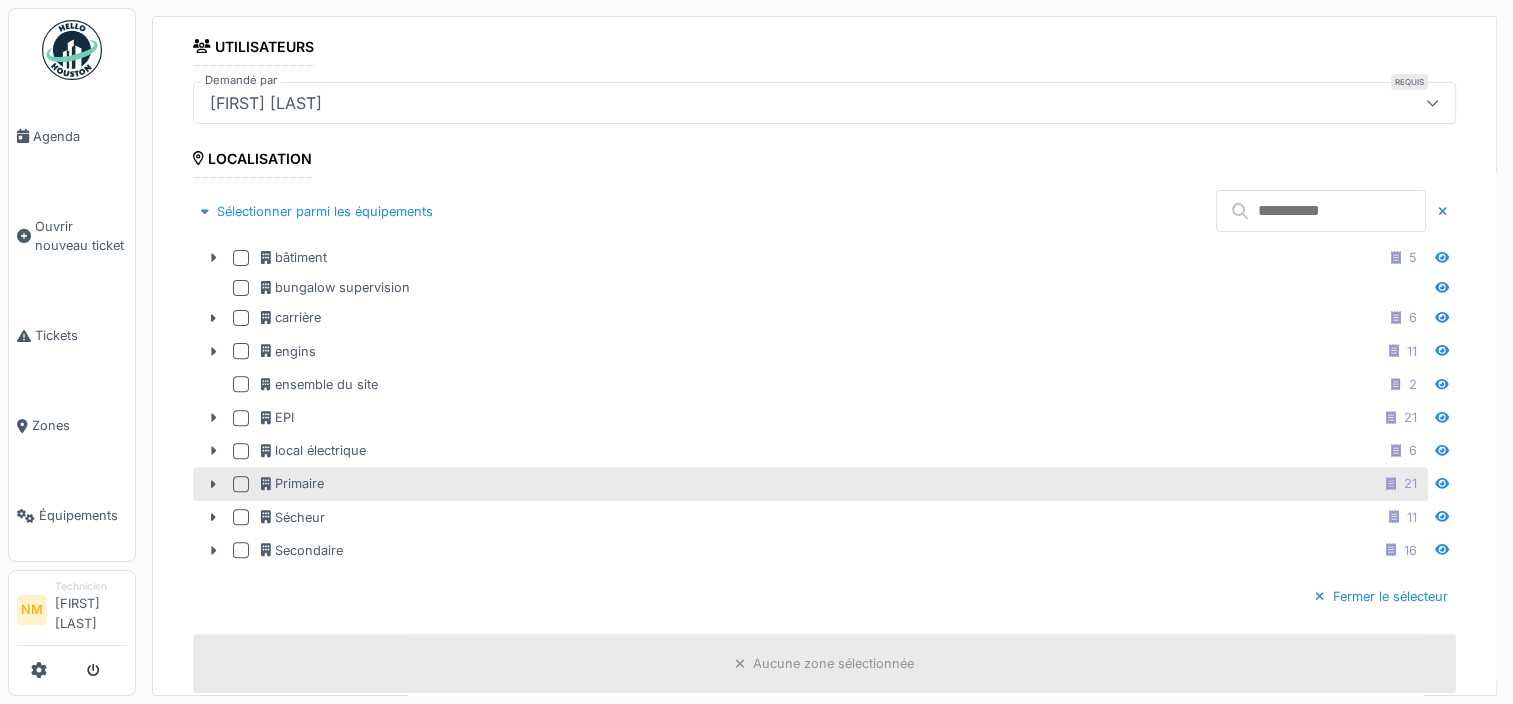 click on "Primaire  21" at bounding box center [842, 483] 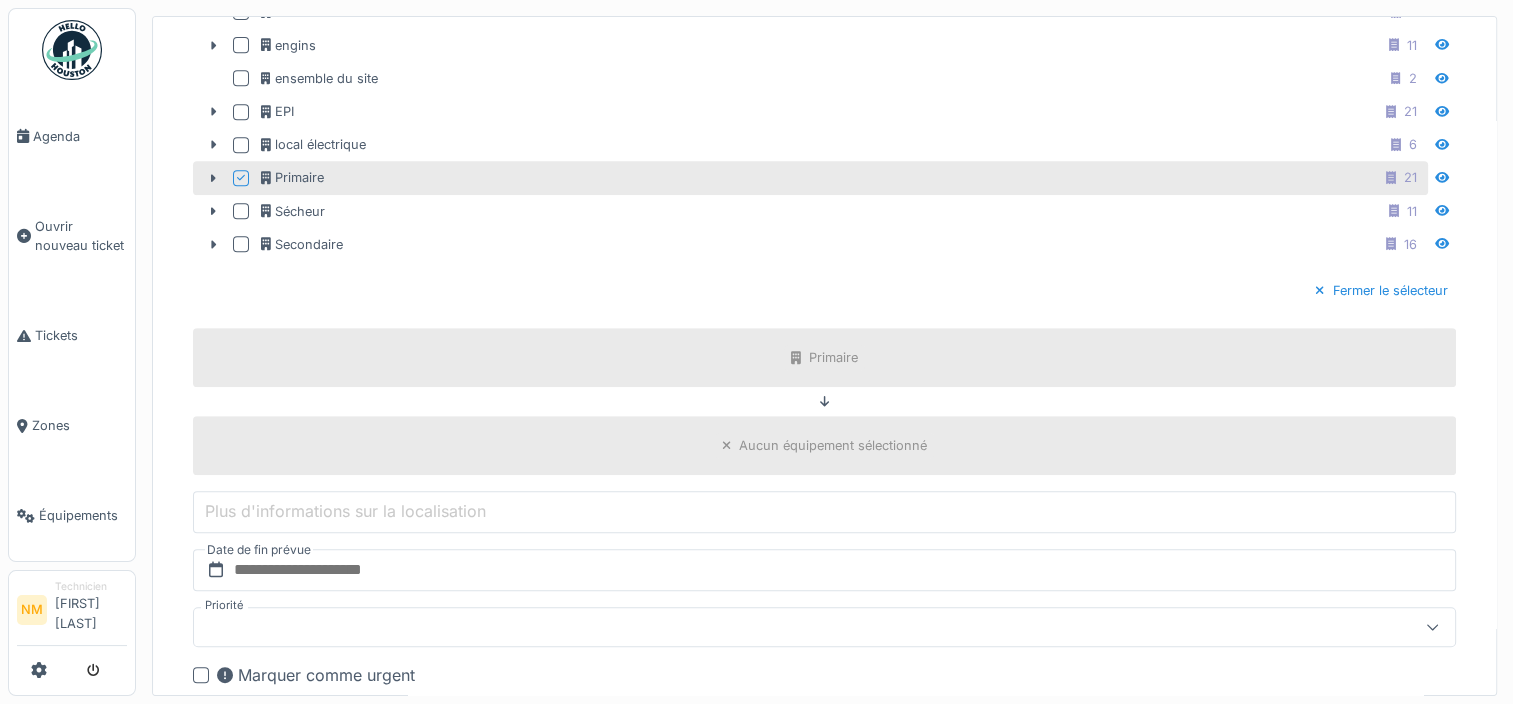 scroll, scrollTop: 927, scrollLeft: 0, axis: vertical 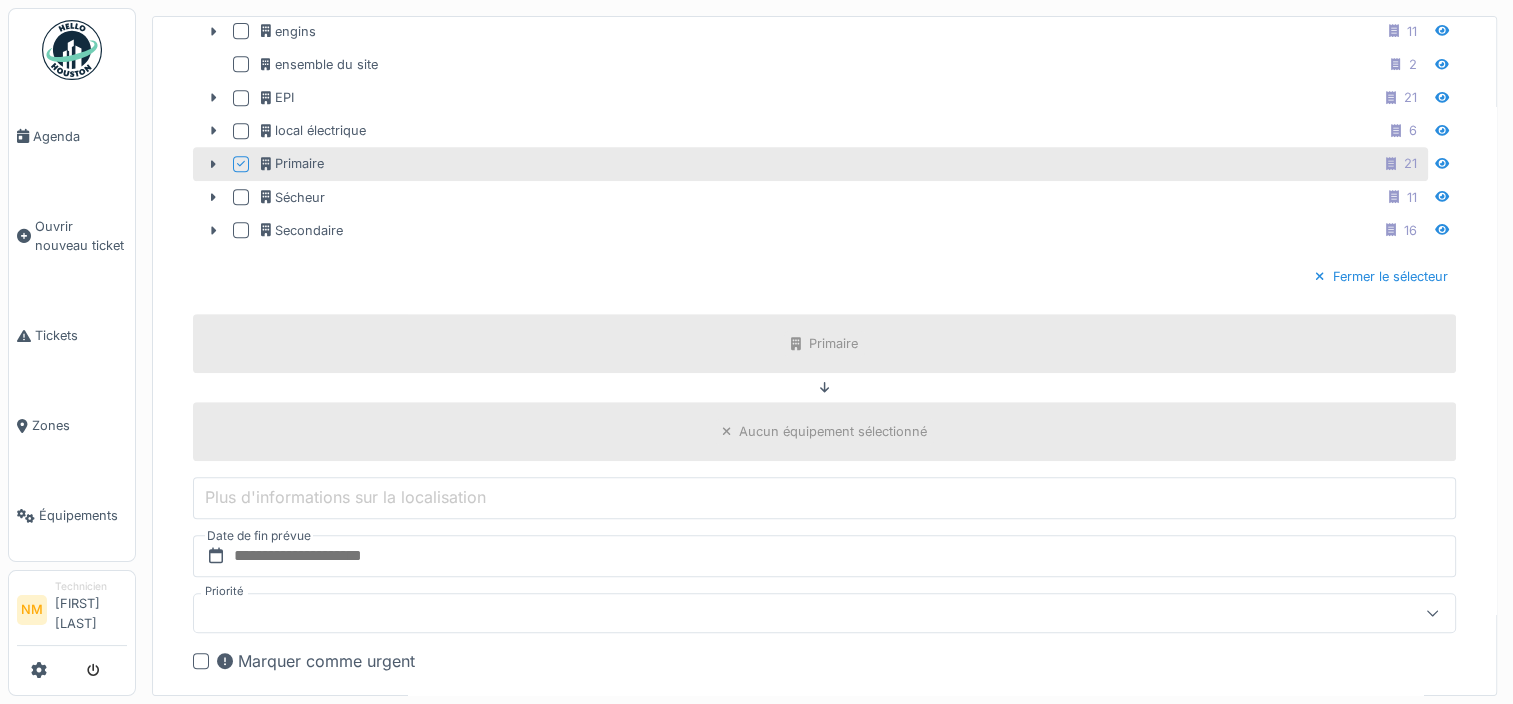 click on "Aucun équipement sélectionné" at bounding box center [824, 431] 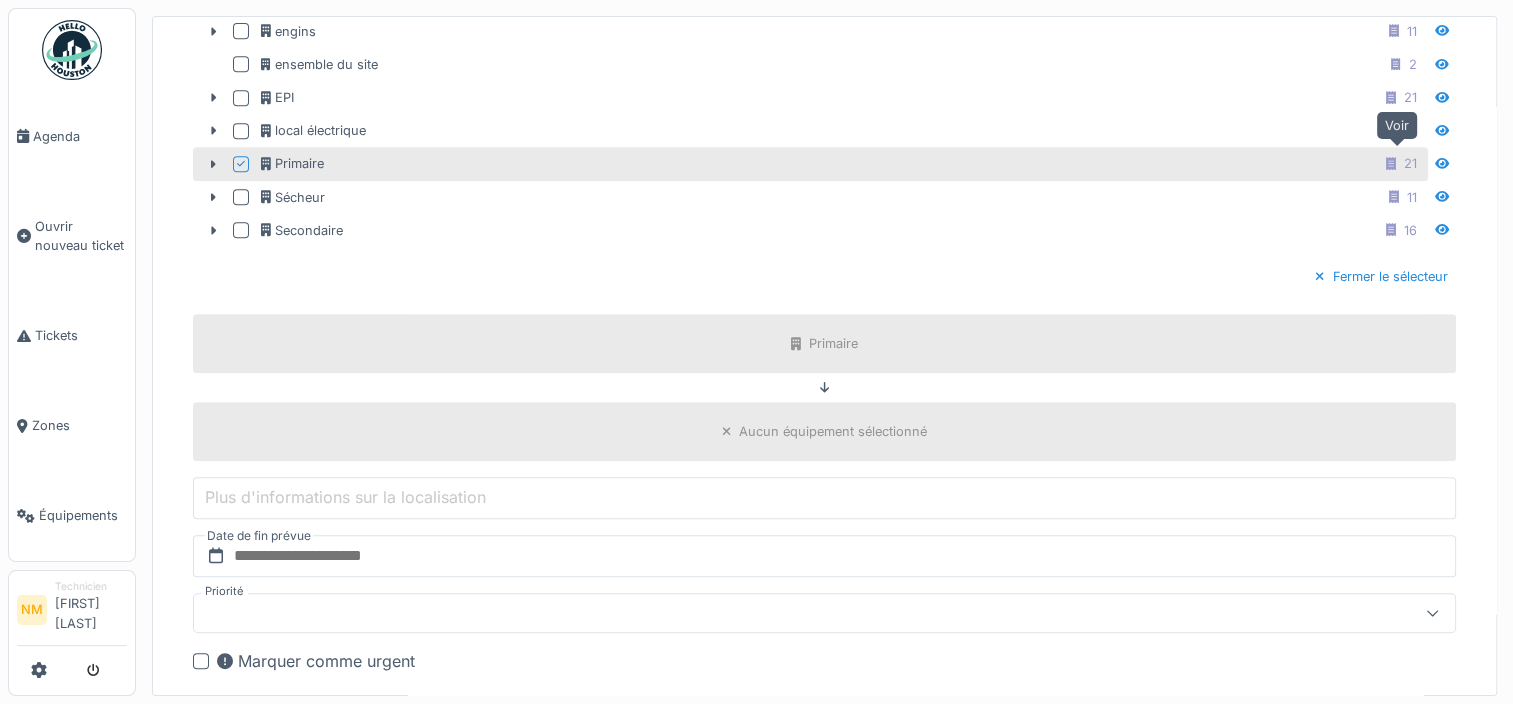 click 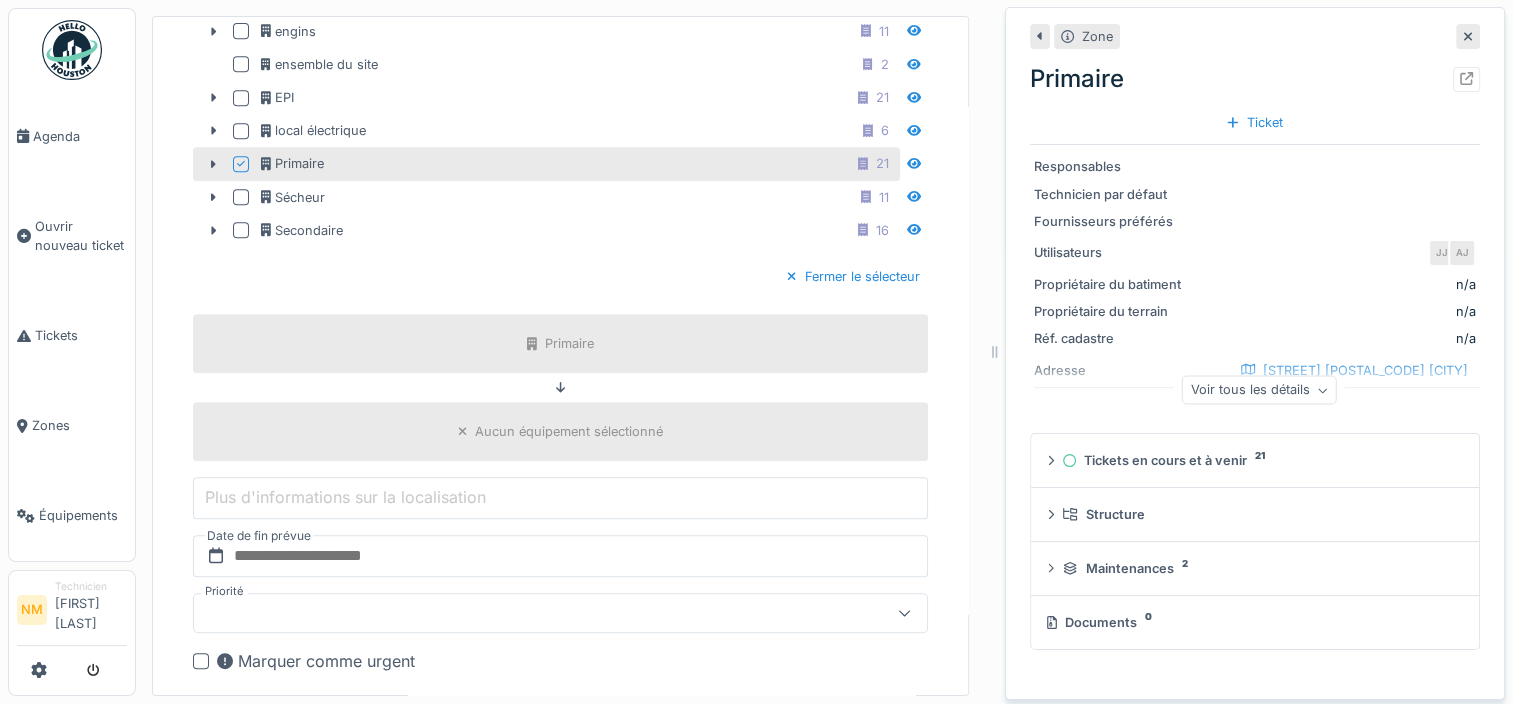 click at bounding box center [1468, 36] 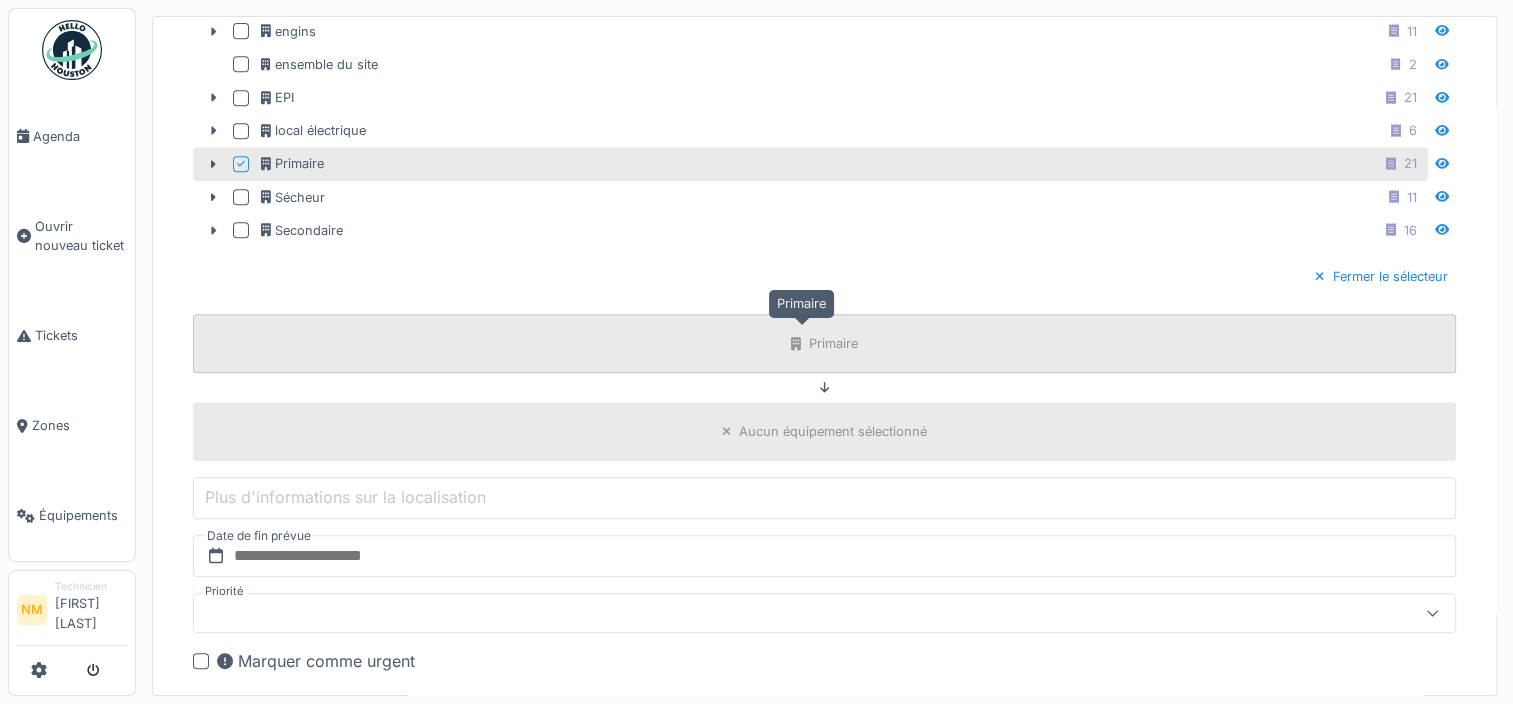 click on "Primaire" at bounding box center [824, 343] 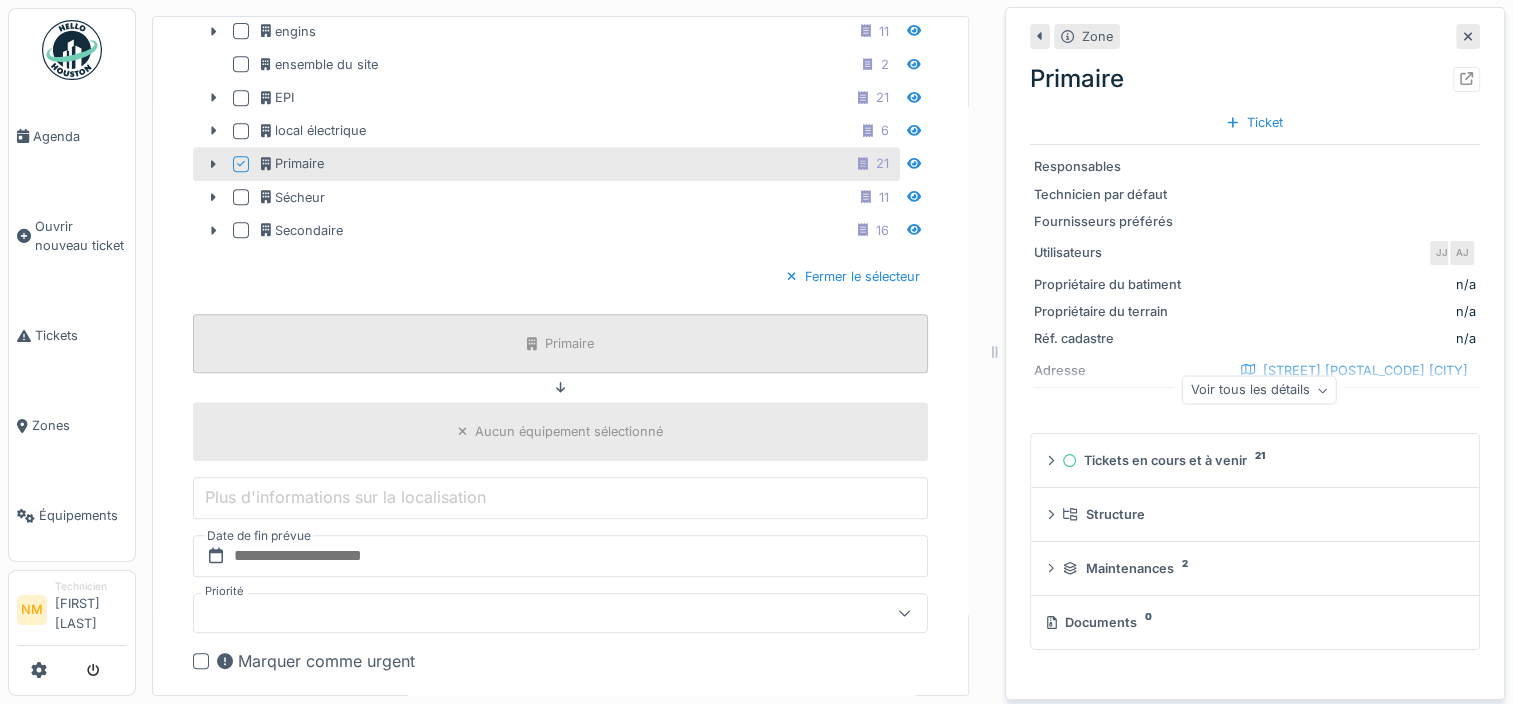 click on "Primaire" at bounding box center [560, 343] 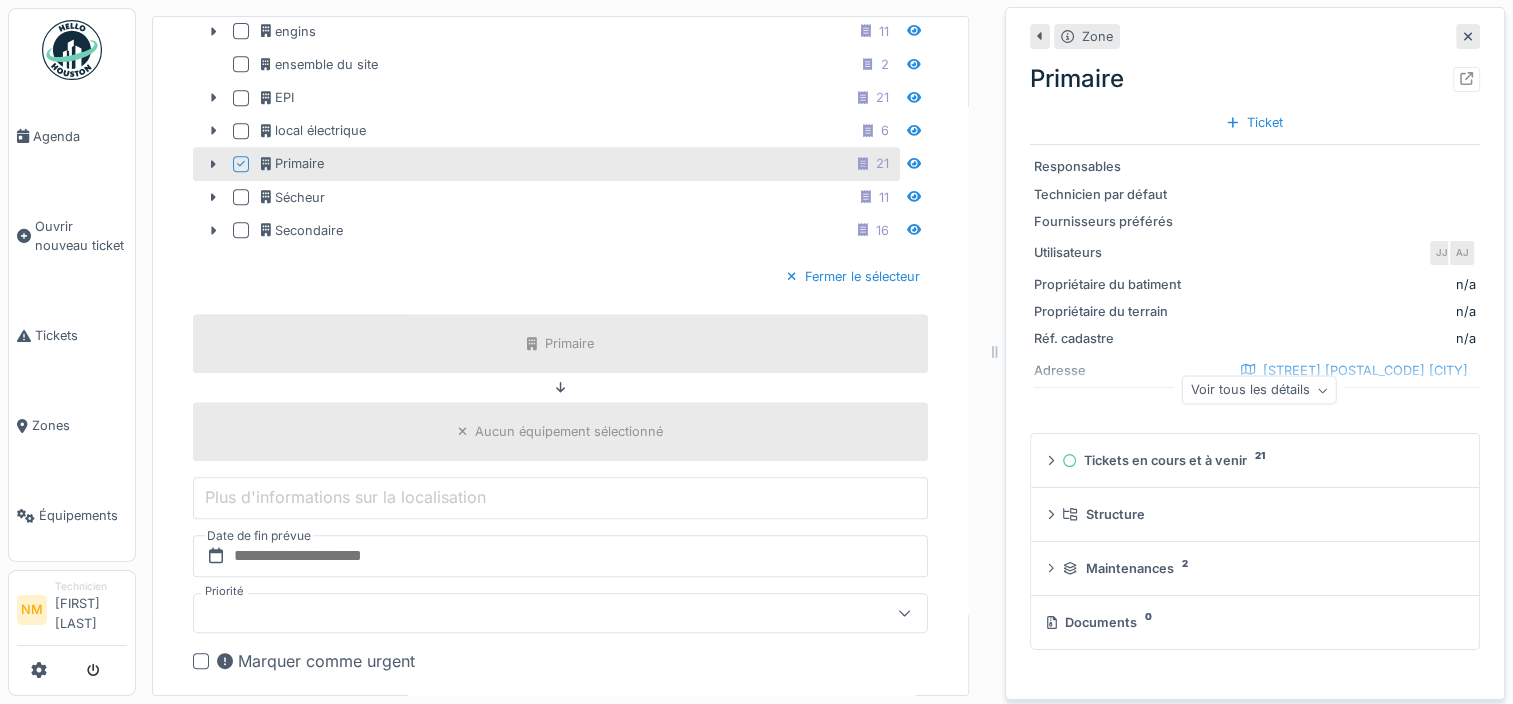 click on "Aucun équipement sélectionné" at bounding box center [560, 431] 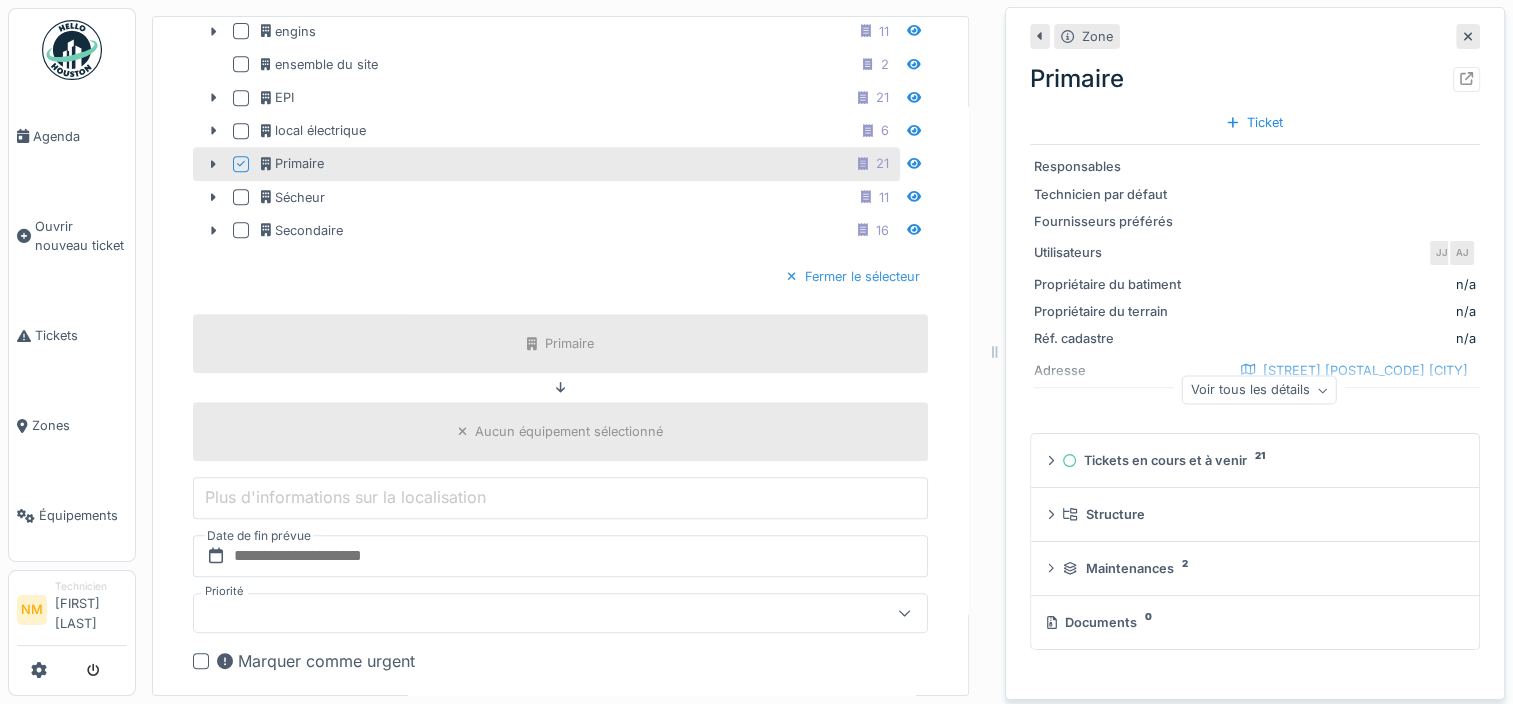 click on "Fermer le sélecteur" at bounding box center [853, 276] 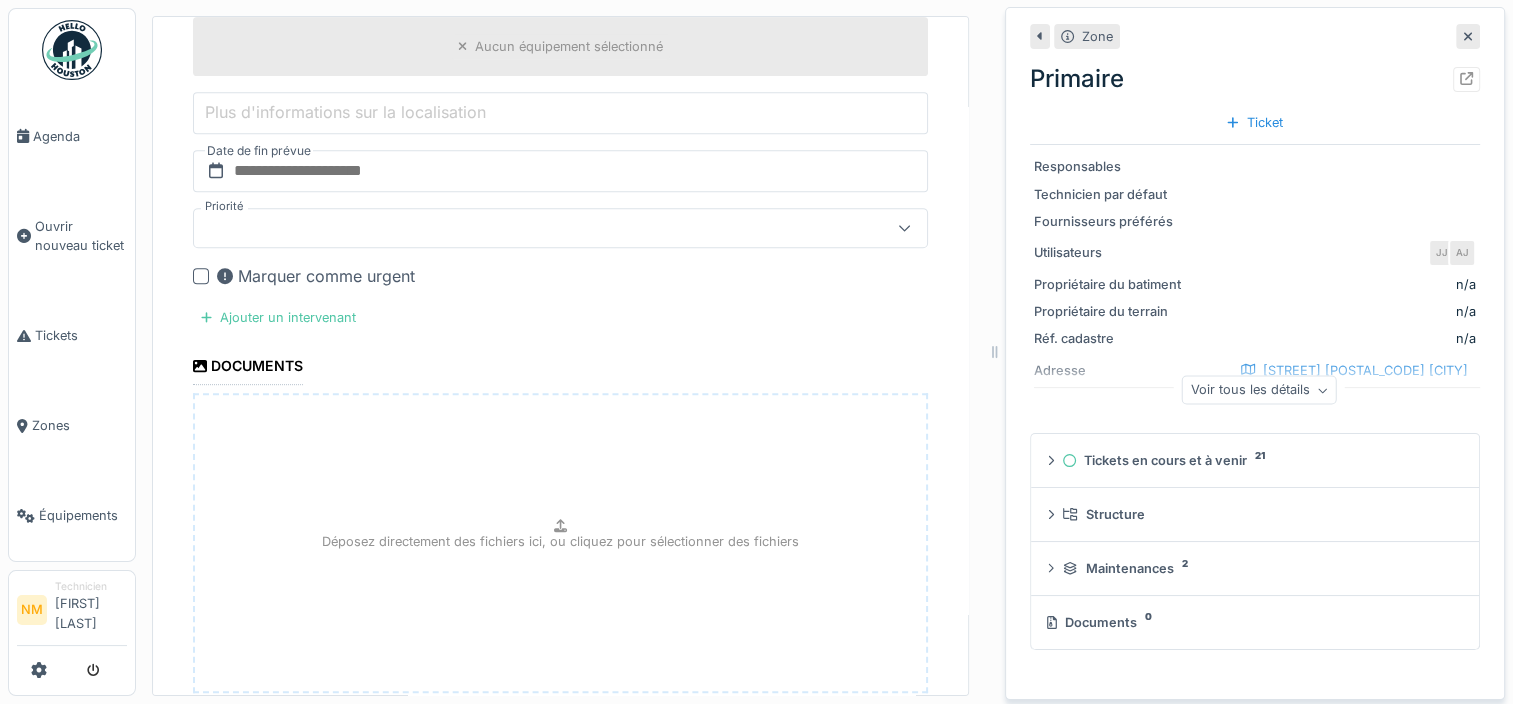 scroll, scrollTop: 545, scrollLeft: 0, axis: vertical 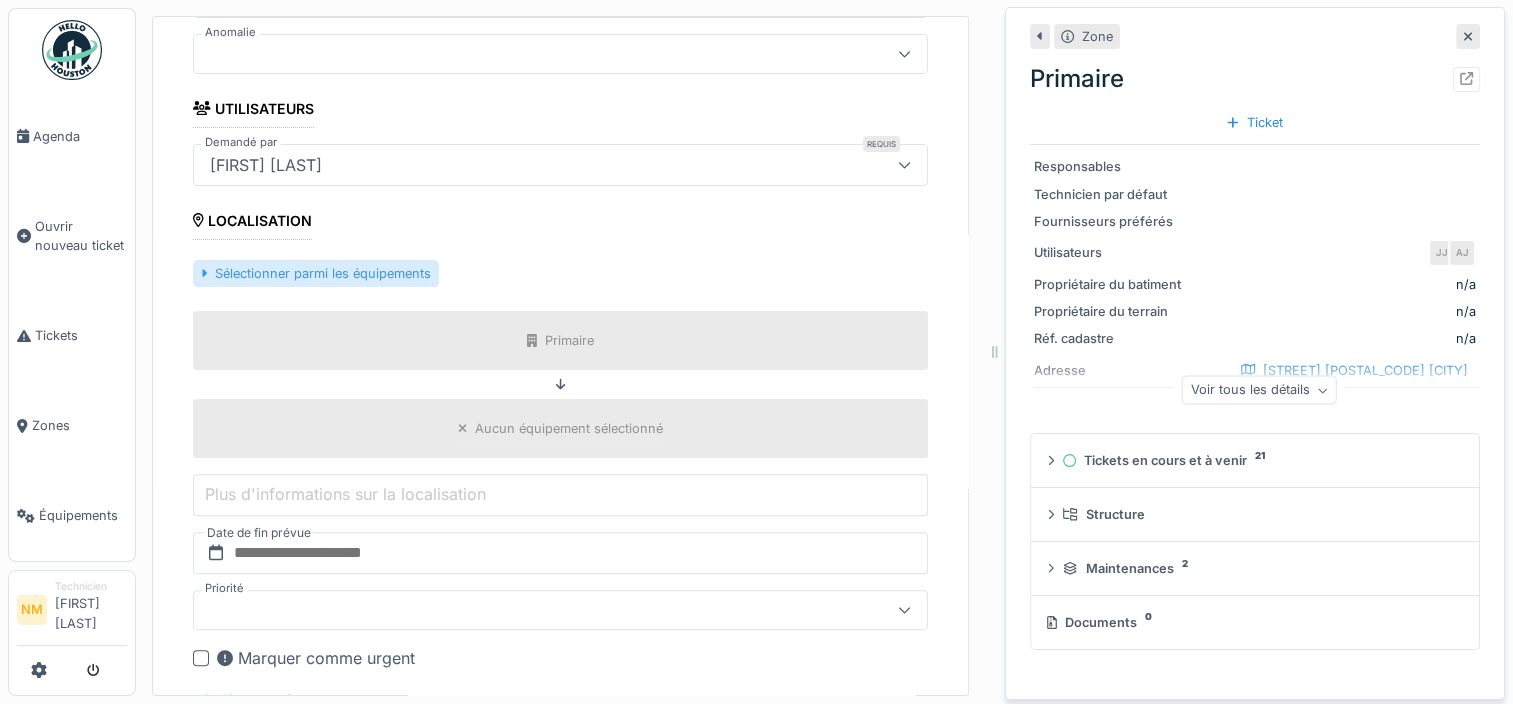click on "Sélectionner parmi les équipements" at bounding box center (316, 273) 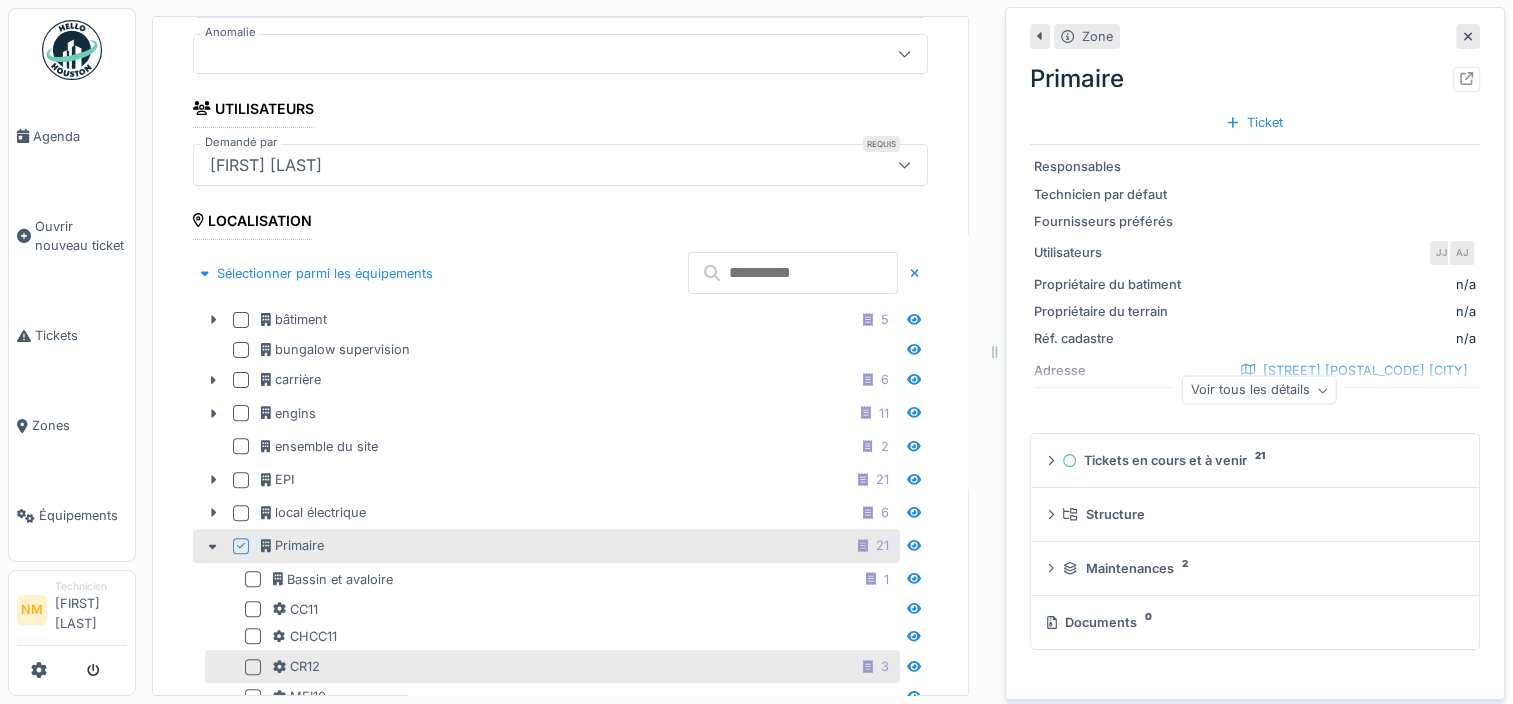 click on "CR12 3" at bounding box center (584, 666) 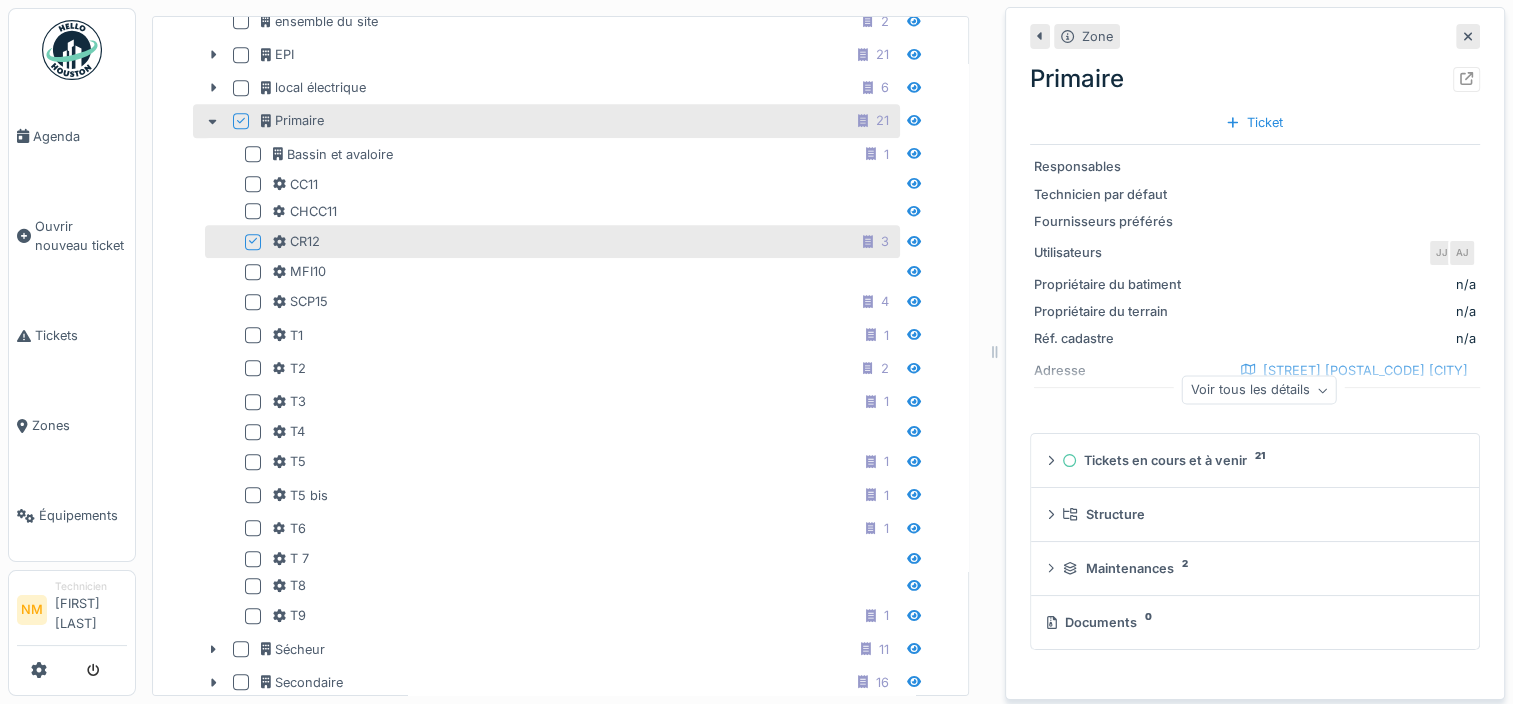 scroll, scrollTop: 1029, scrollLeft: 0, axis: vertical 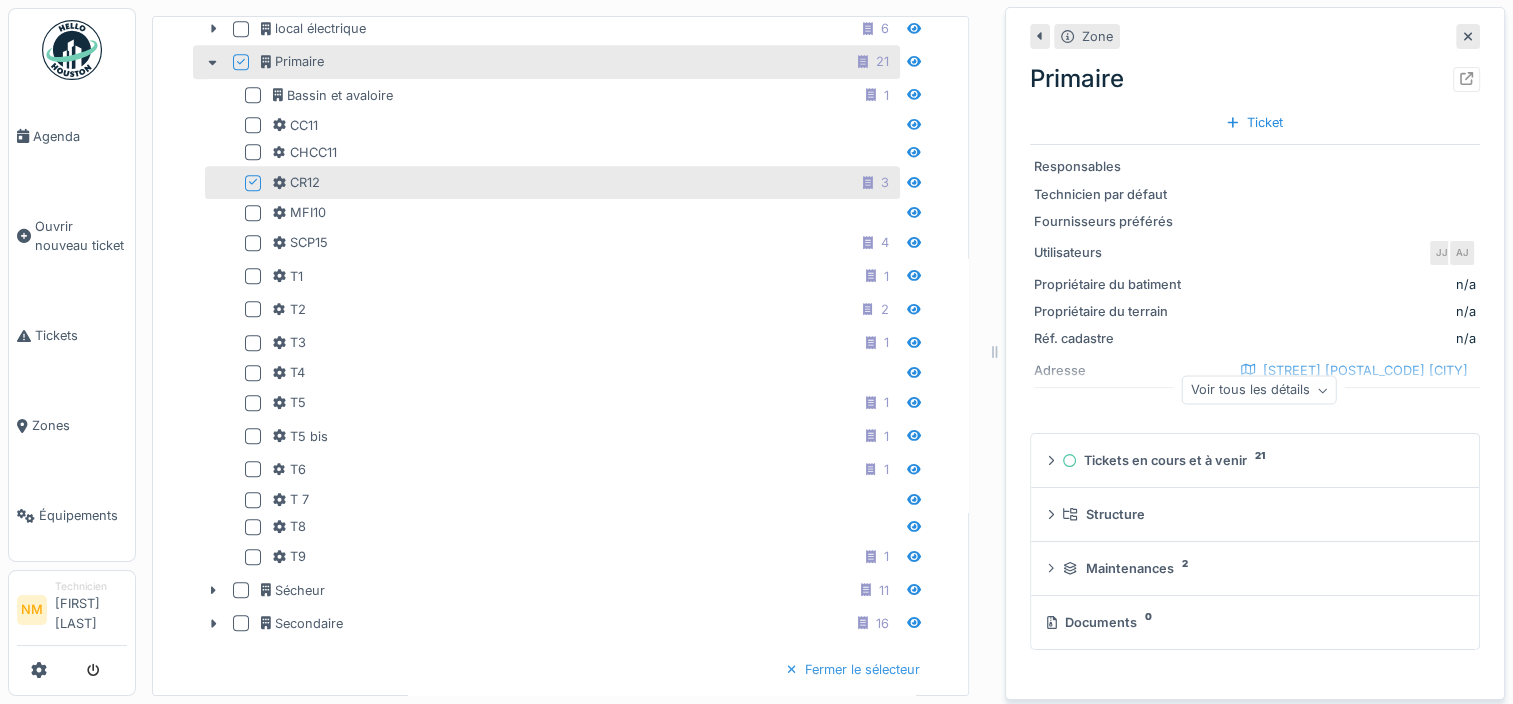 click on "Fermer le sélecteur" at bounding box center (853, 669) 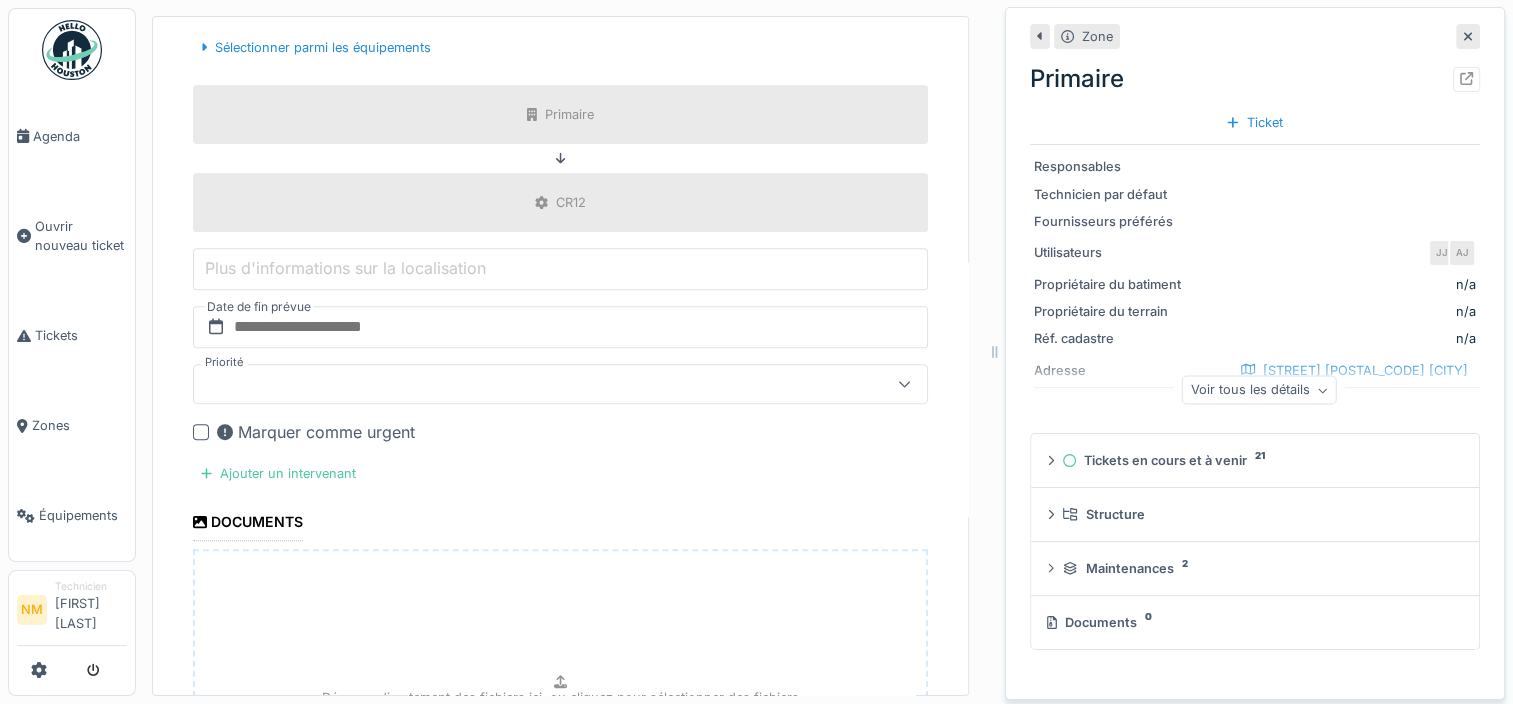 scroll, scrollTop: 728, scrollLeft: 0, axis: vertical 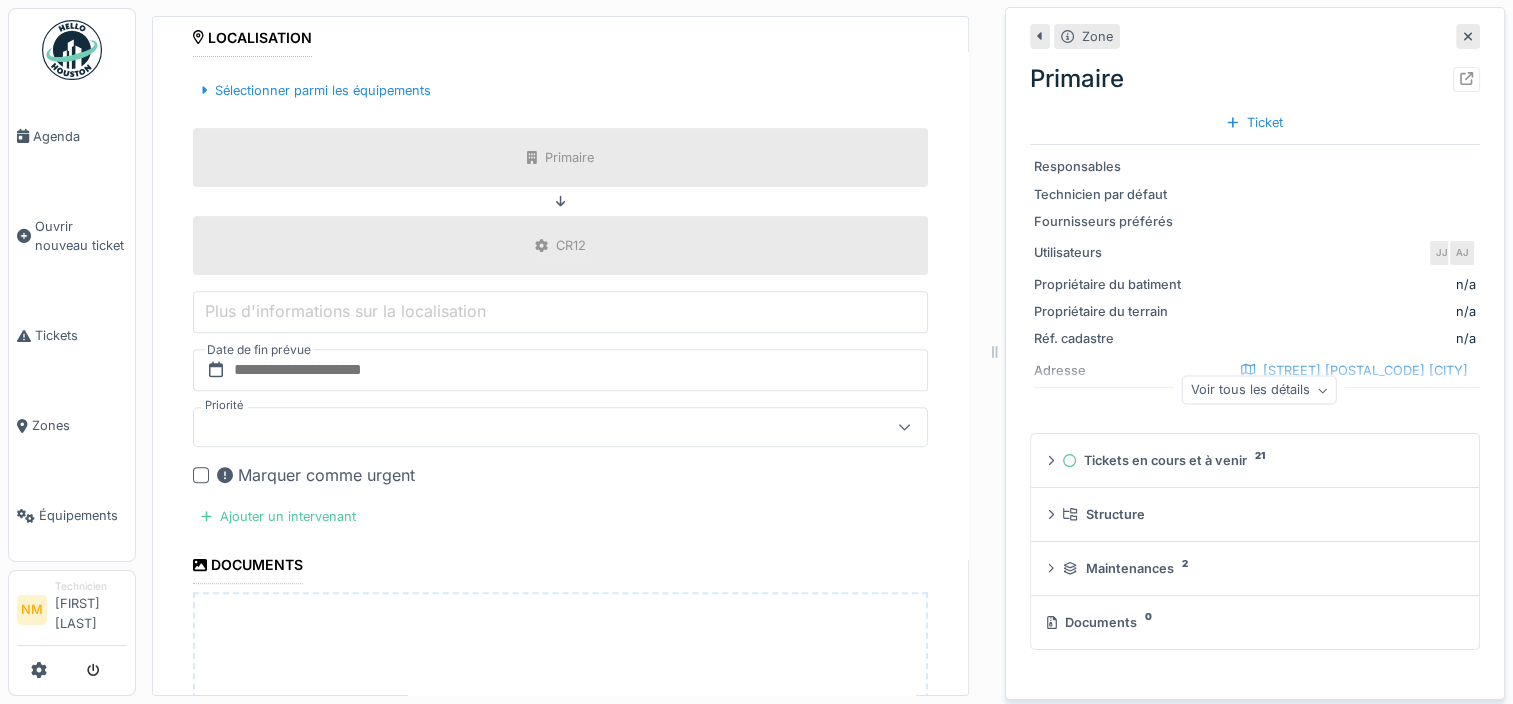 click at bounding box center [904, 427] 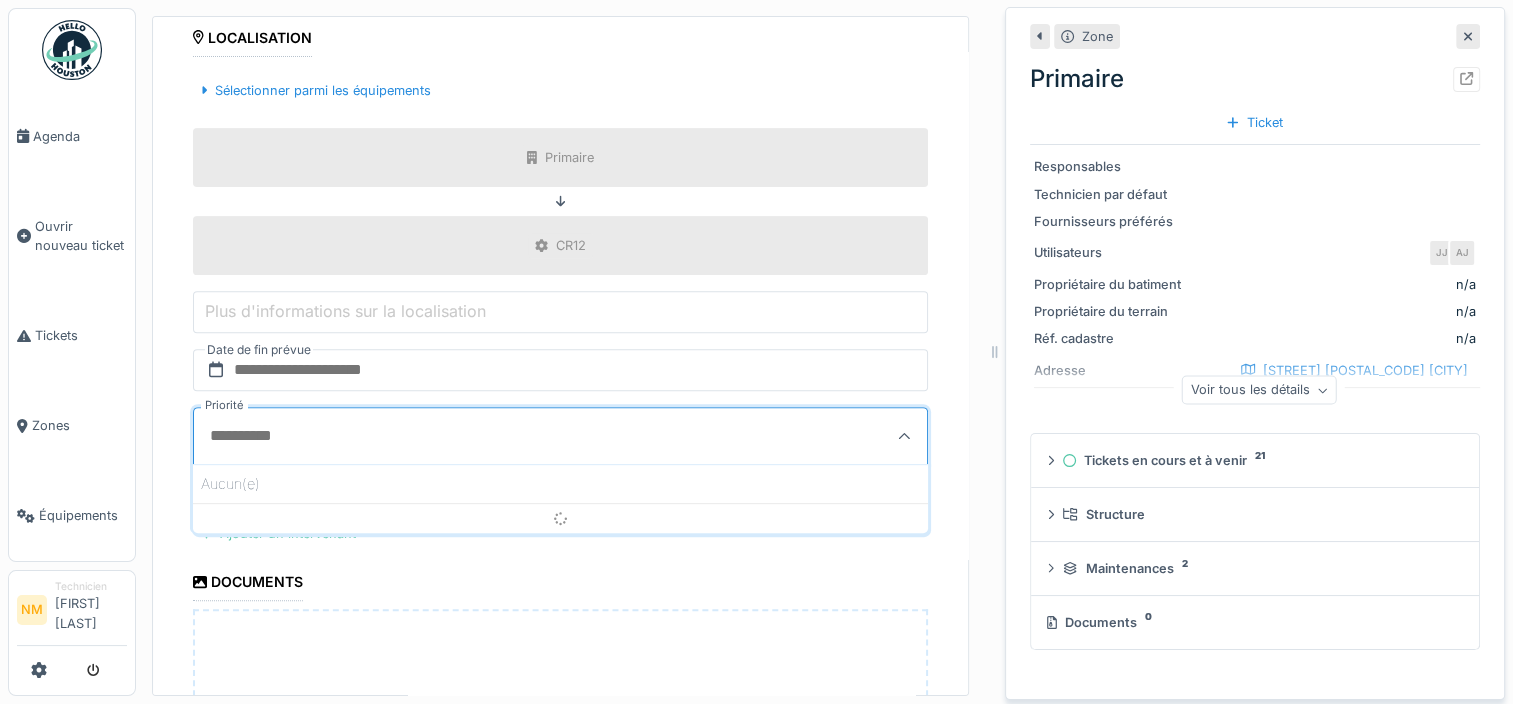 click at bounding box center (904, 436) 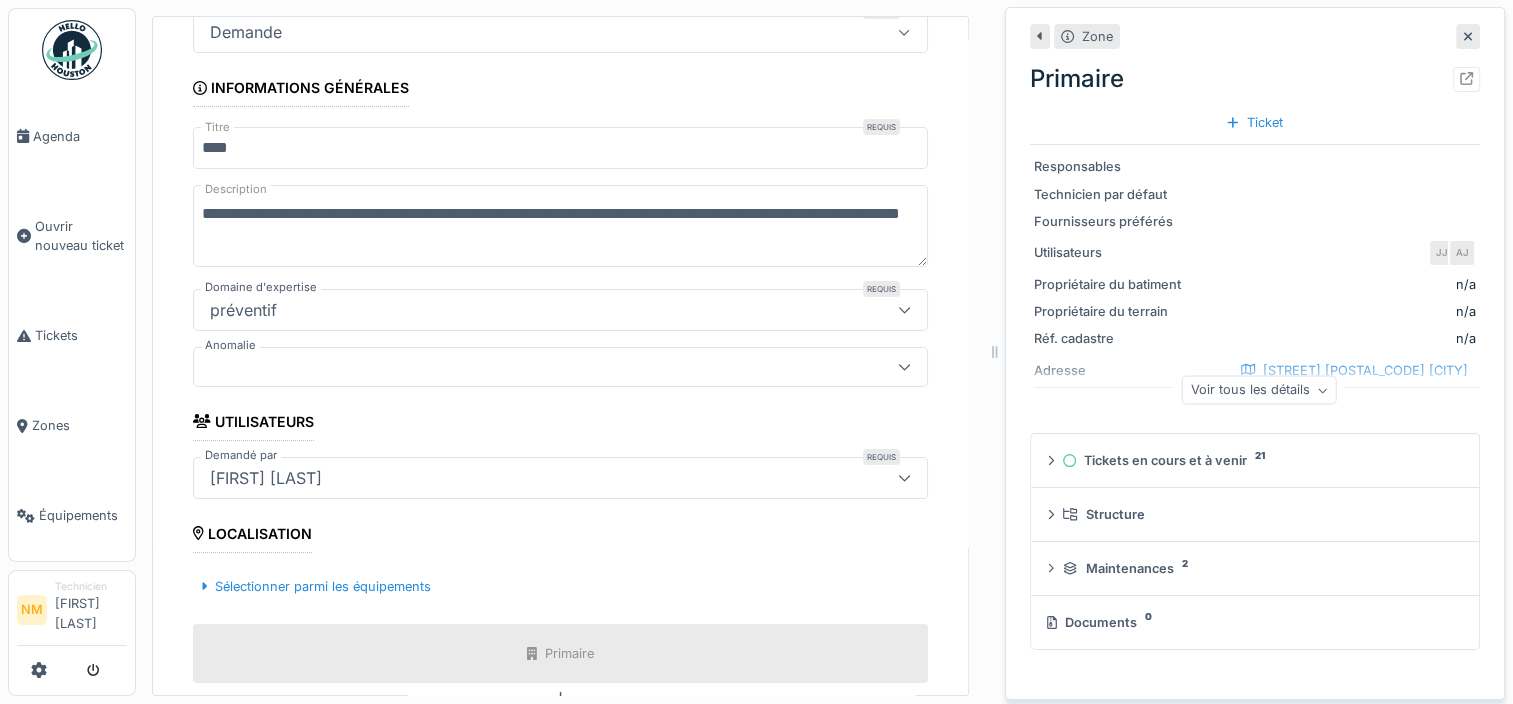 scroll, scrollTop: 208, scrollLeft: 0, axis: vertical 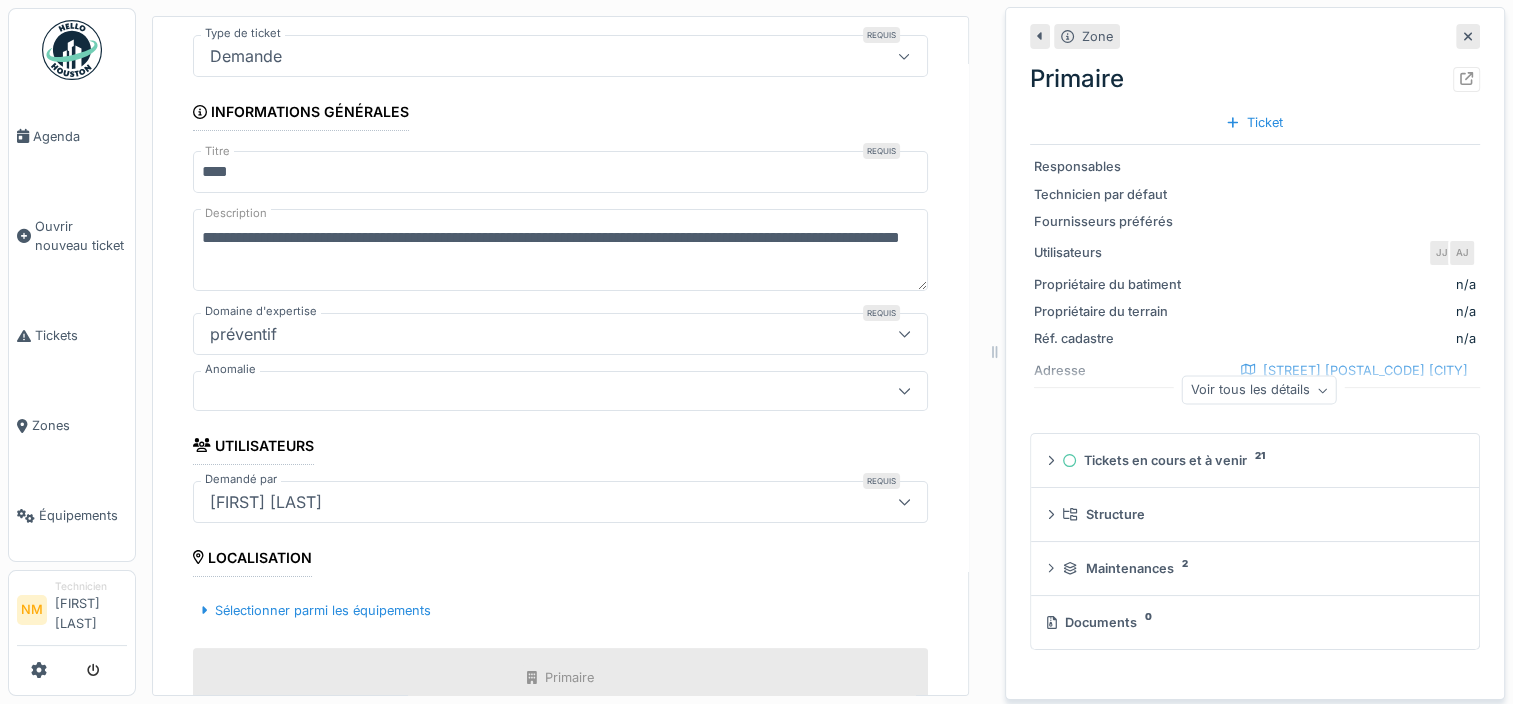 click at bounding box center (995, 352) 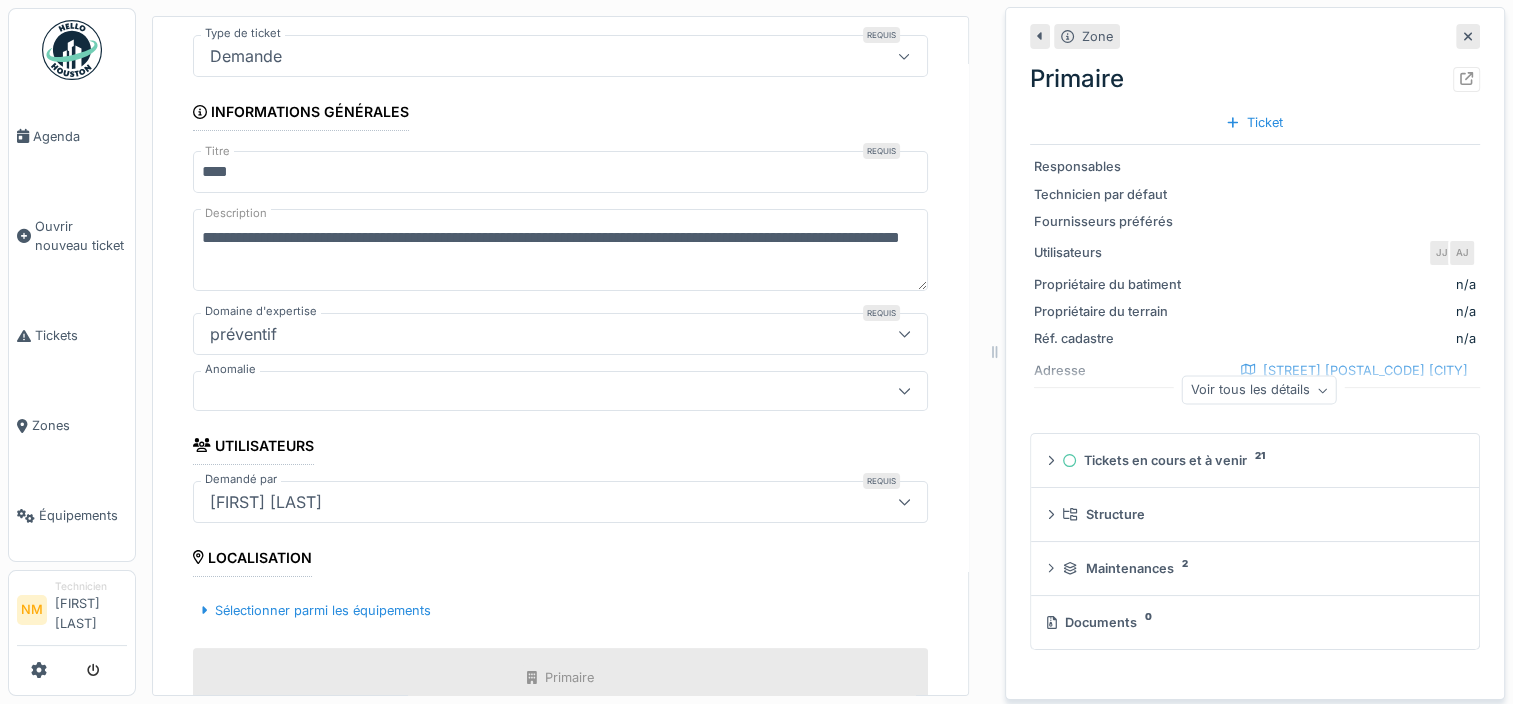 click on "**********" at bounding box center (560, 250) 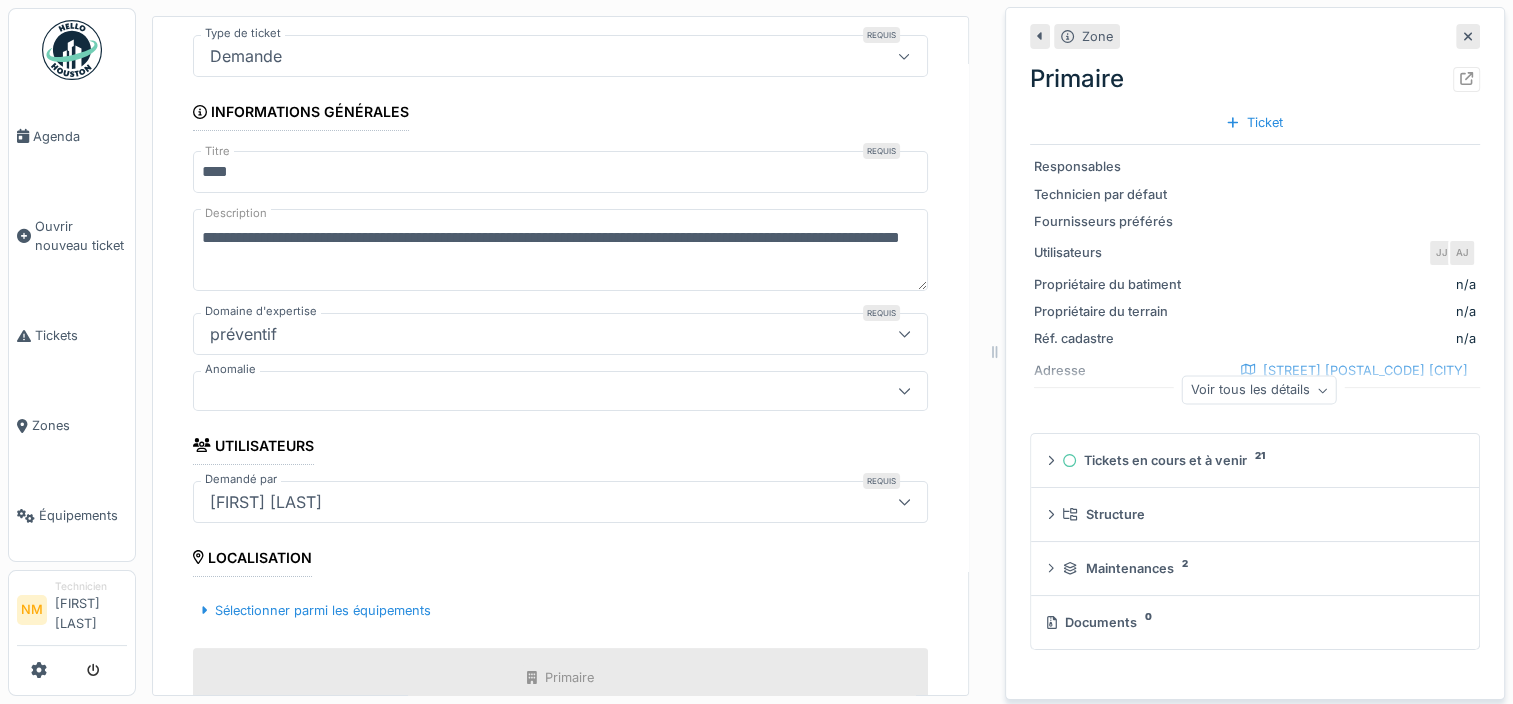 click on "**********" at bounding box center [560, 250] 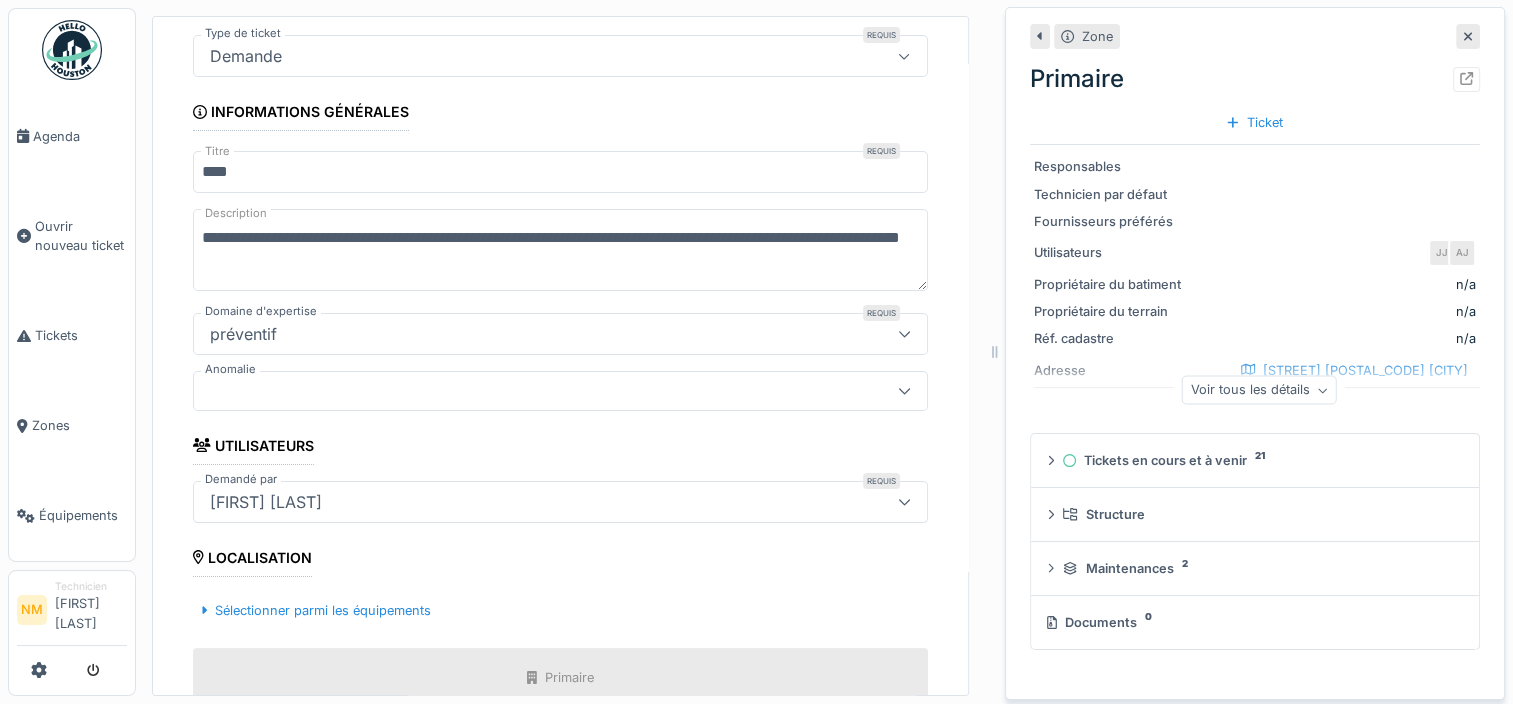 click on "**********" at bounding box center [560, 250] 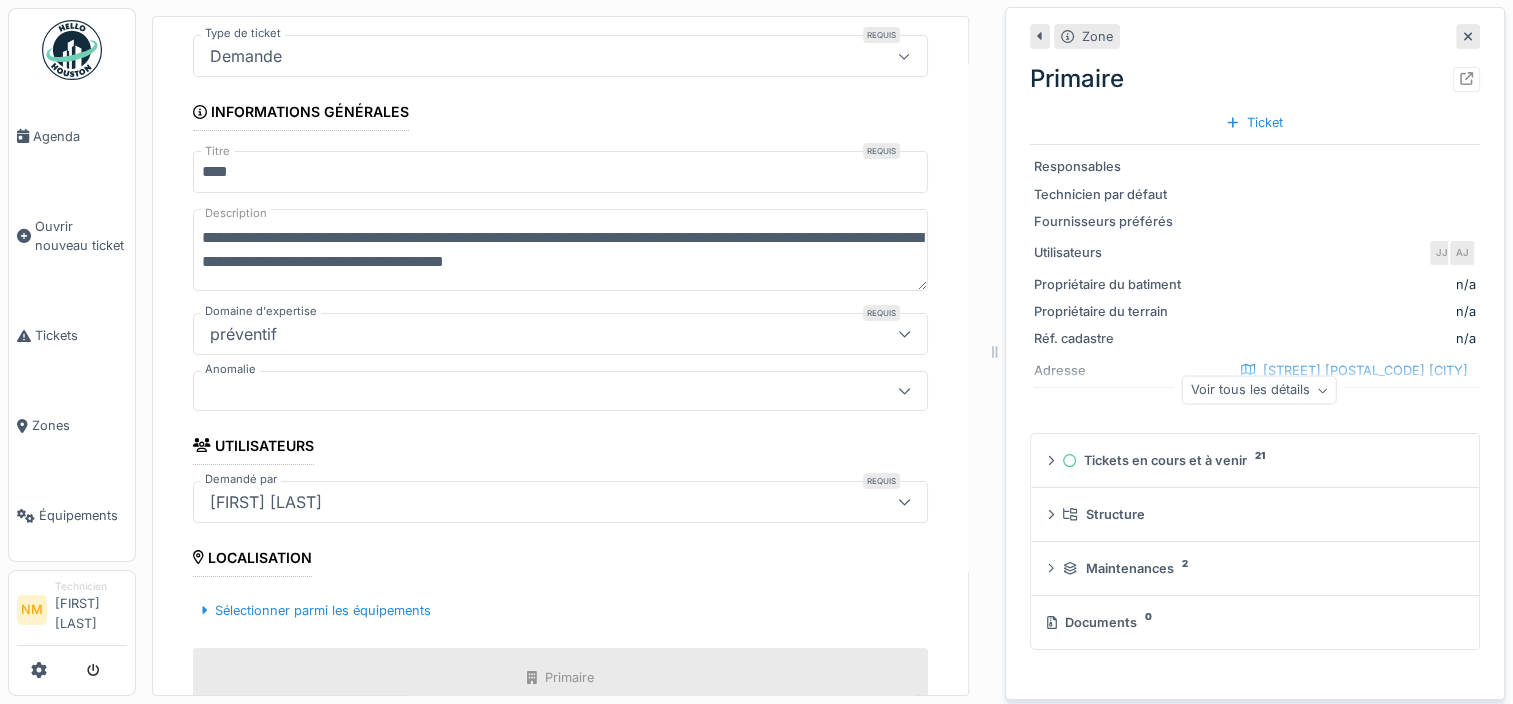 click on "**********" at bounding box center (560, 250) 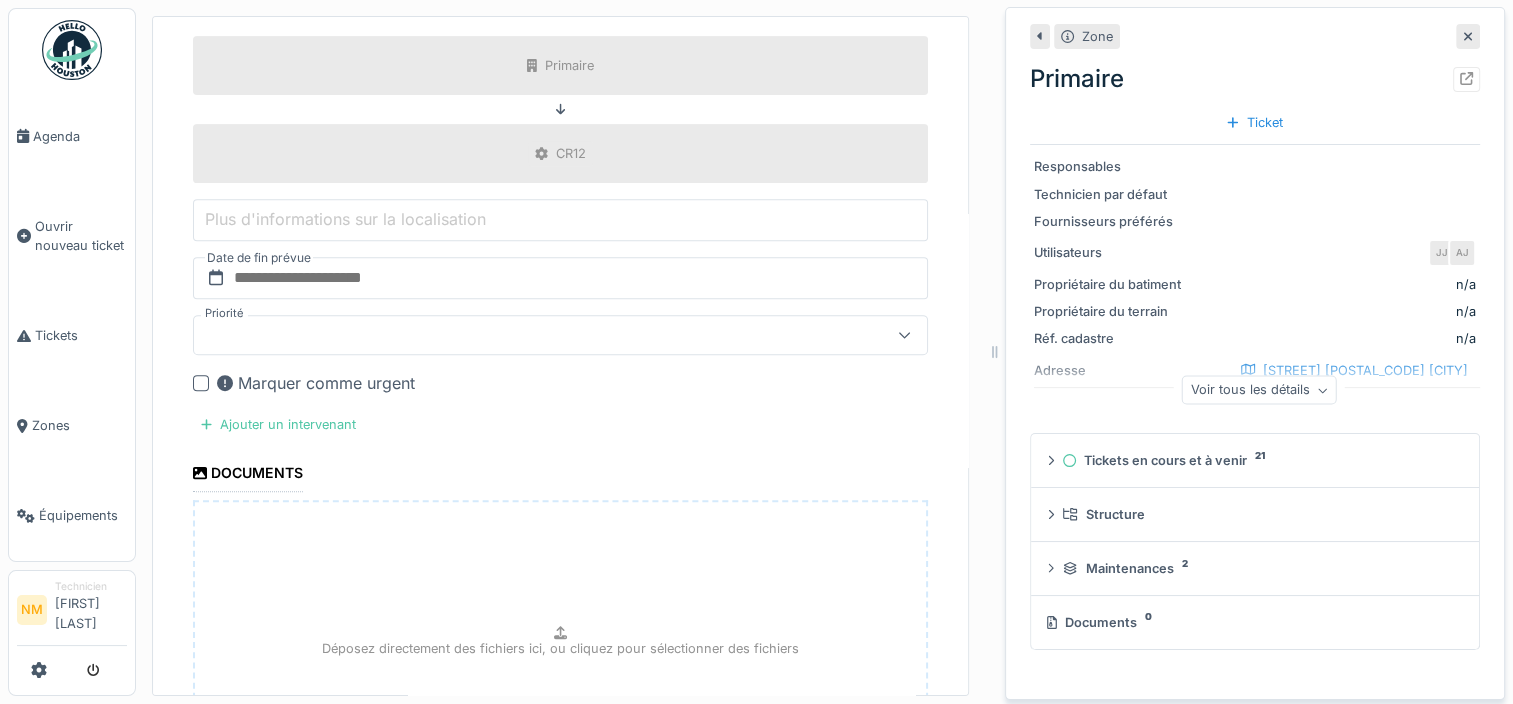 scroll, scrollTop: 830, scrollLeft: 0, axis: vertical 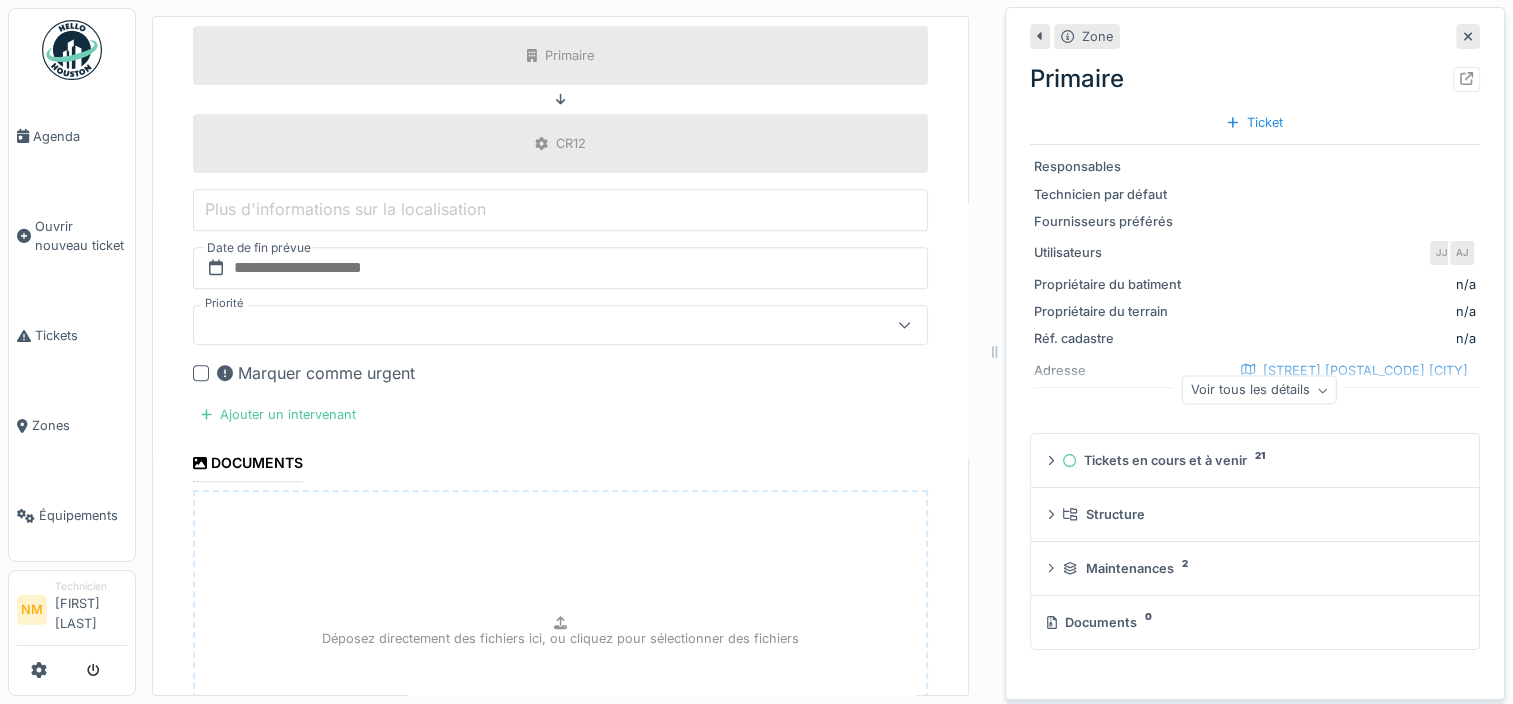 type on "**********" 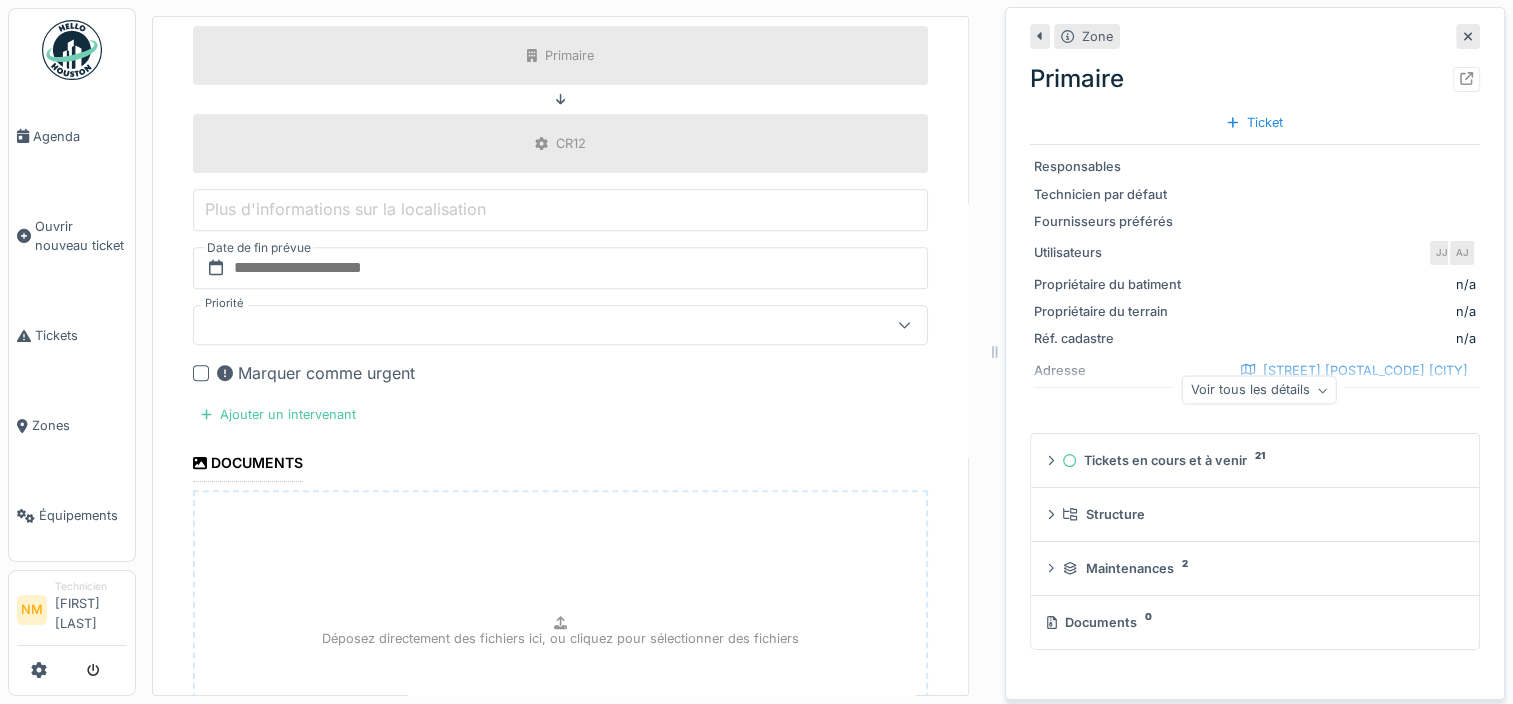 drag, startPoint x: 968, startPoint y: 491, endPoint x: 961, endPoint y: 360, distance: 131.18689 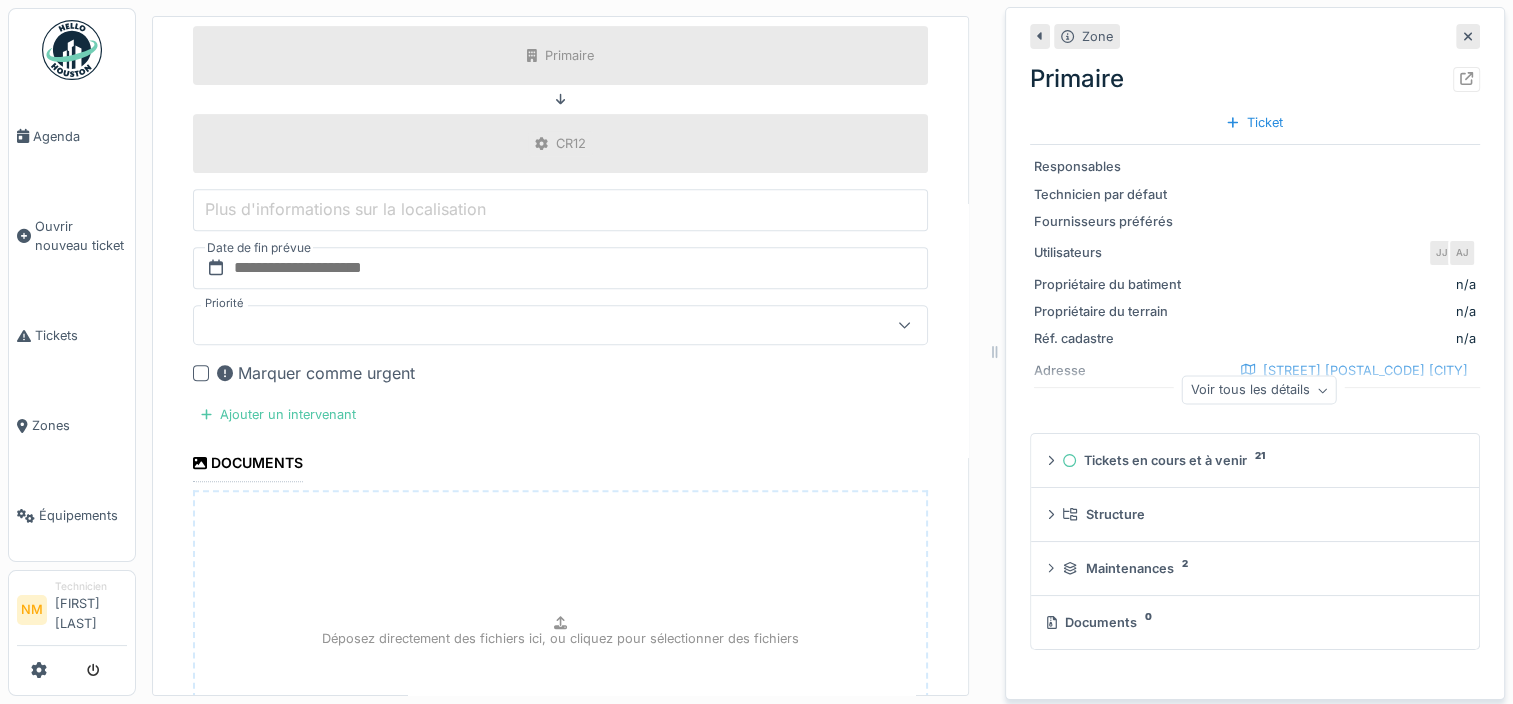 click on "**********" at bounding box center [824, 352] 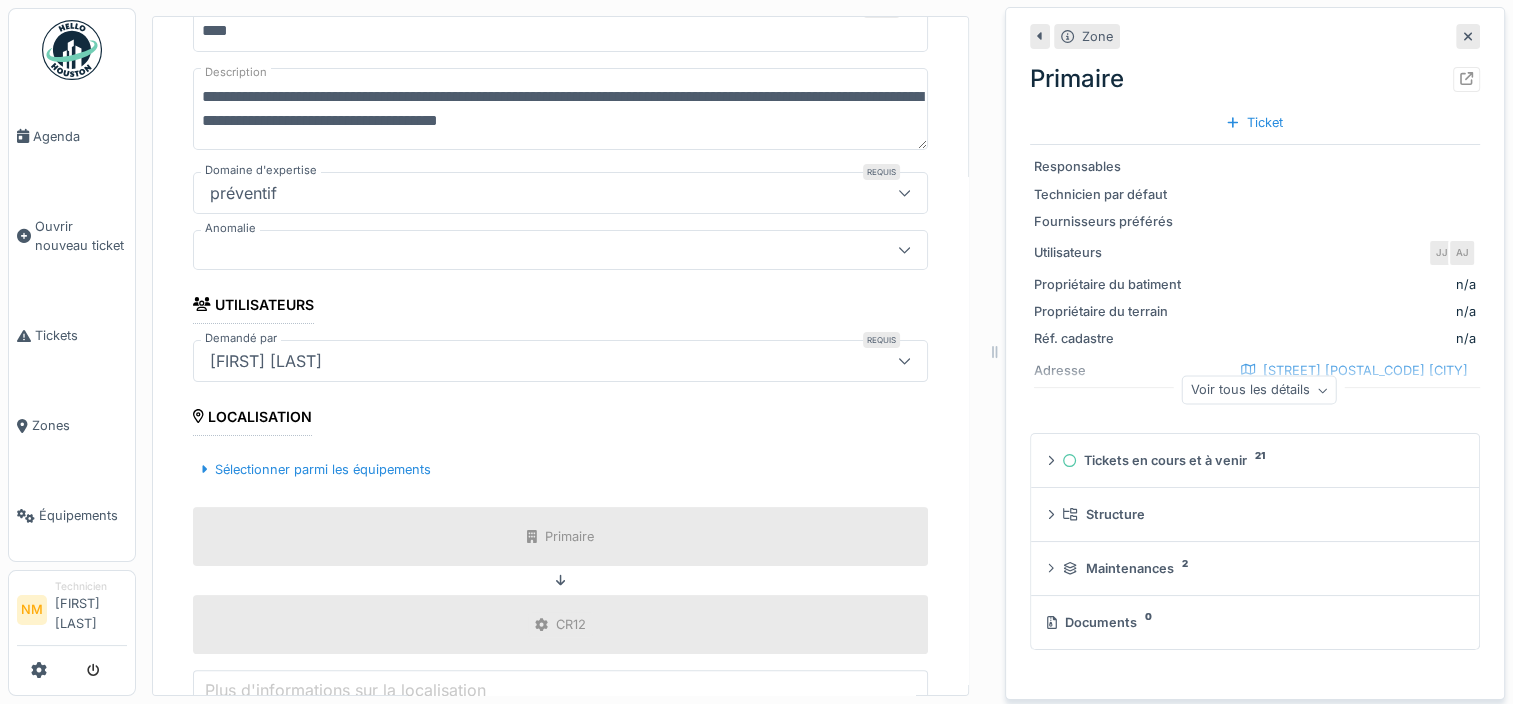 scroll, scrollTop: 348, scrollLeft: 0, axis: vertical 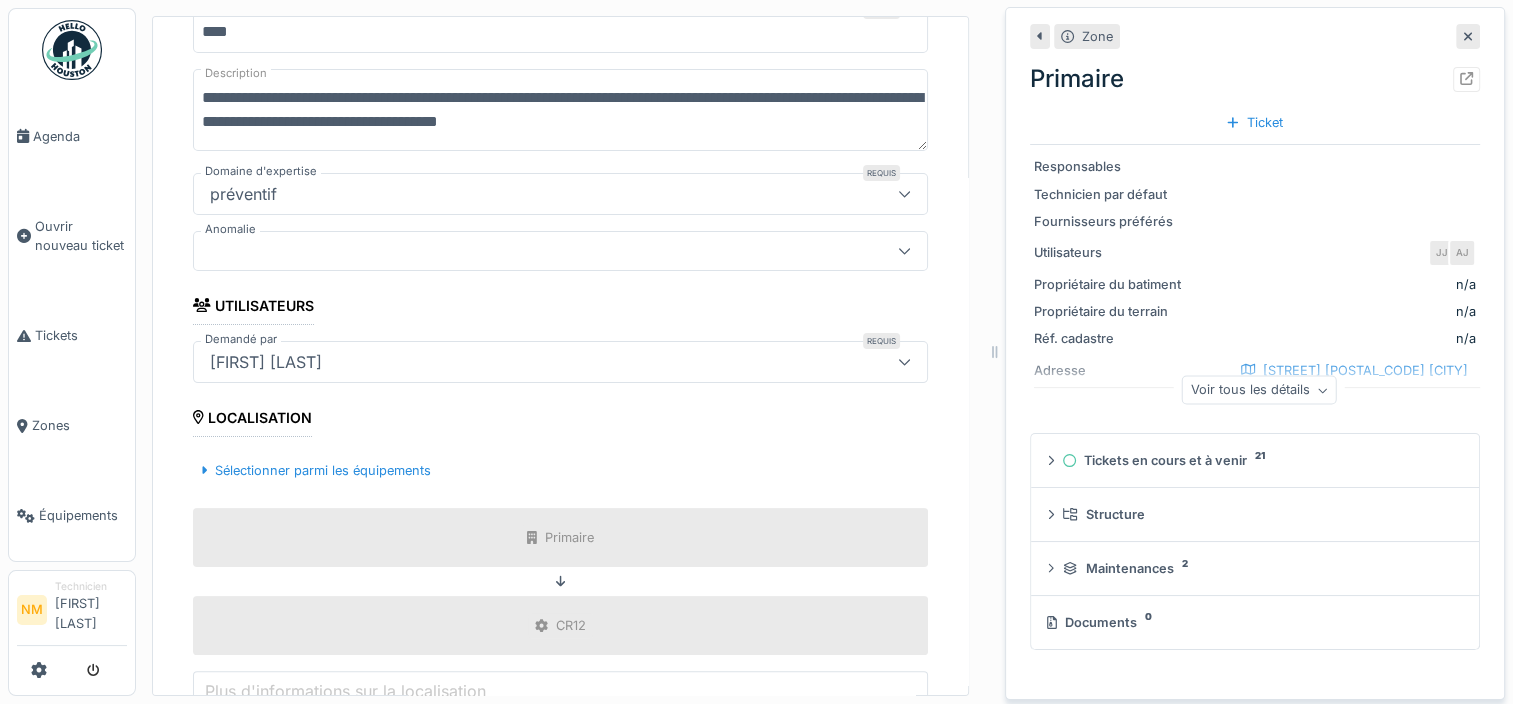 click on "préventif" at bounding box center [524, 194] 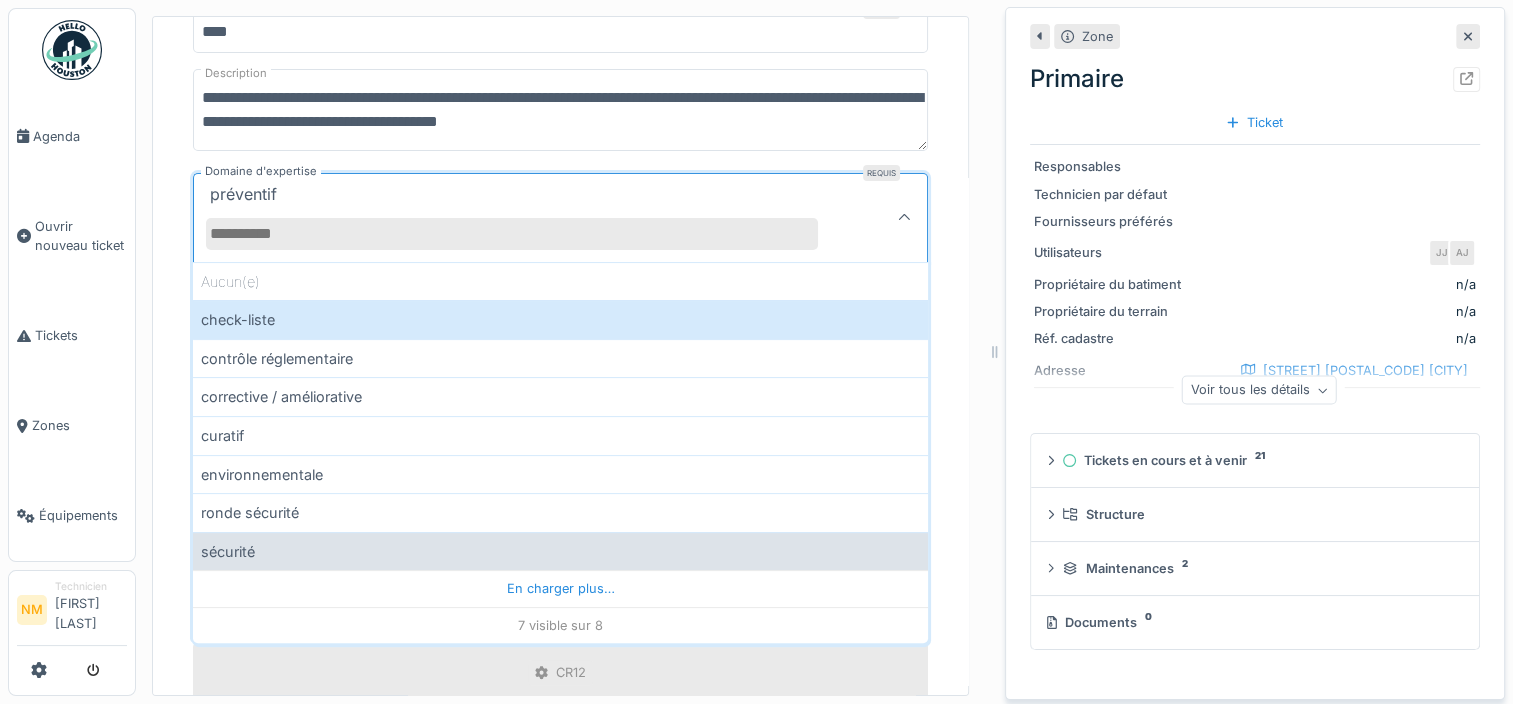 click on "sécurité" at bounding box center [560, 551] 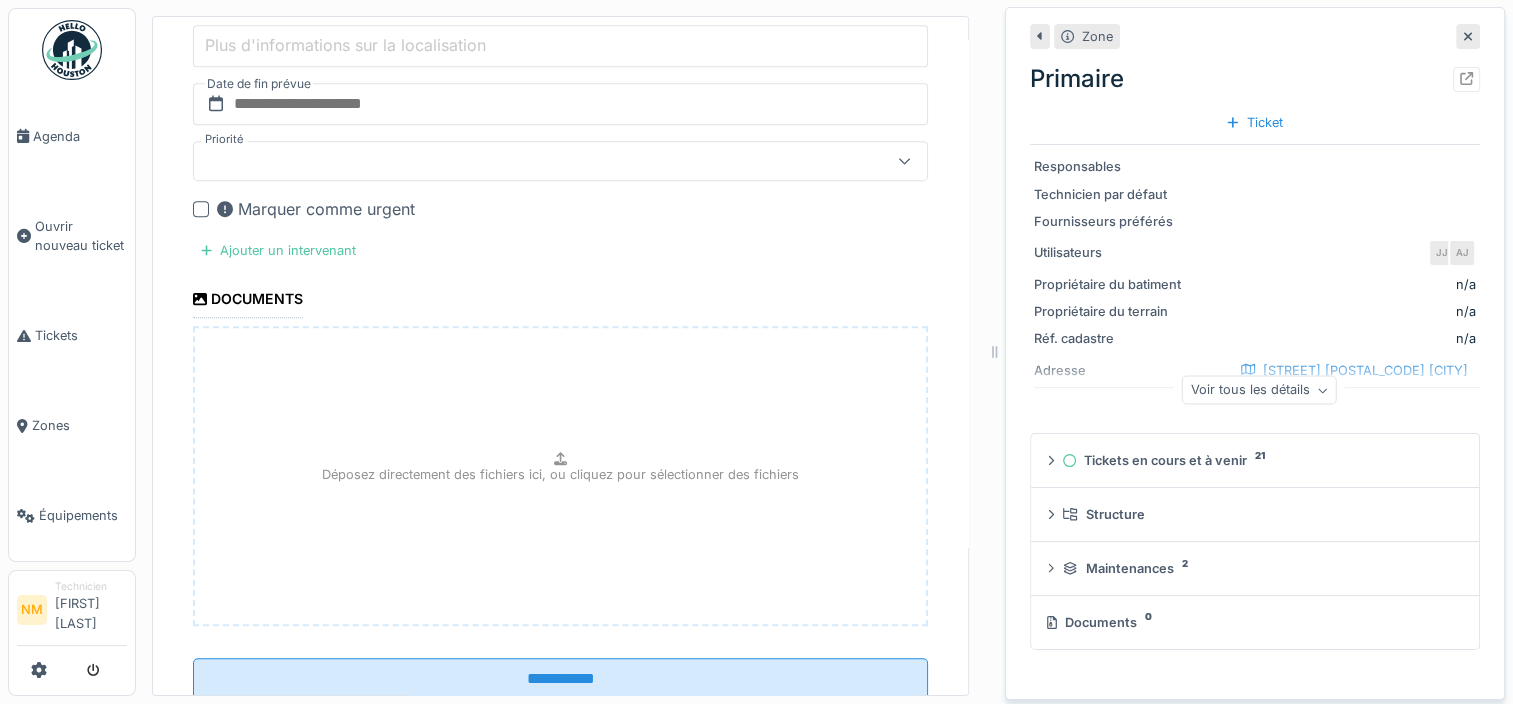 scroll, scrollTop: 1048, scrollLeft: 0, axis: vertical 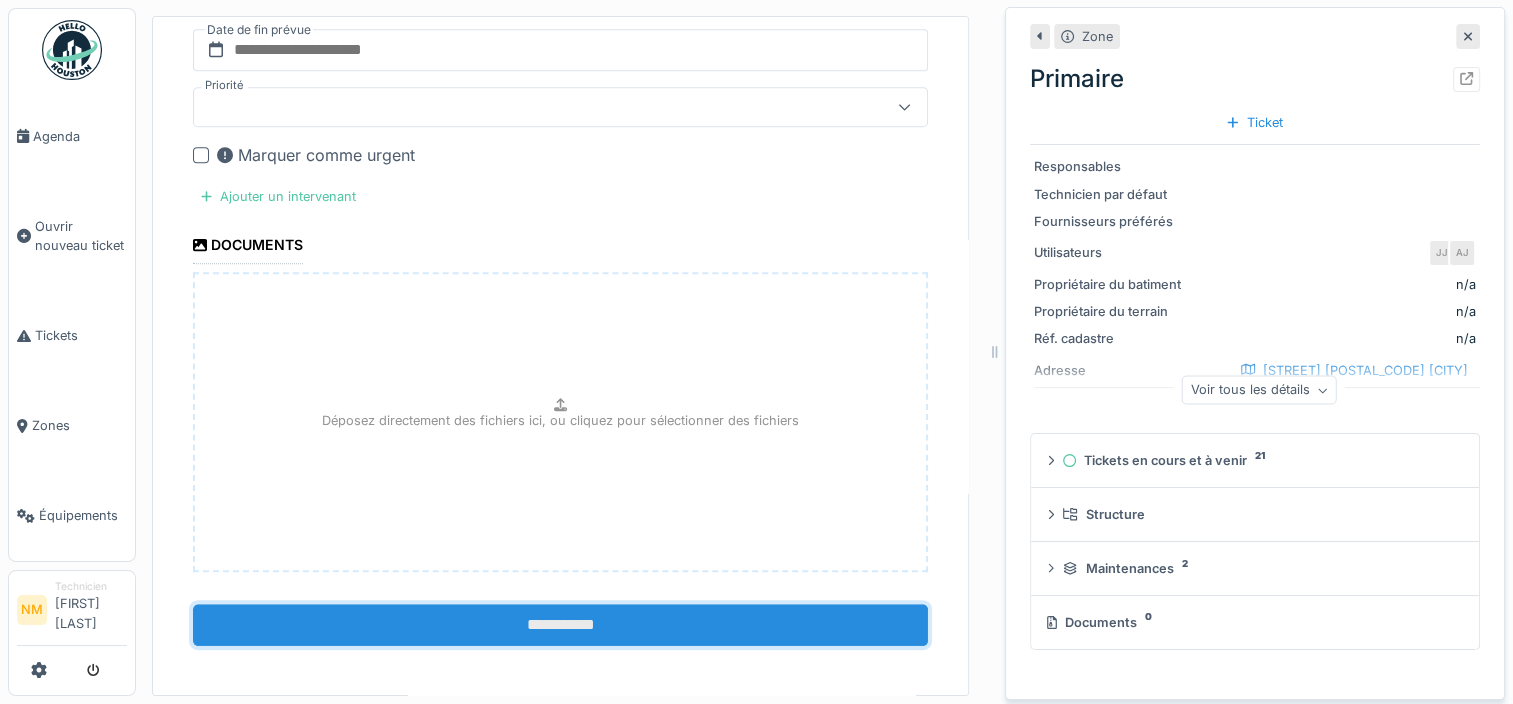 click on "**********" at bounding box center [560, 625] 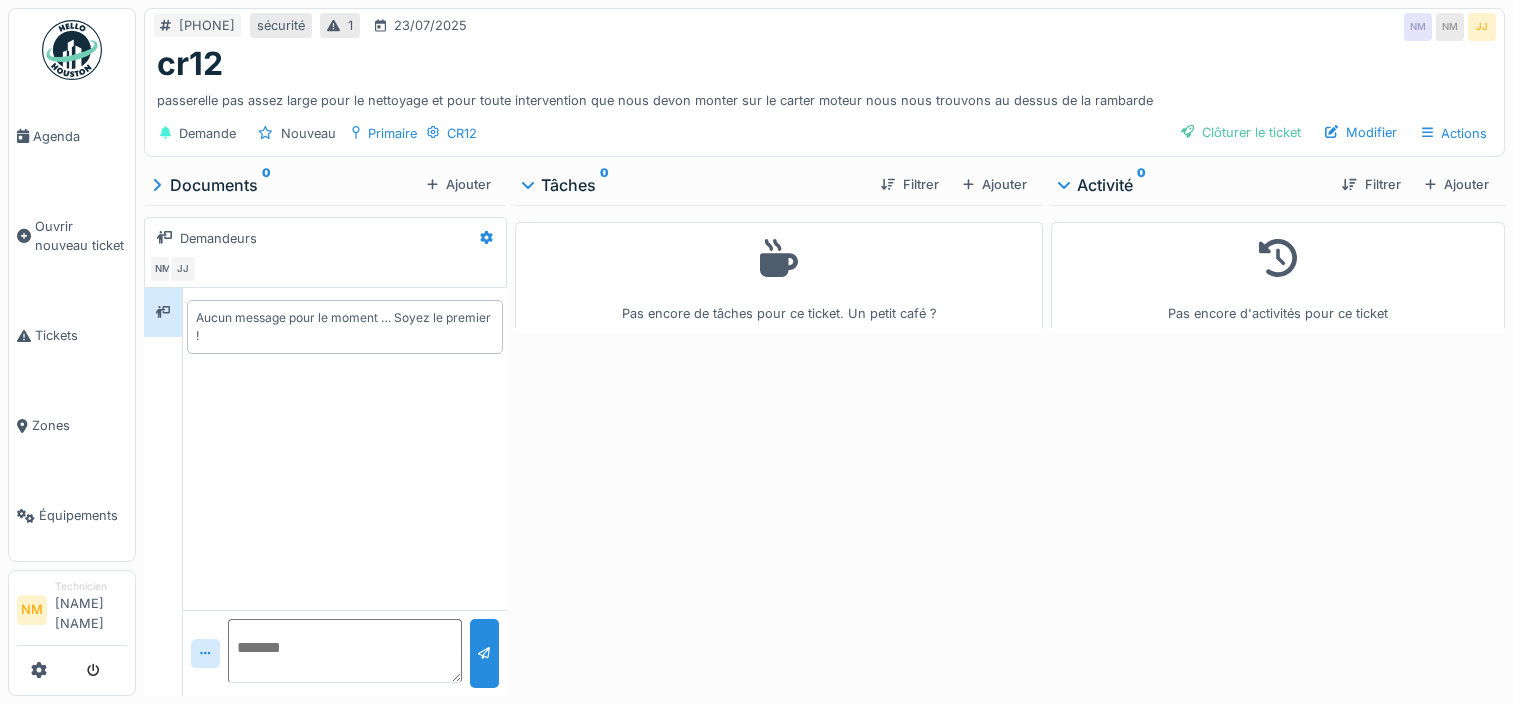 scroll, scrollTop: 0, scrollLeft: 0, axis: both 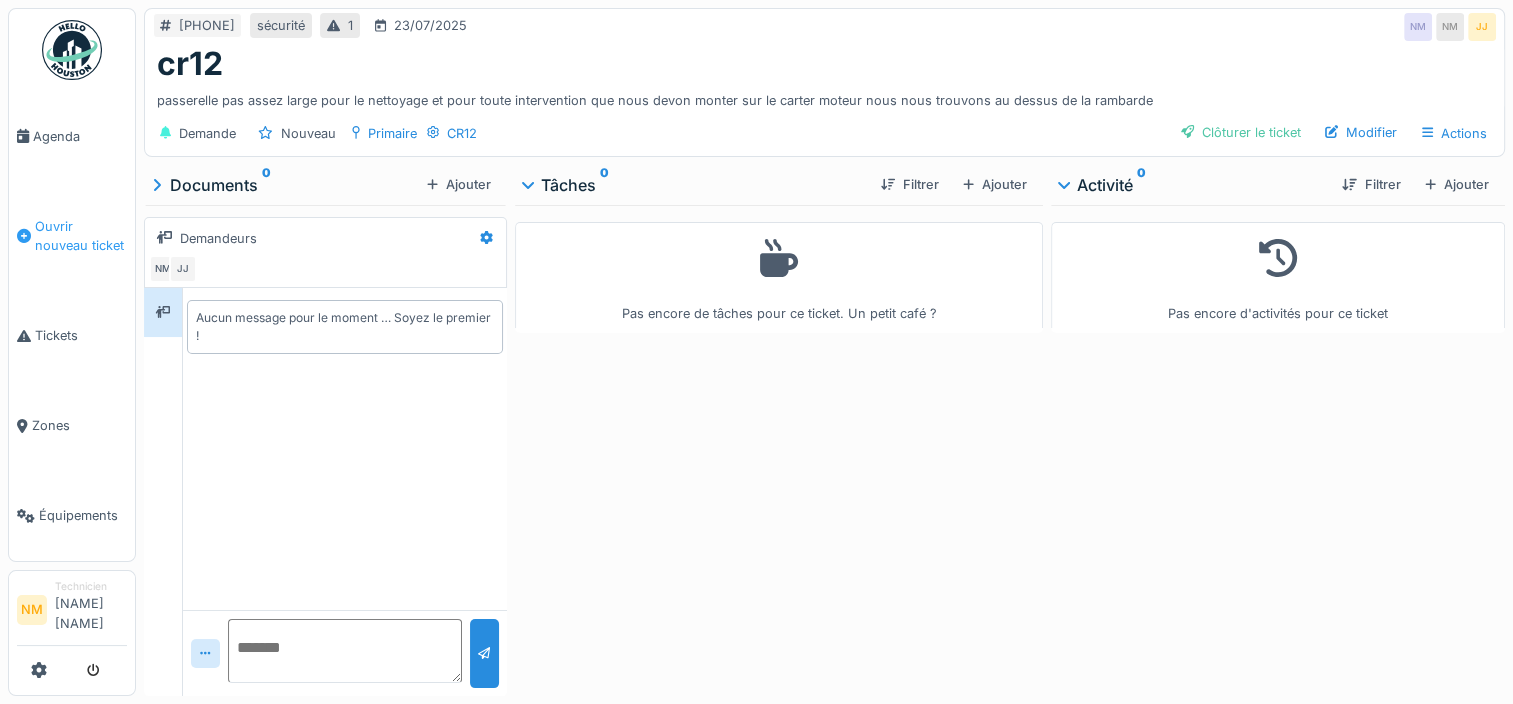 click on "Ouvrir nouveau ticket" at bounding box center [81, 236] 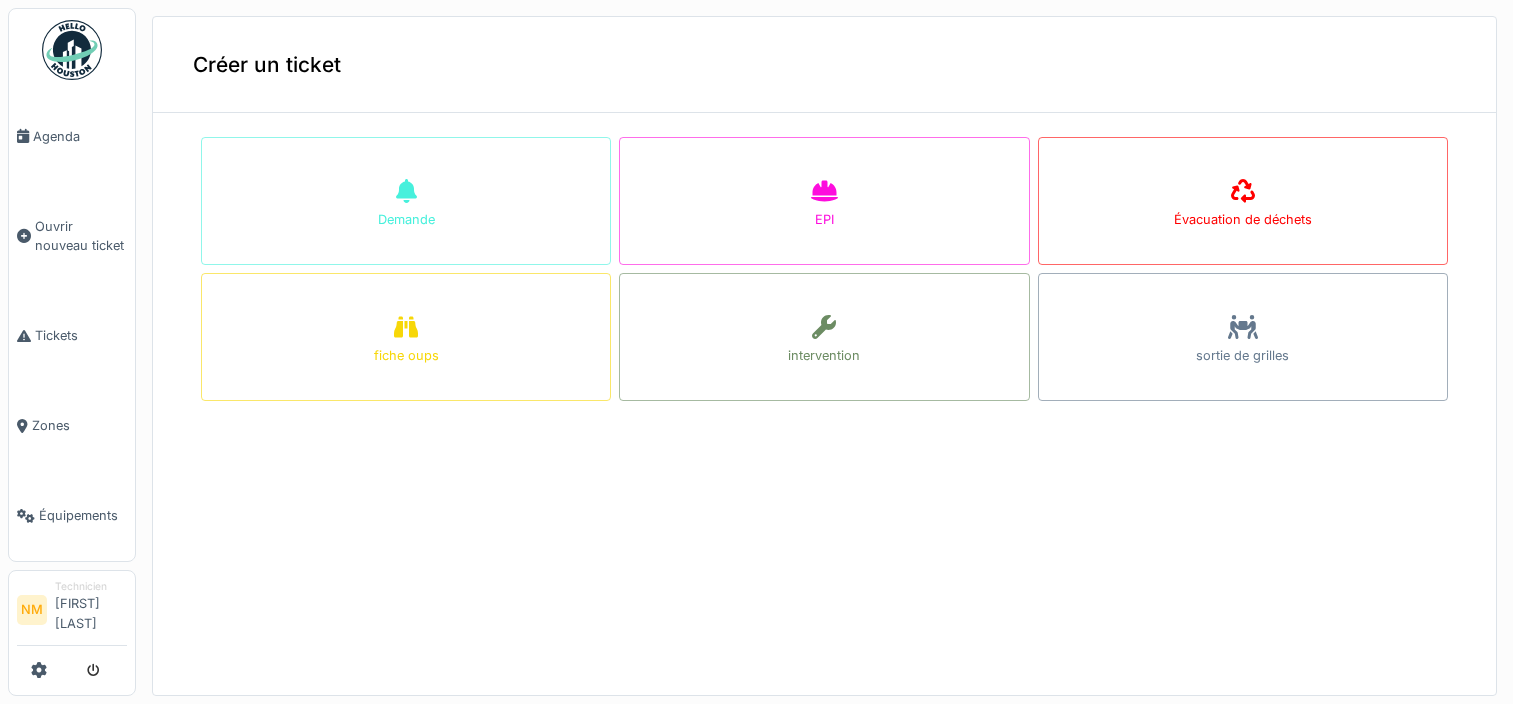 scroll, scrollTop: 0, scrollLeft: 0, axis: both 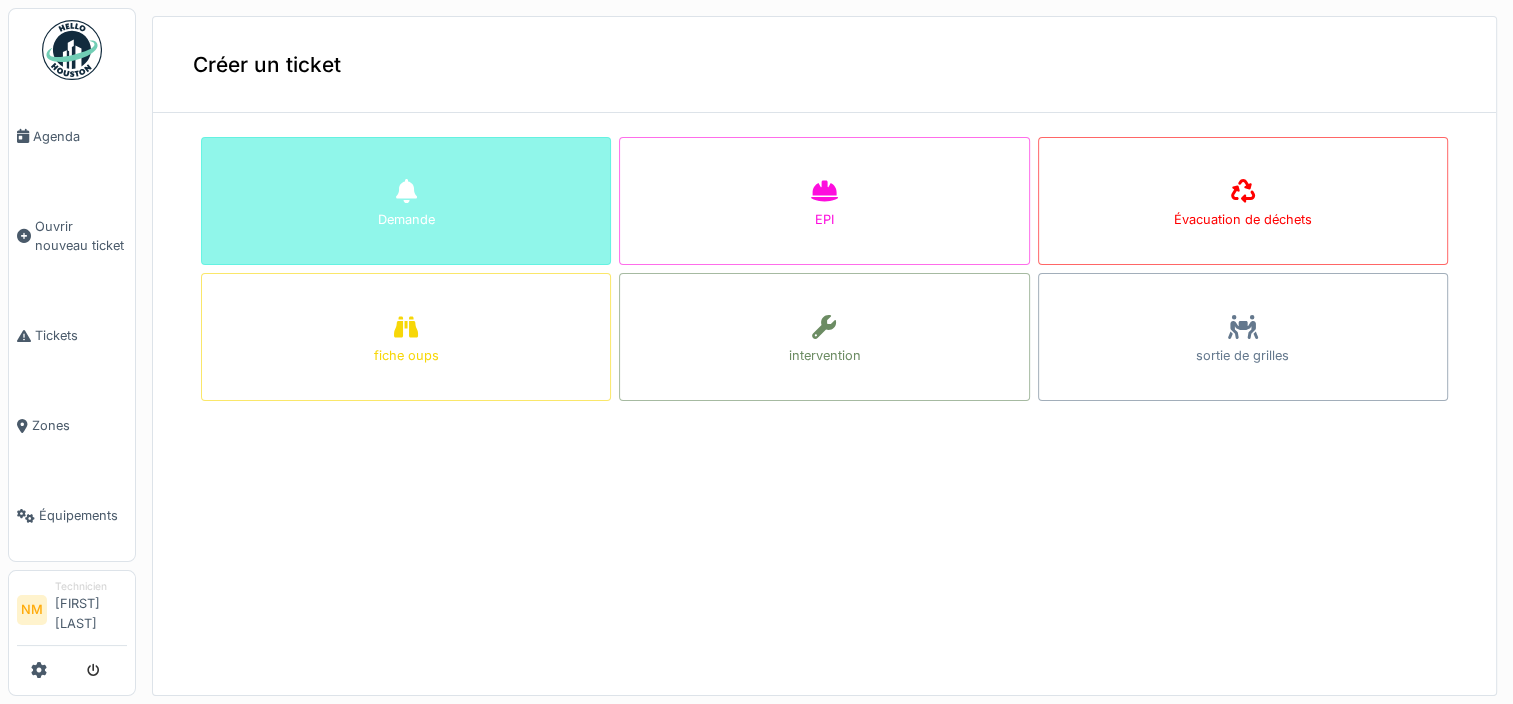 click on "Demande" at bounding box center [406, 201] 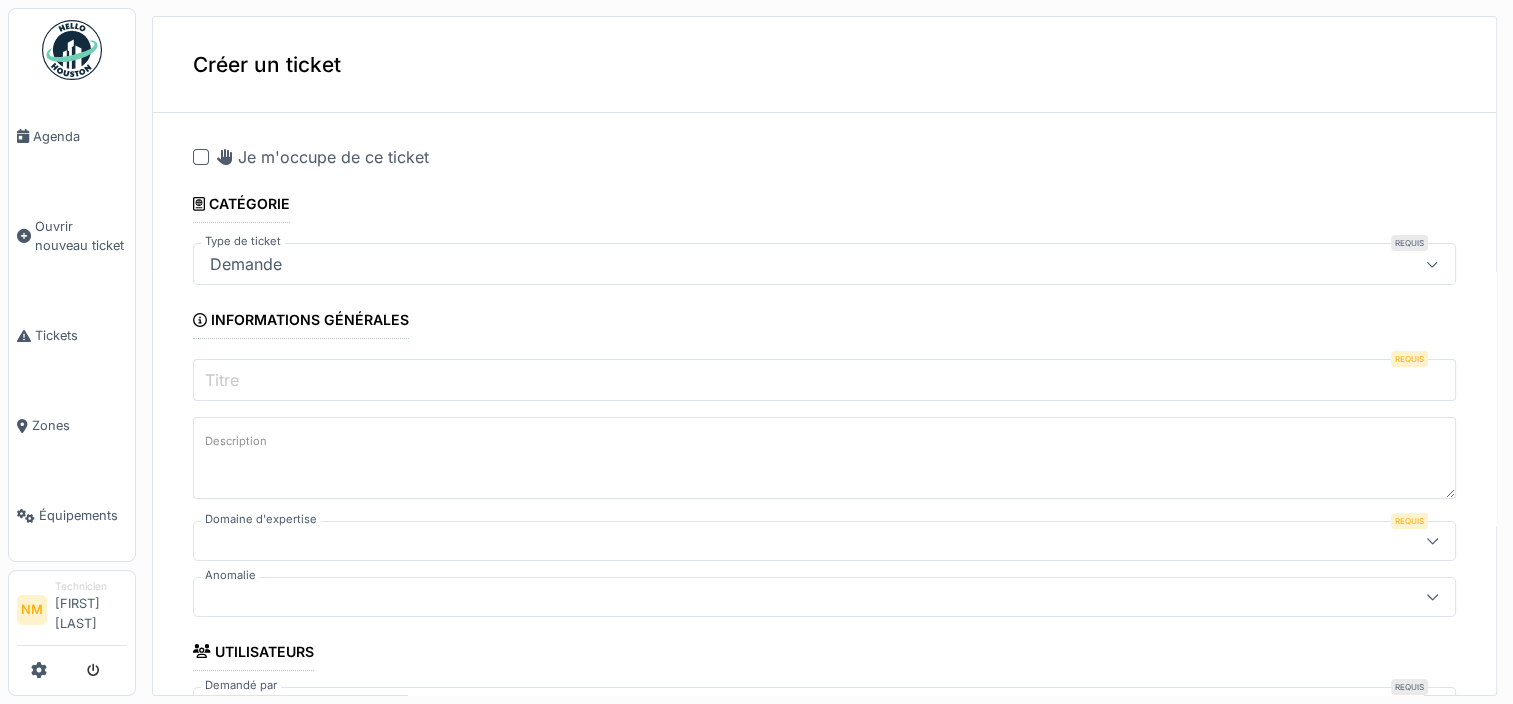 click on "Titre" at bounding box center [824, 380] 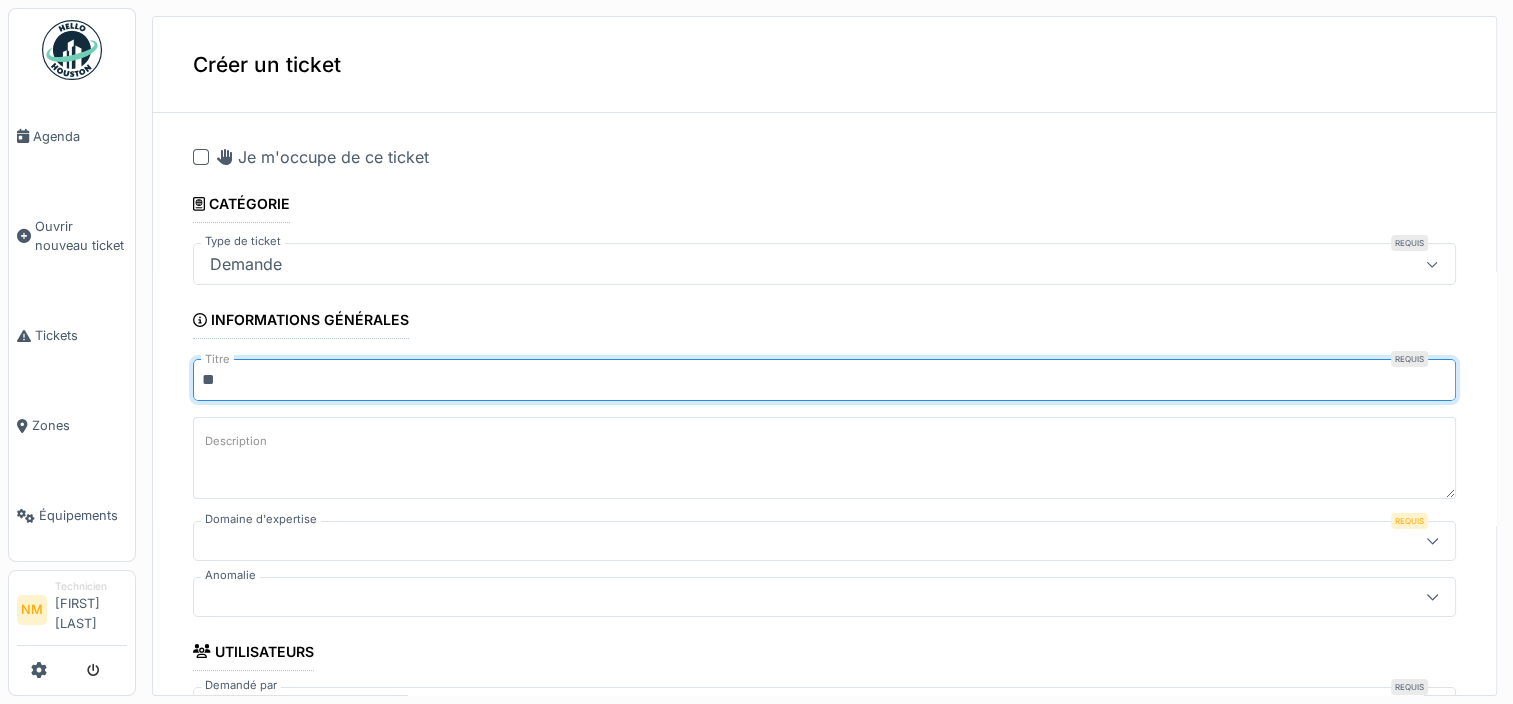 type on "*" 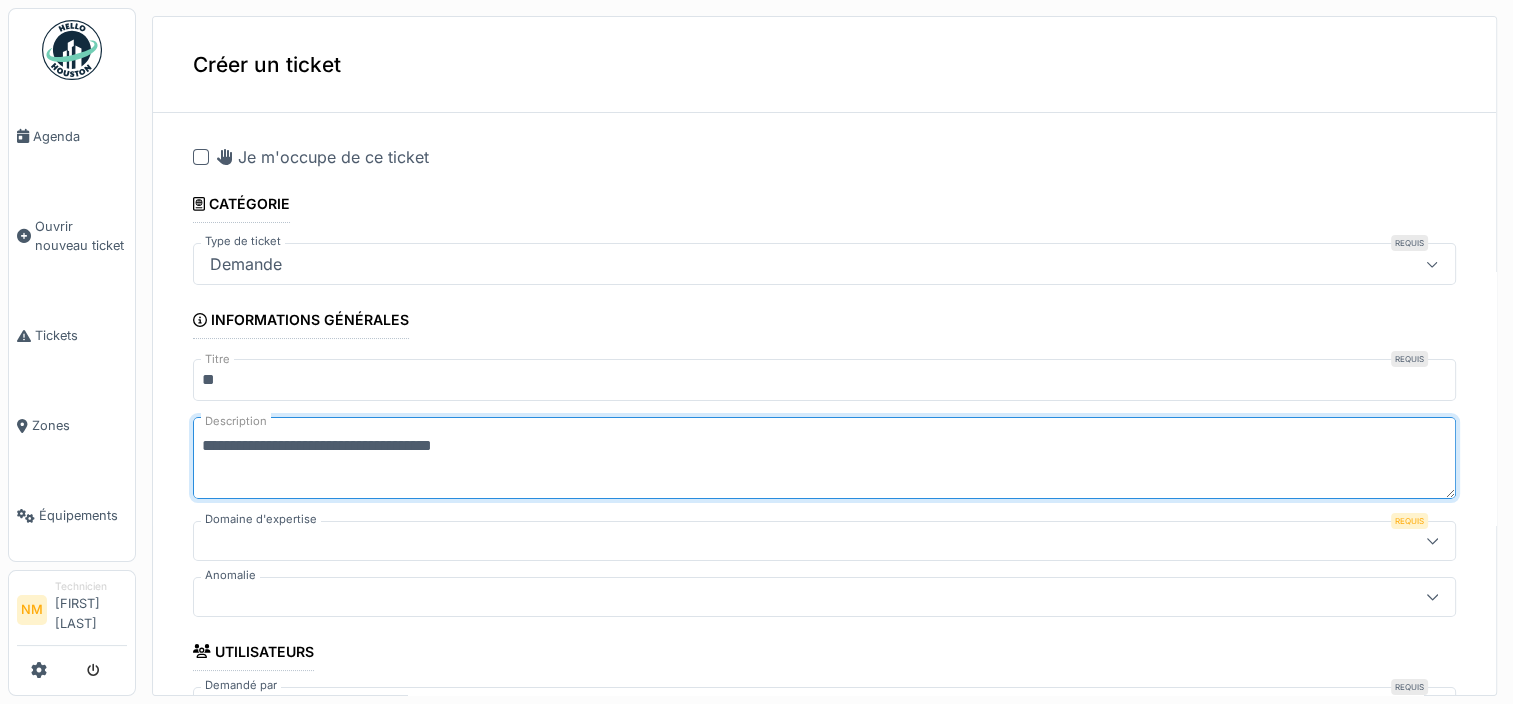 click on "**********" at bounding box center [824, 458] 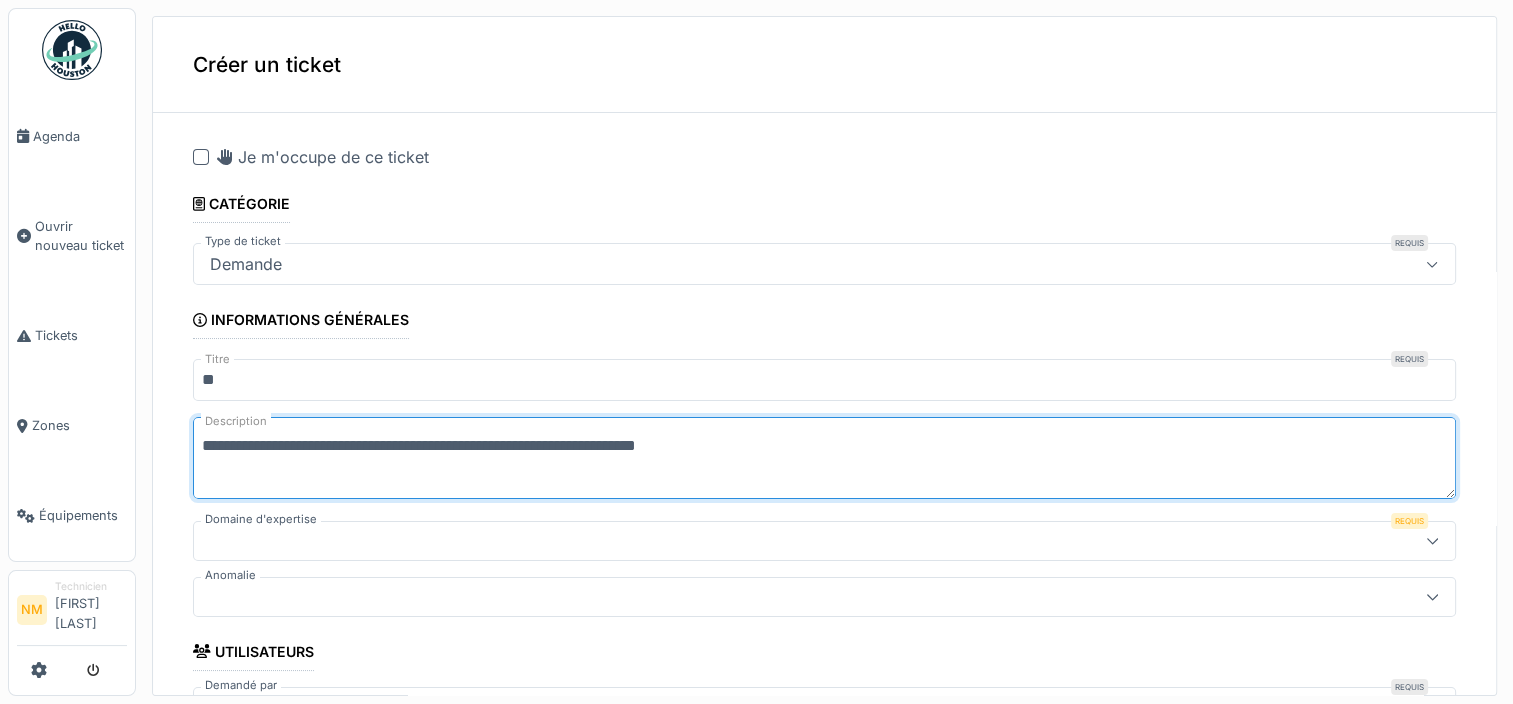 type on "**********" 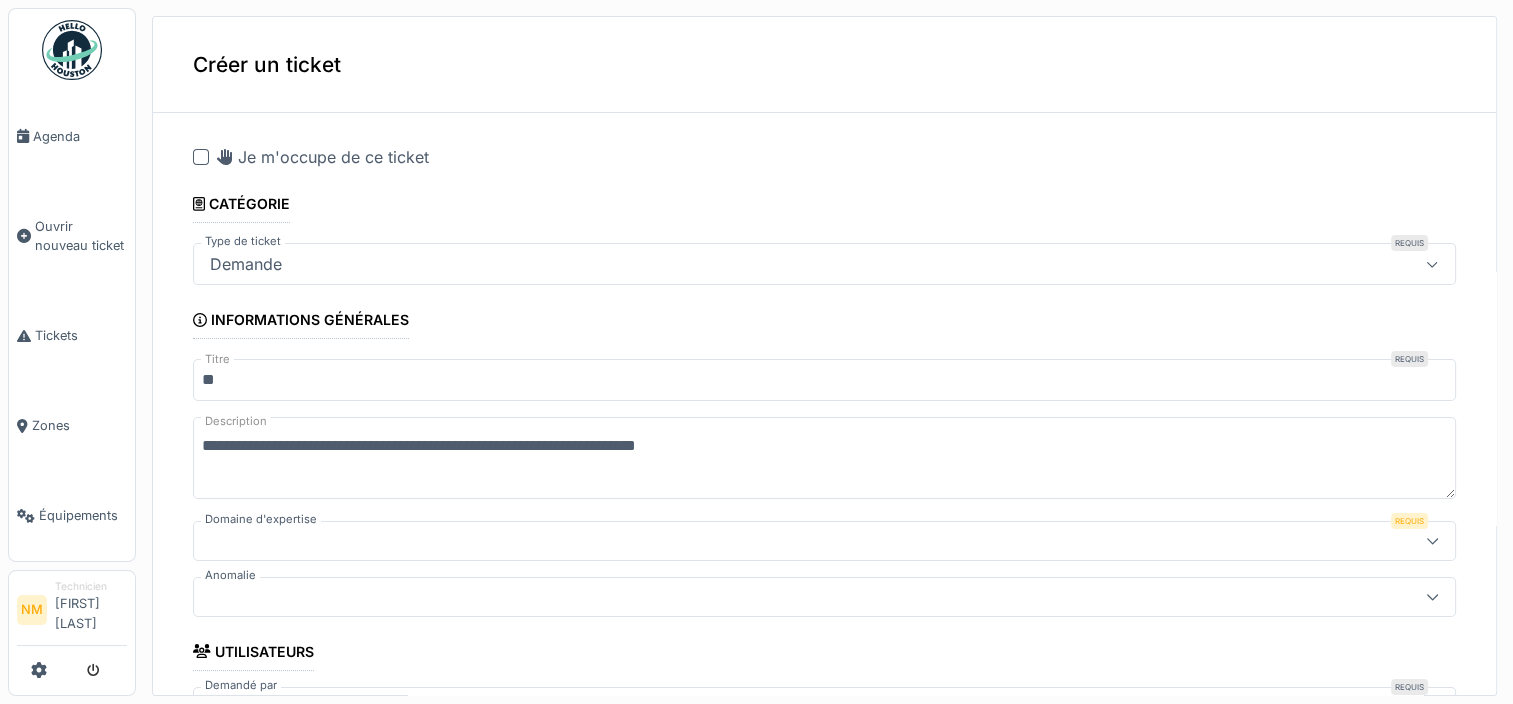 click at bounding box center [824, 541] 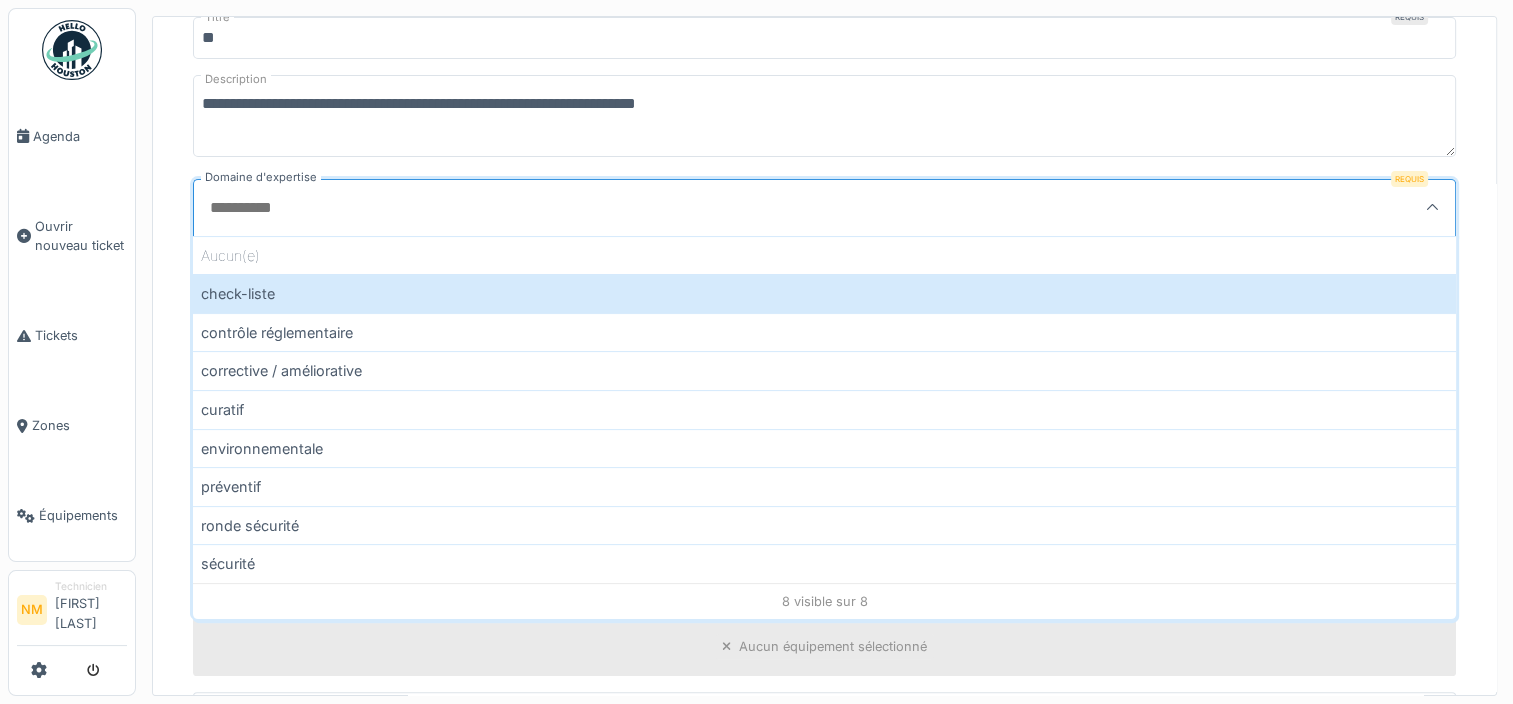 scroll, scrollTop: 351, scrollLeft: 0, axis: vertical 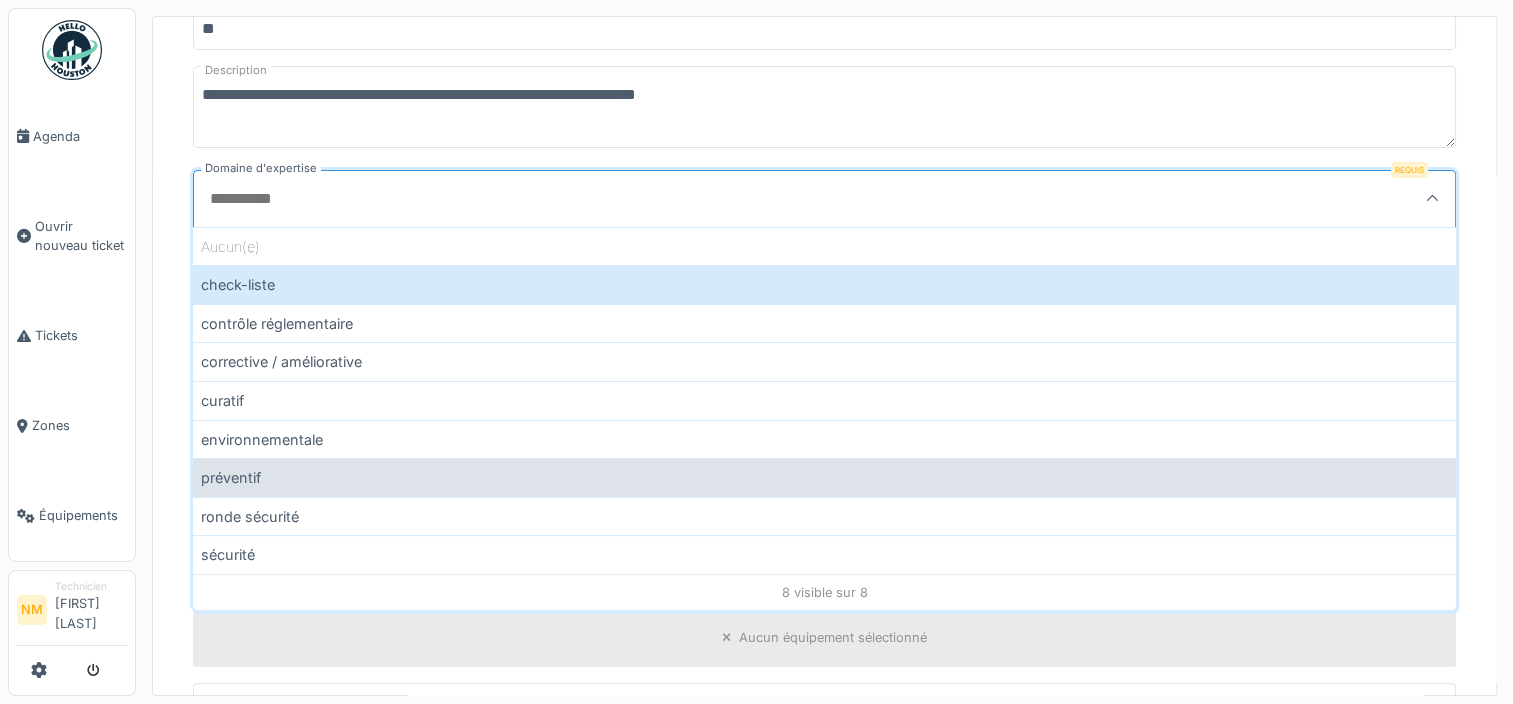 click on "préventif" at bounding box center [824, 477] 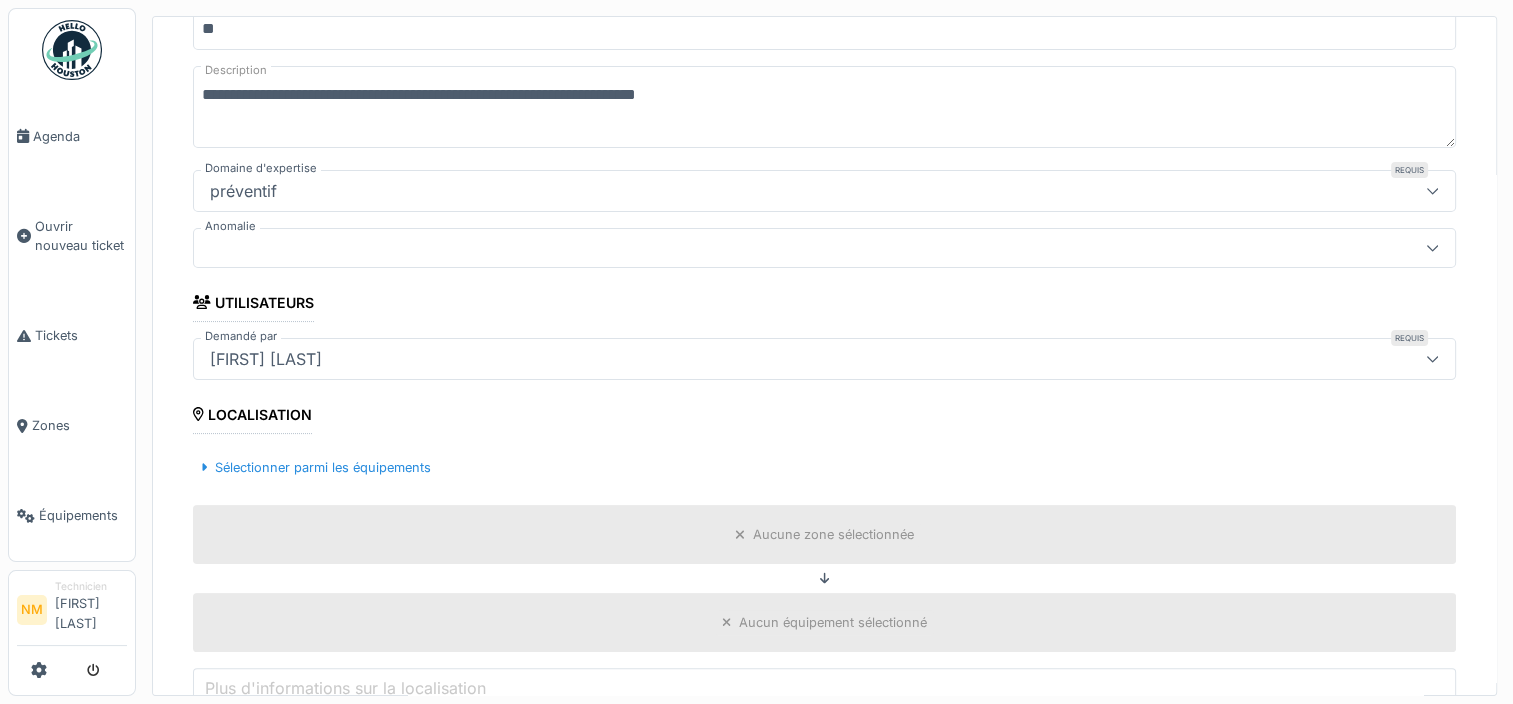 click at bounding box center (761, 248) 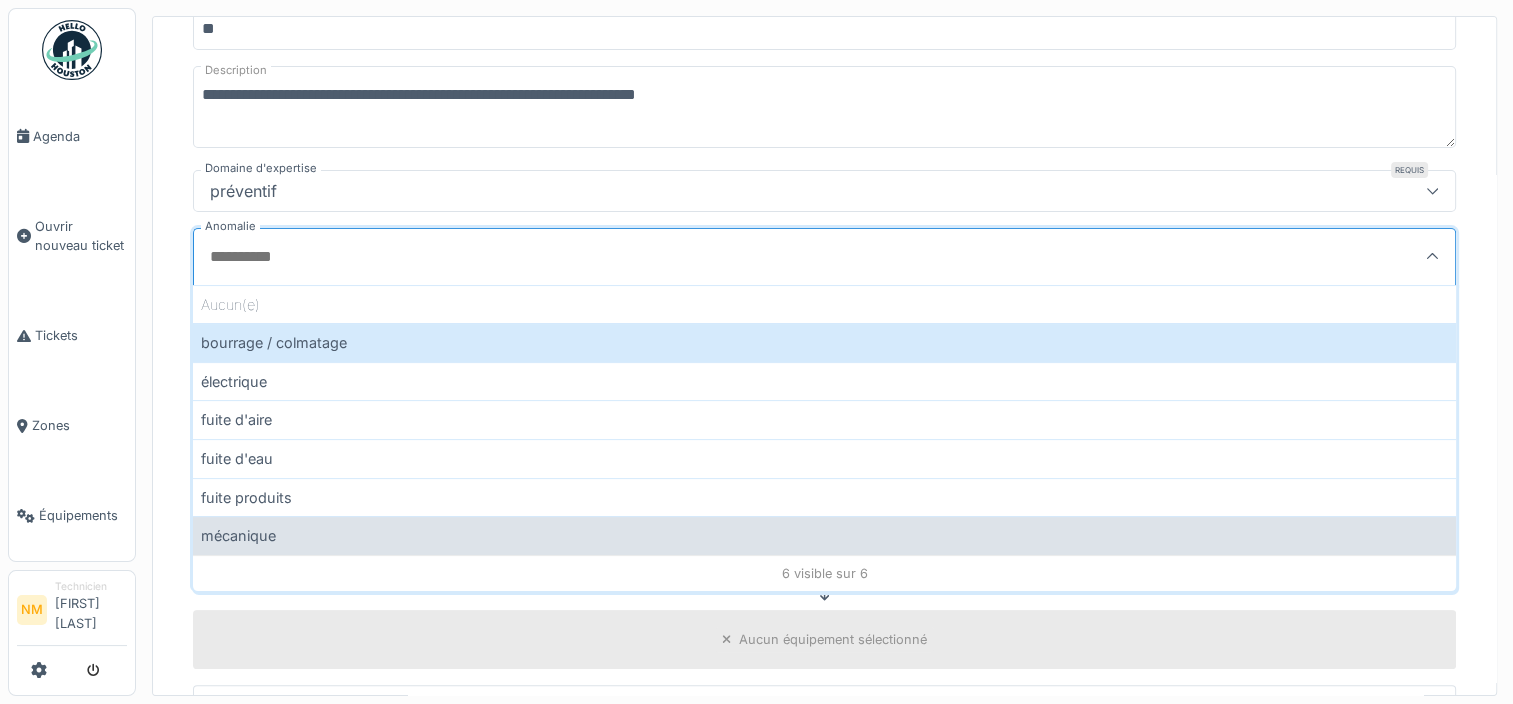 click on "mécanique" at bounding box center (824, 535) 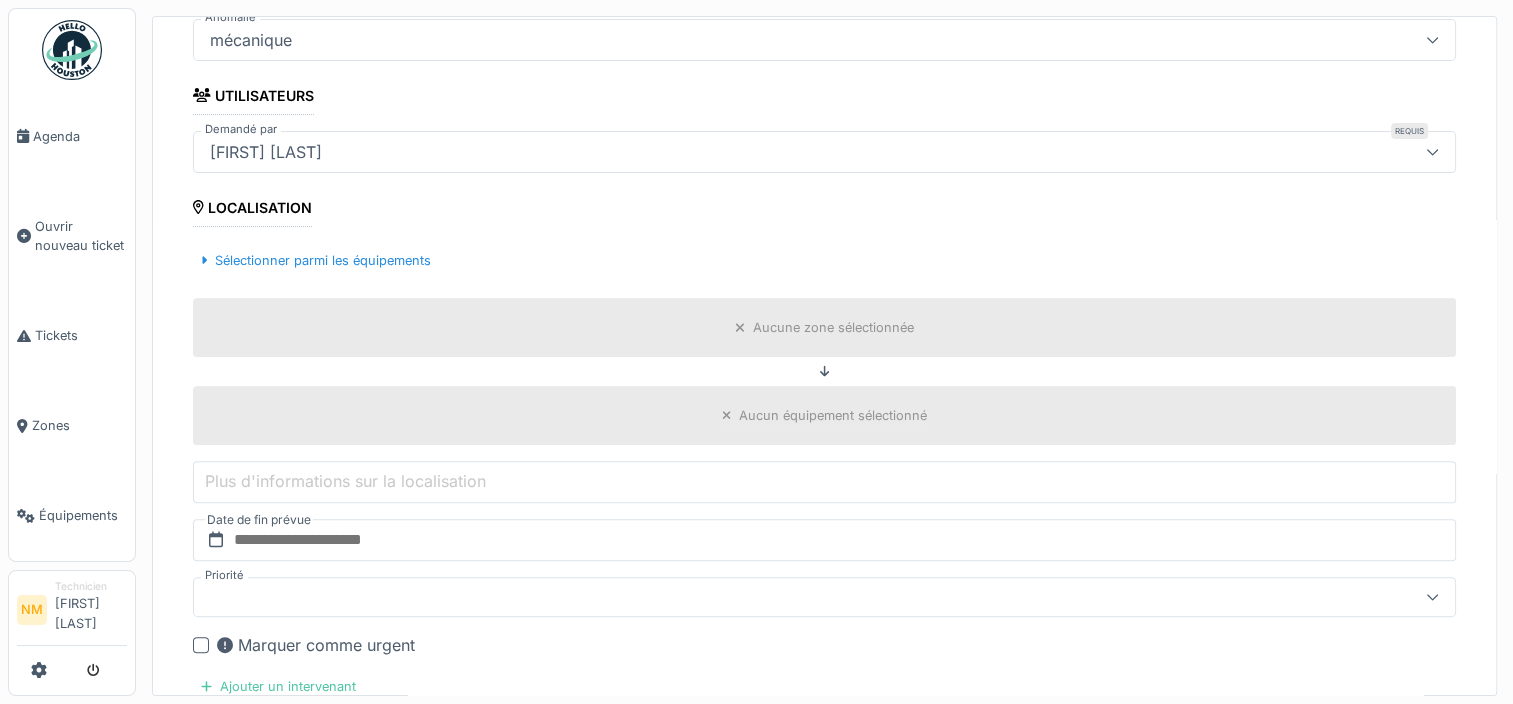 scroll, scrollTop: 563, scrollLeft: 0, axis: vertical 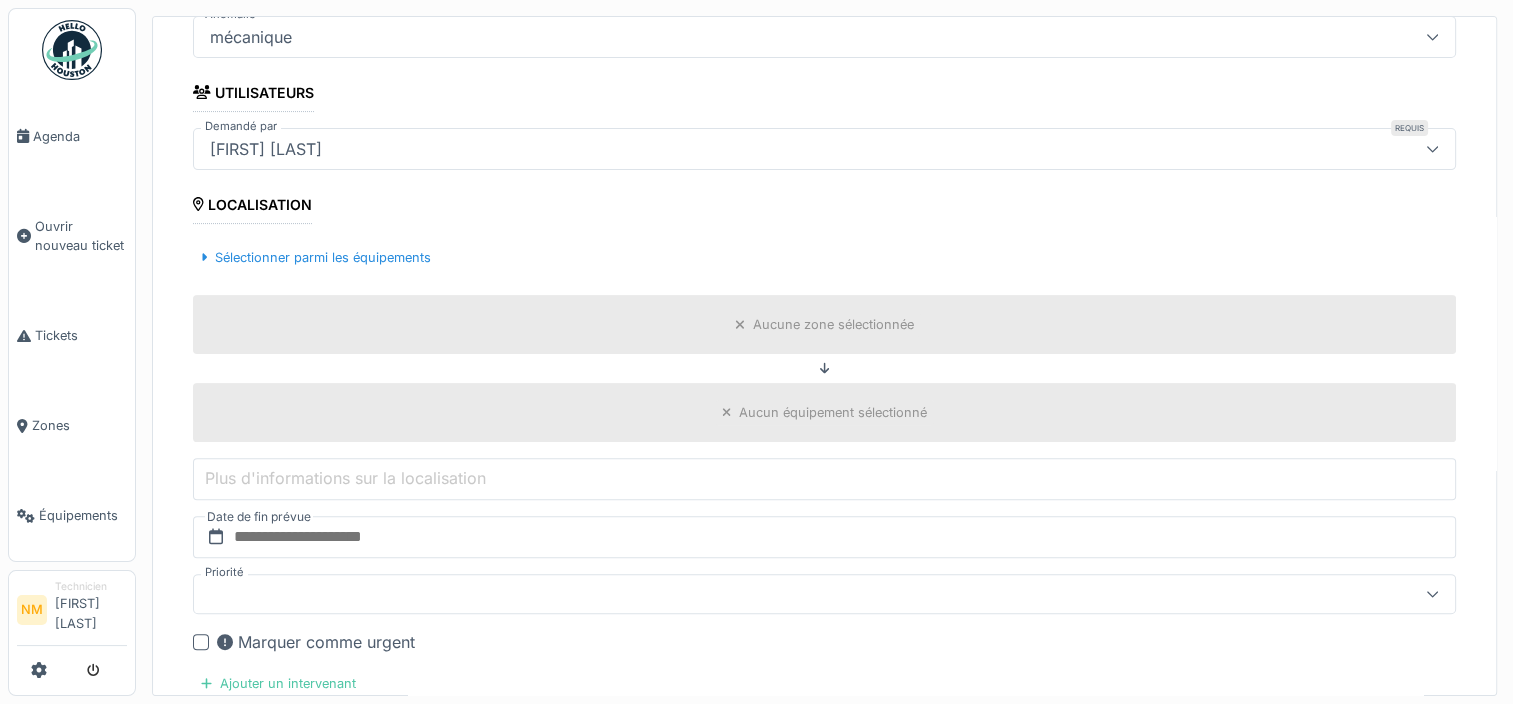 click on "Aucune zone sélectionnée" at bounding box center [824, 324] 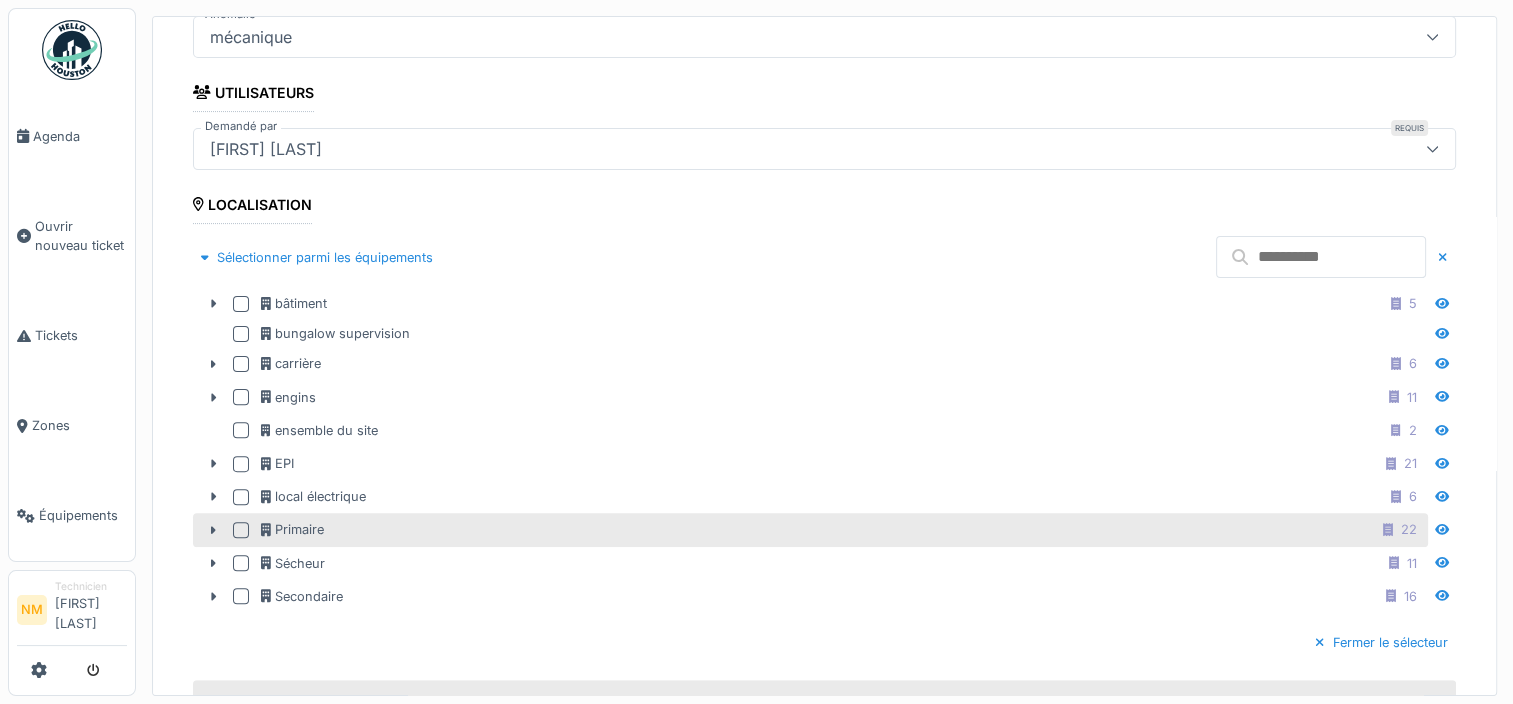 click on "Primaire  22" at bounding box center (842, 529) 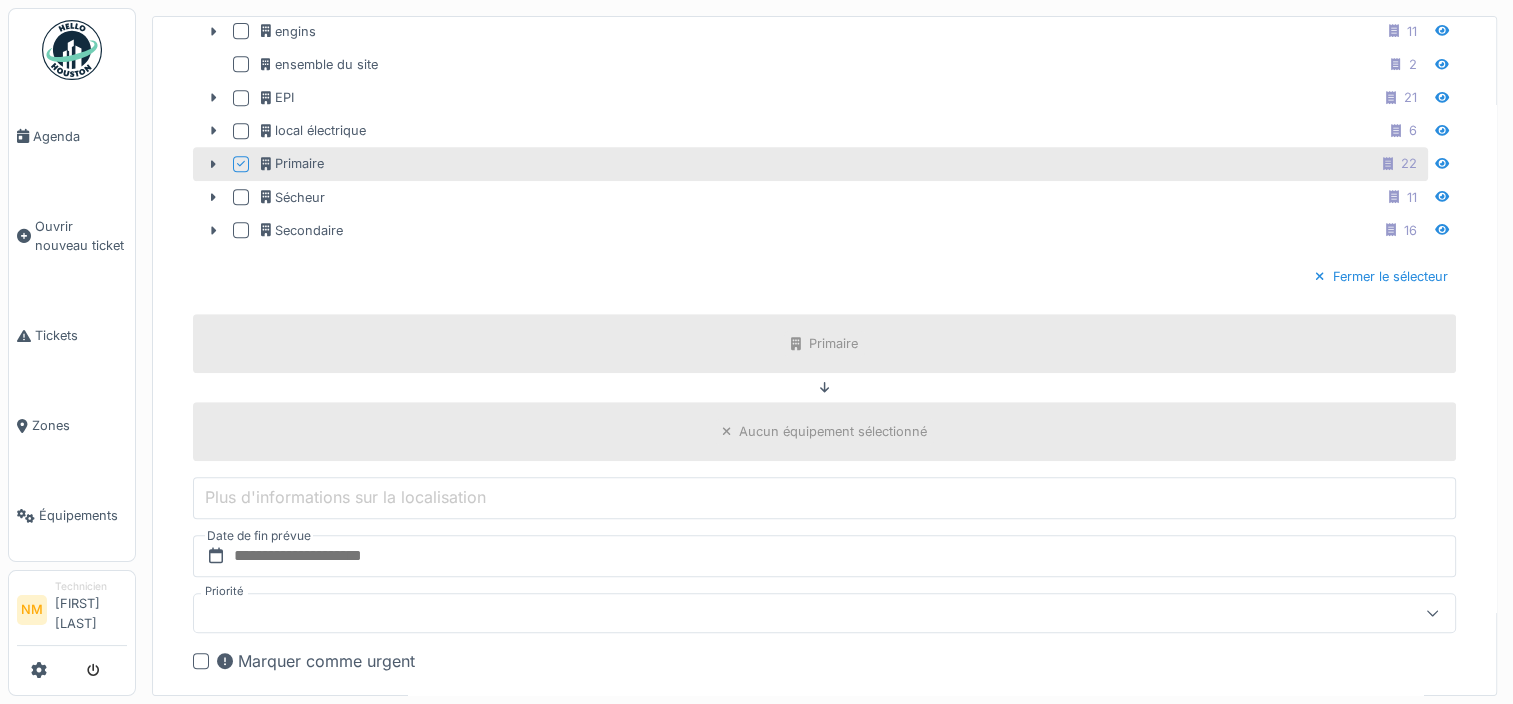 scroll, scrollTop: 932, scrollLeft: 0, axis: vertical 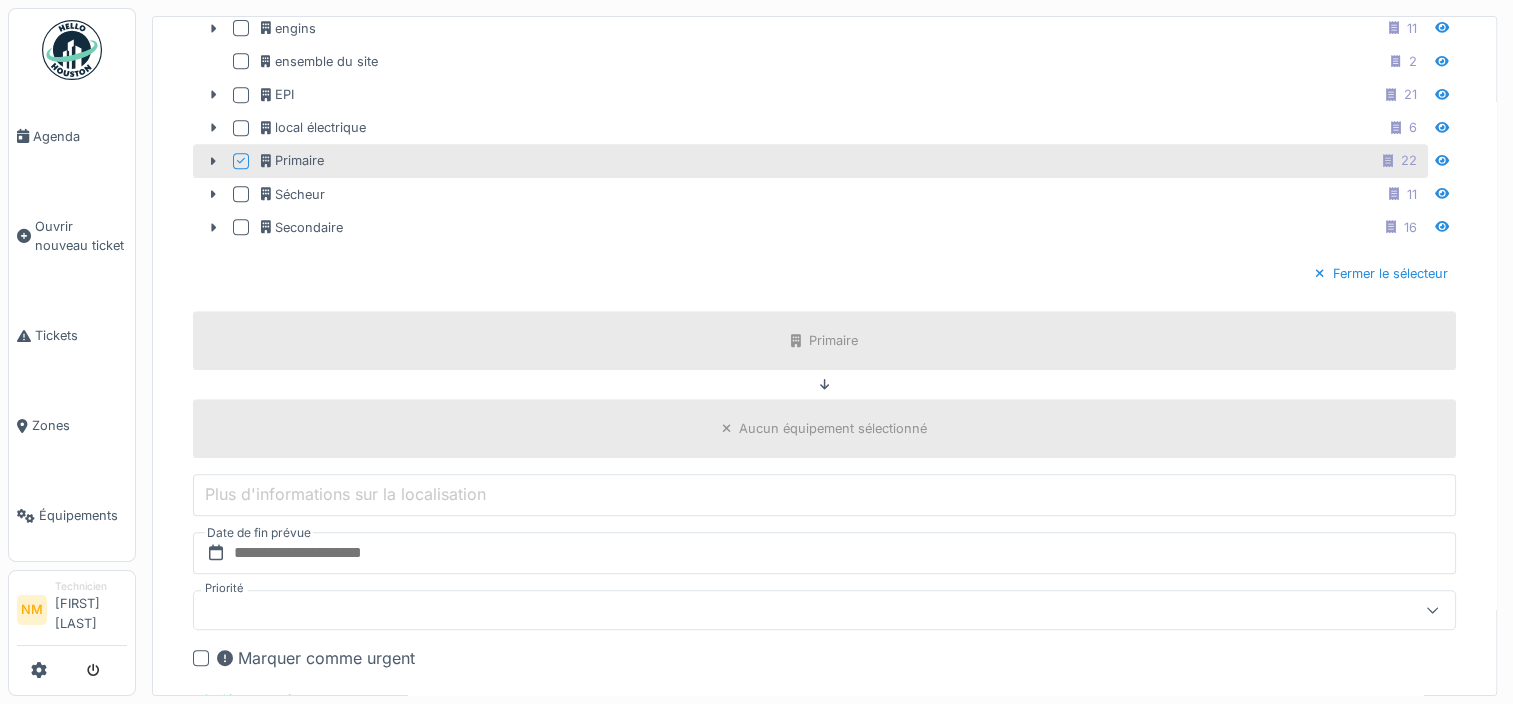 click on "Primaire  22" at bounding box center [842, 160] 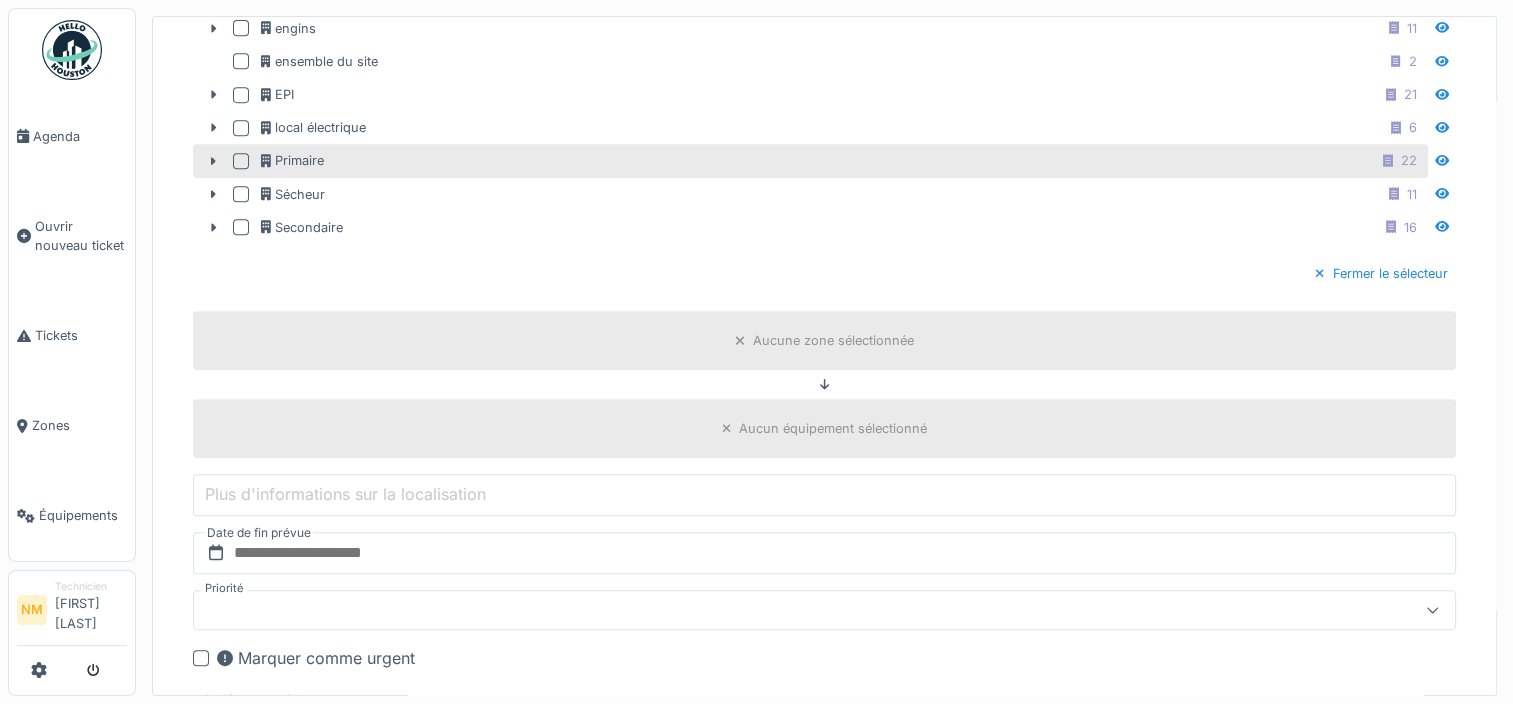 click on "Primaire  22" at bounding box center [842, 160] 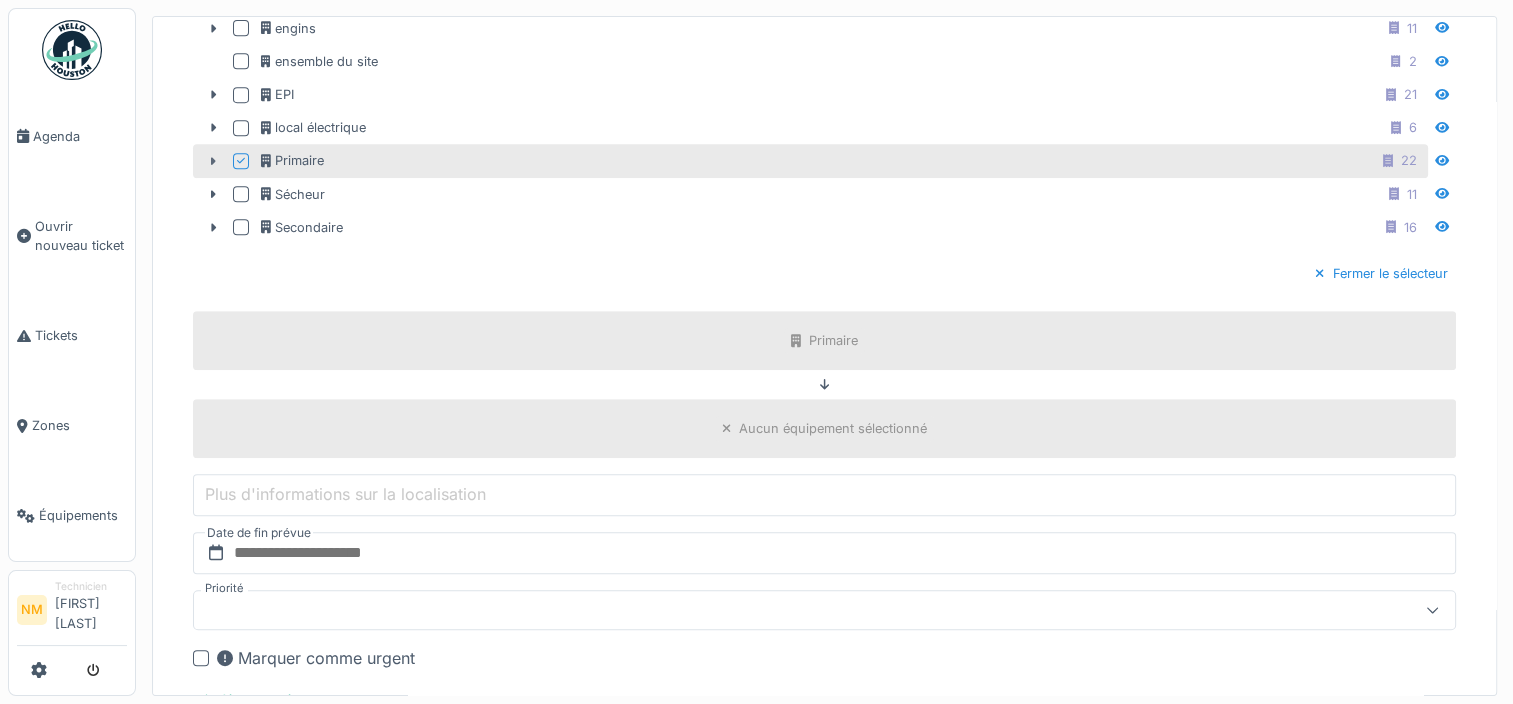 click 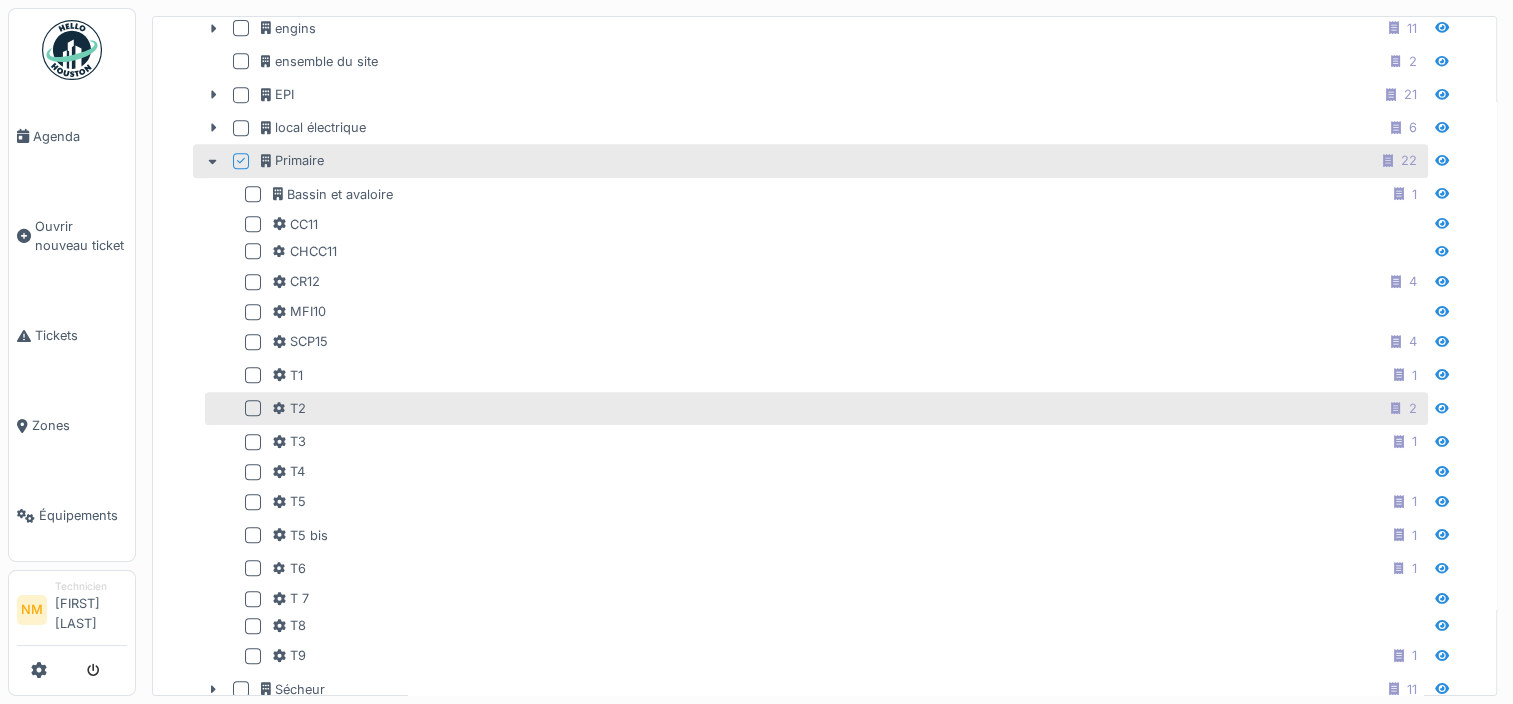 click on "T2 2" at bounding box center [848, 408] 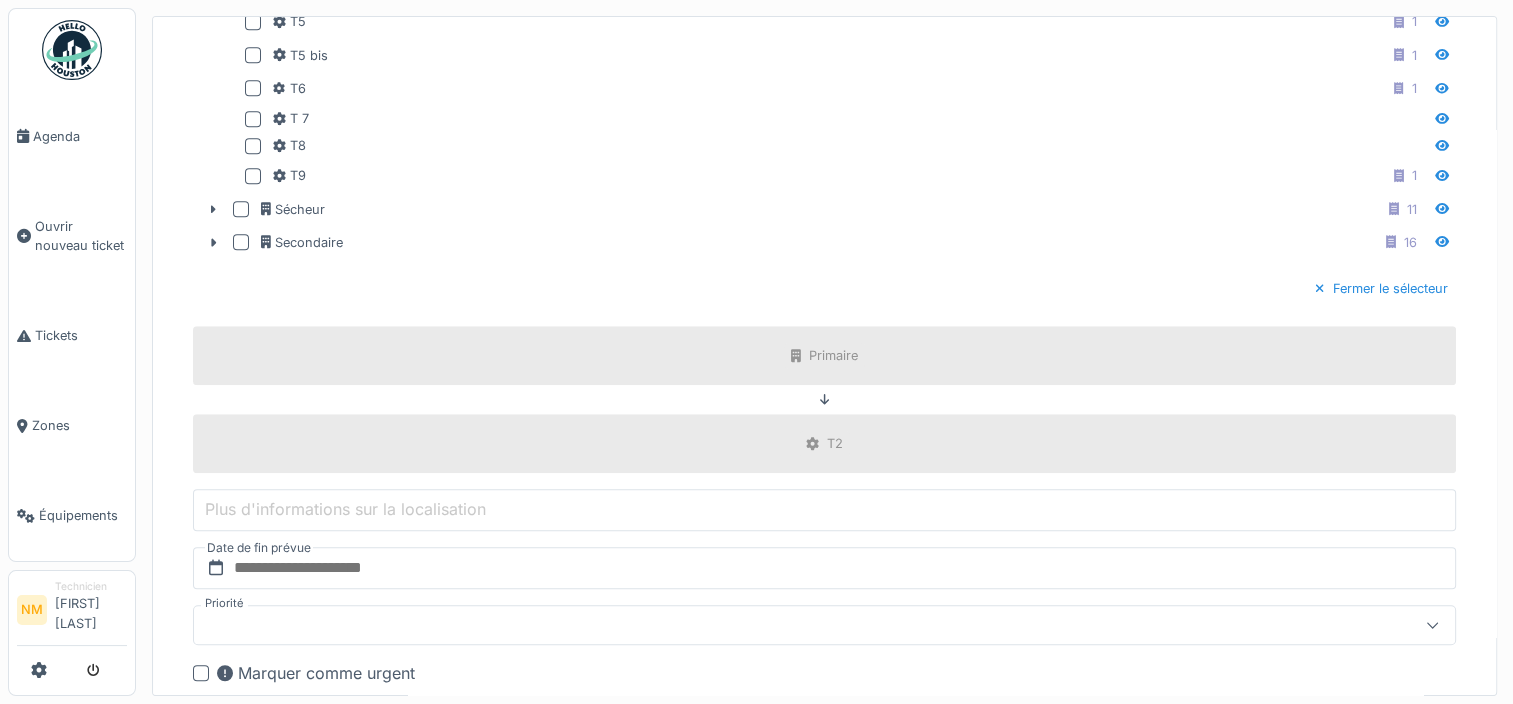 scroll, scrollTop: 1416, scrollLeft: 0, axis: vertical 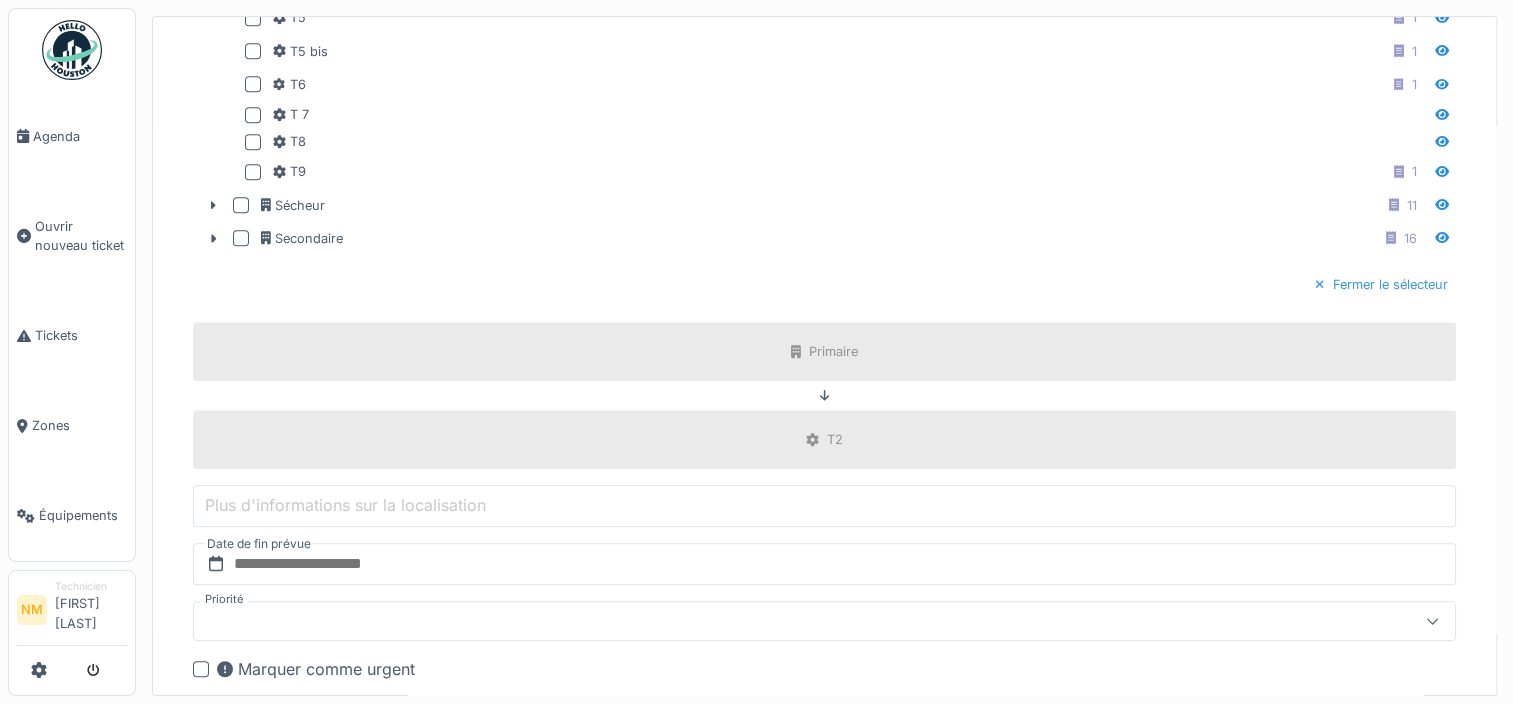 click on "Fermer le sélecteur" at bounding box center [1381, 284] 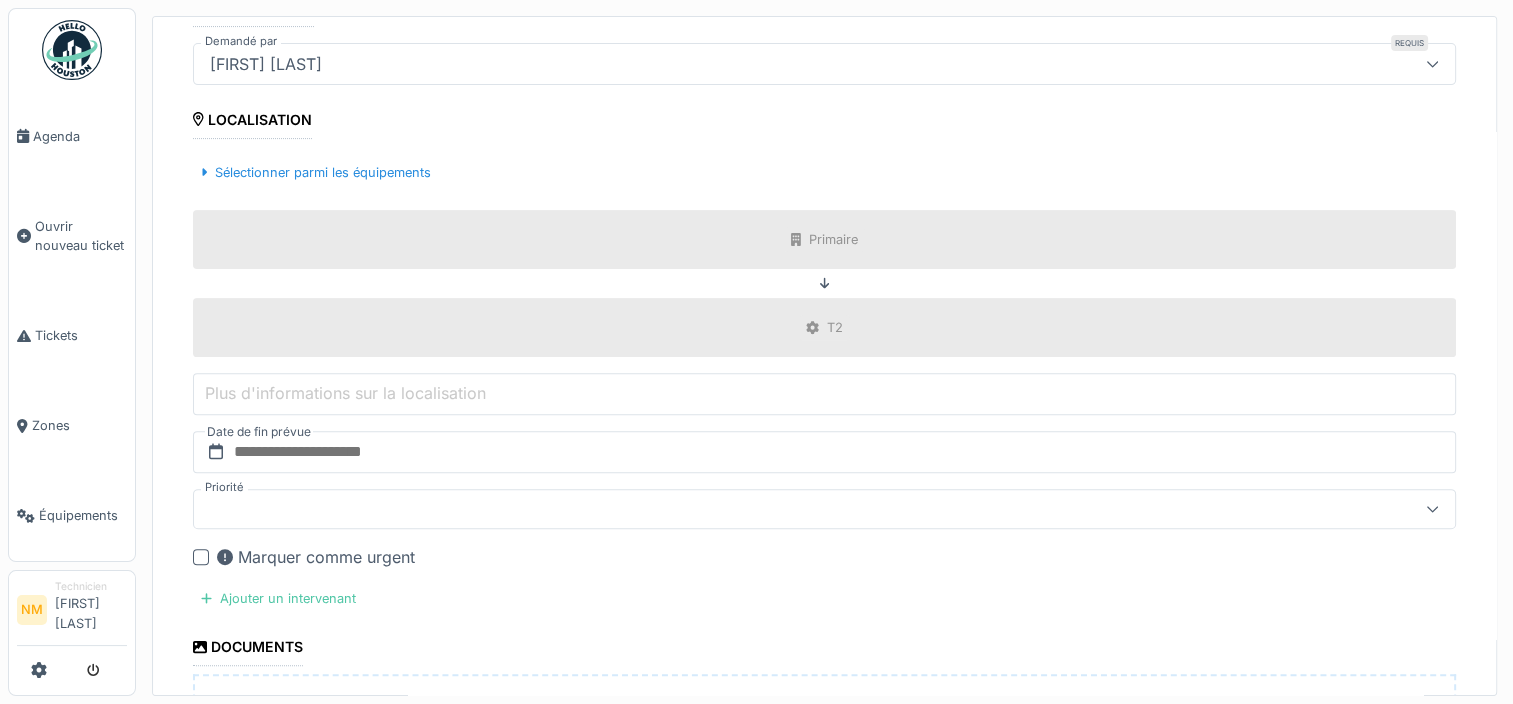 scroll, scrollTop: 722, scrollLeft: 0, axis: vertical 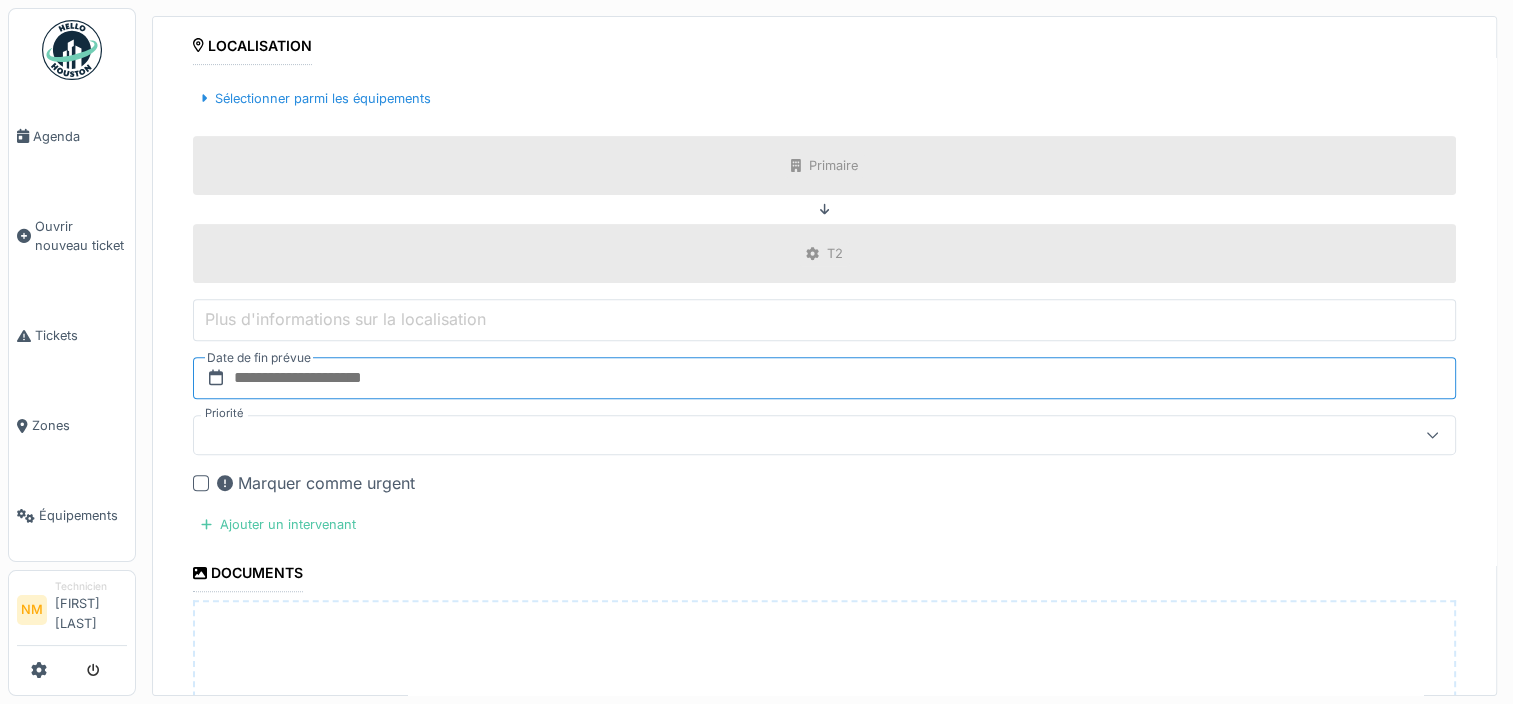 click at bounding box center (824, 378) 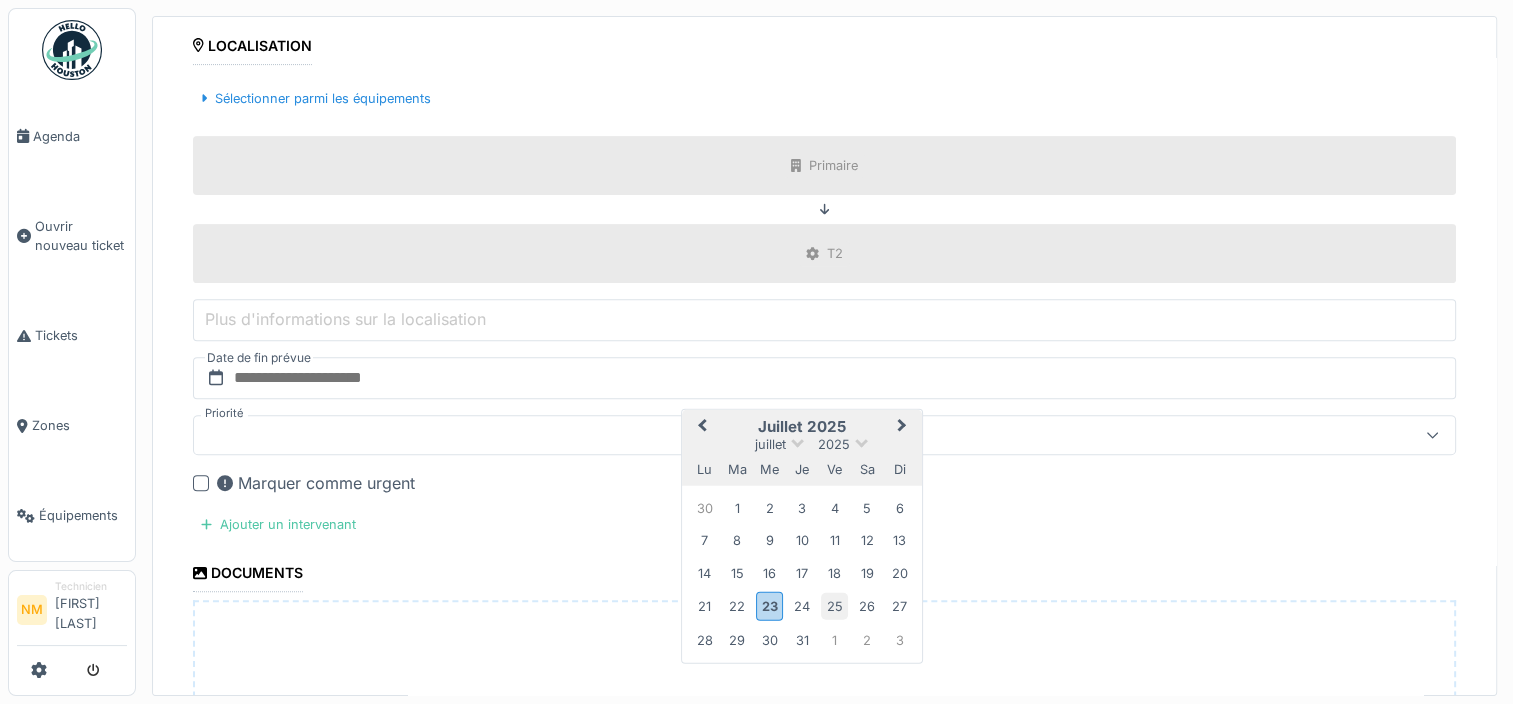 click on "25" at bounding box center (834, 606) 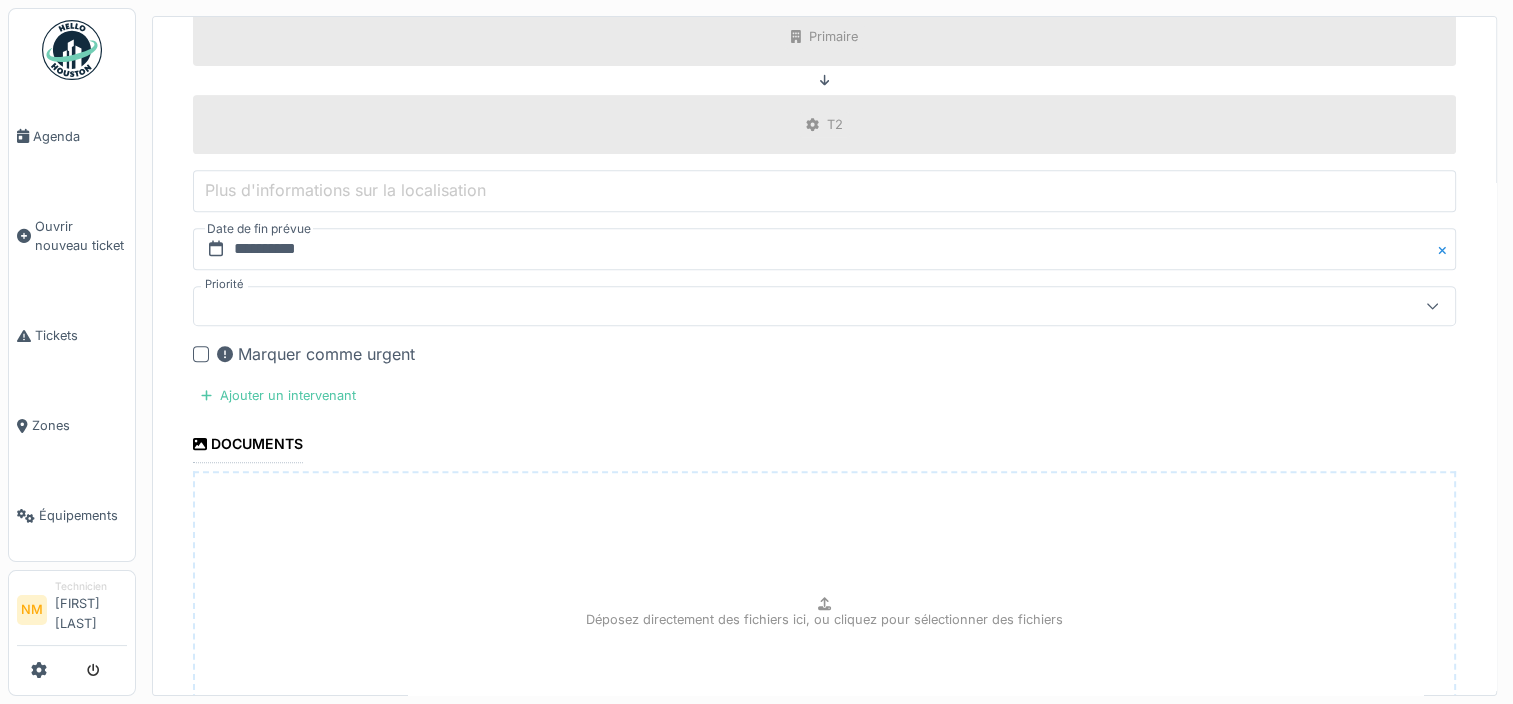 scroll, scrollTop: 1046, scrollLeft: 0, axis: vertical 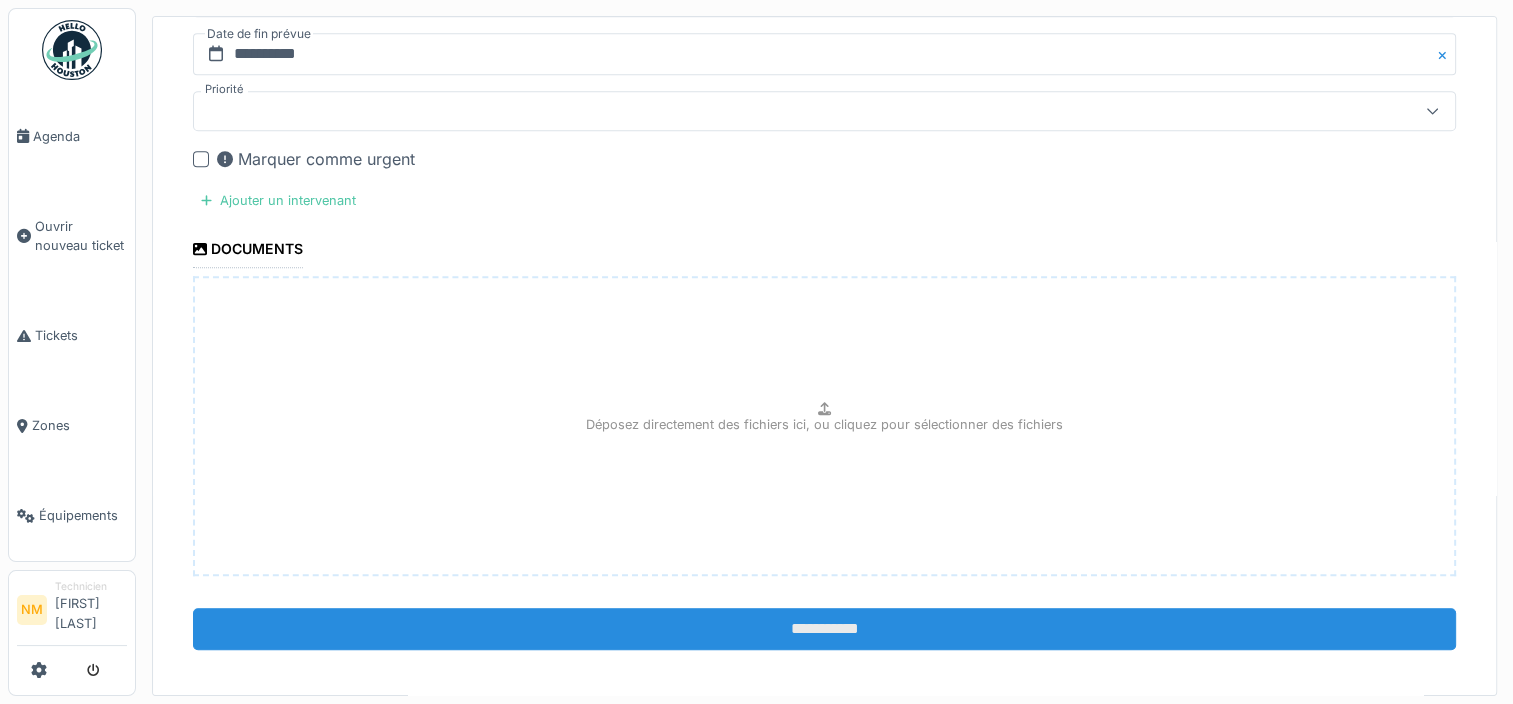 click on "**********" at bounding box center (824, 629) 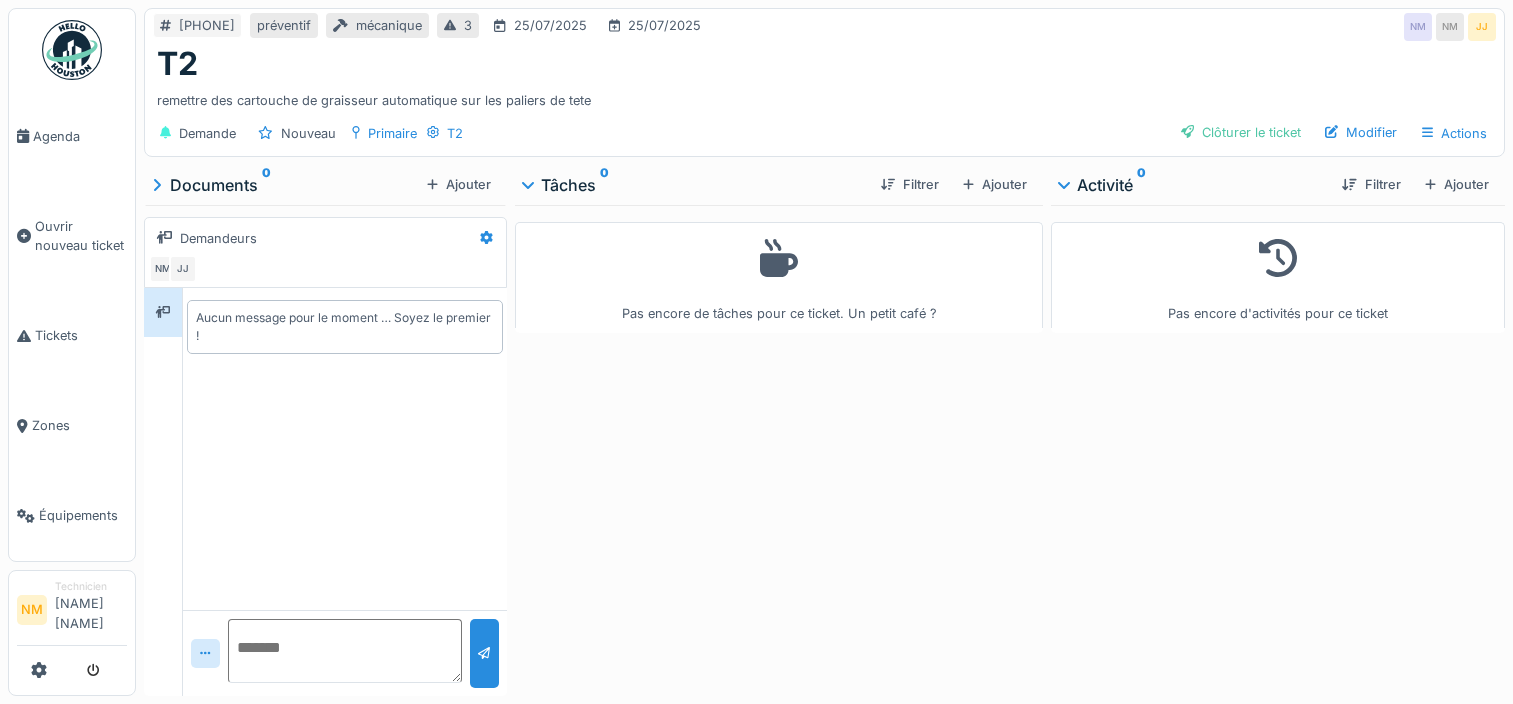 scroll, scrollTop: 0, scrollLeft: 0, axis: both 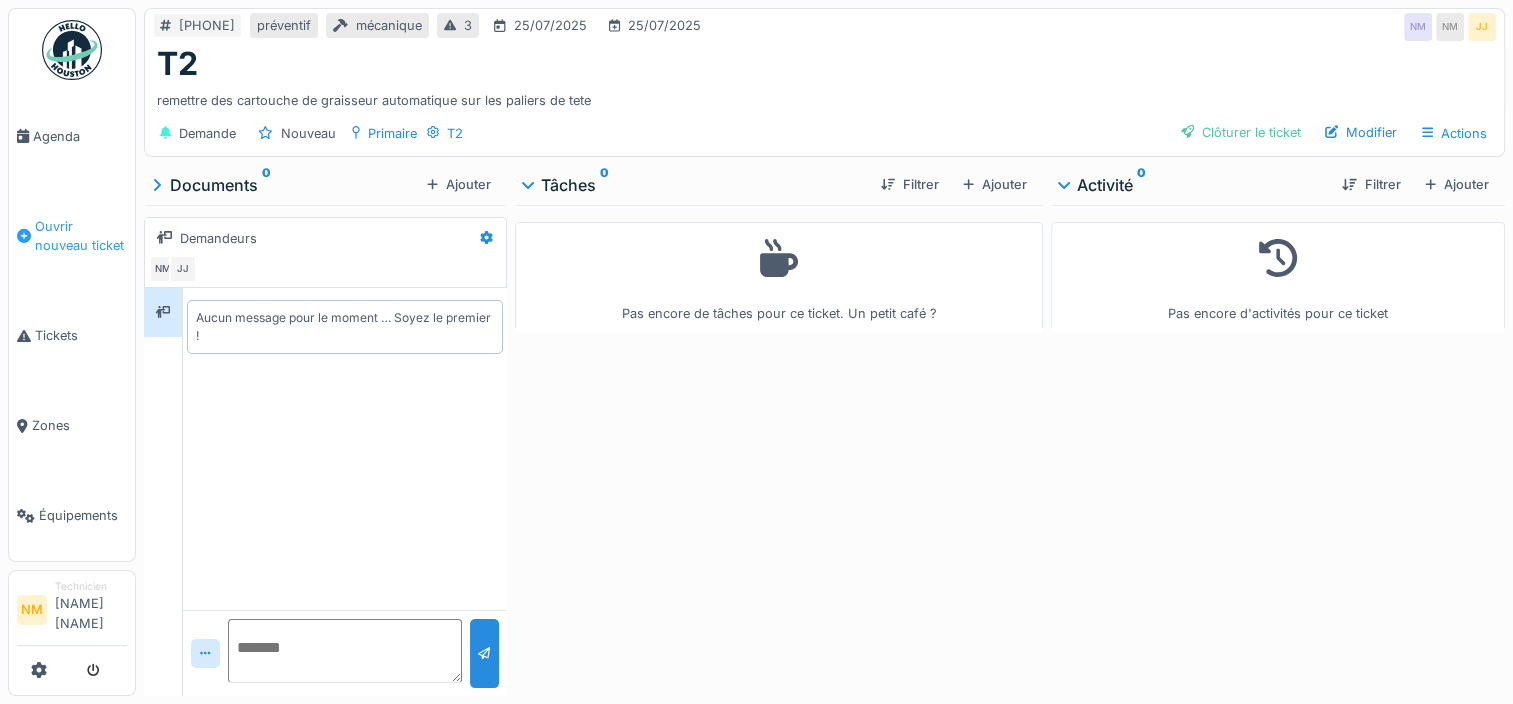 click on "Ouvrir nouveau ticket" at bounding box center (81, 236) 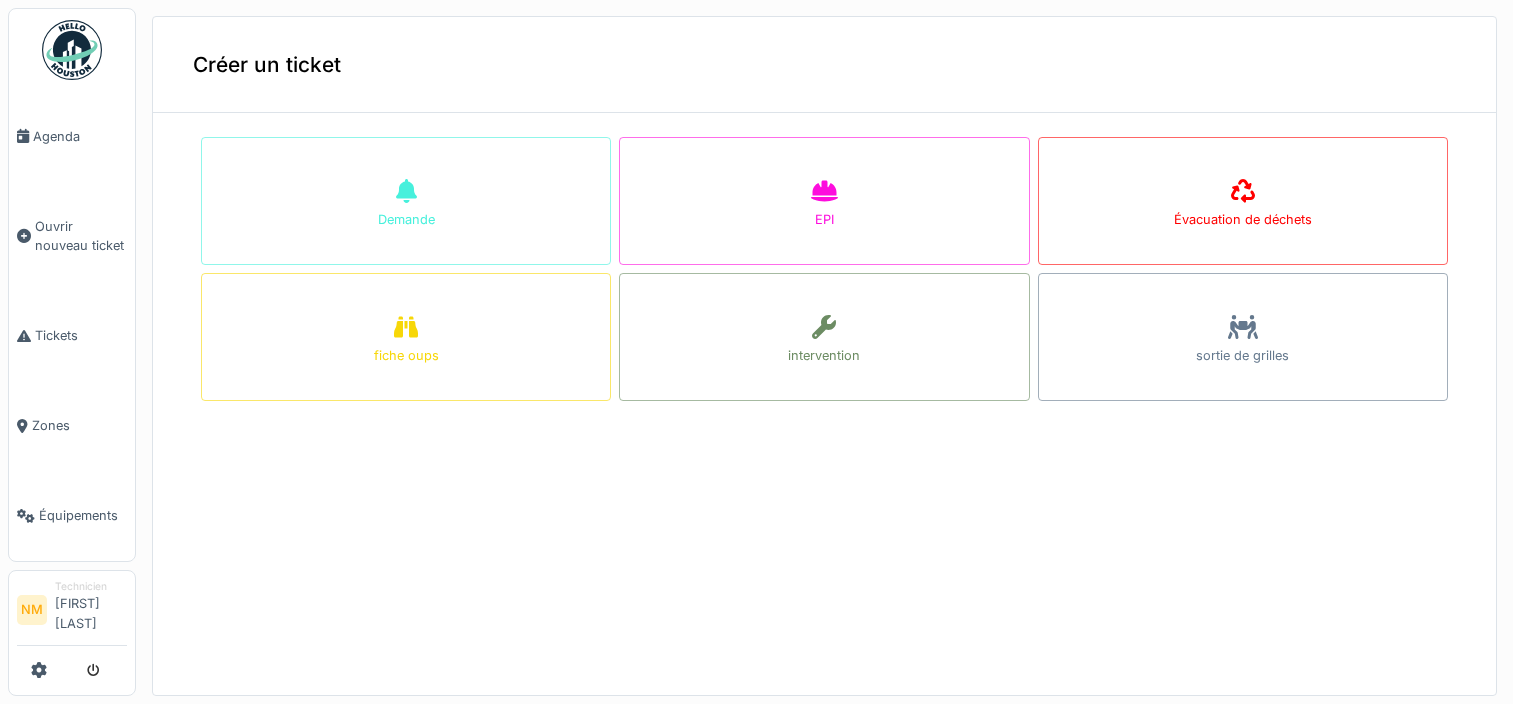 scroll, scrollTop: 0, scrollLeft: 0, axis: both 